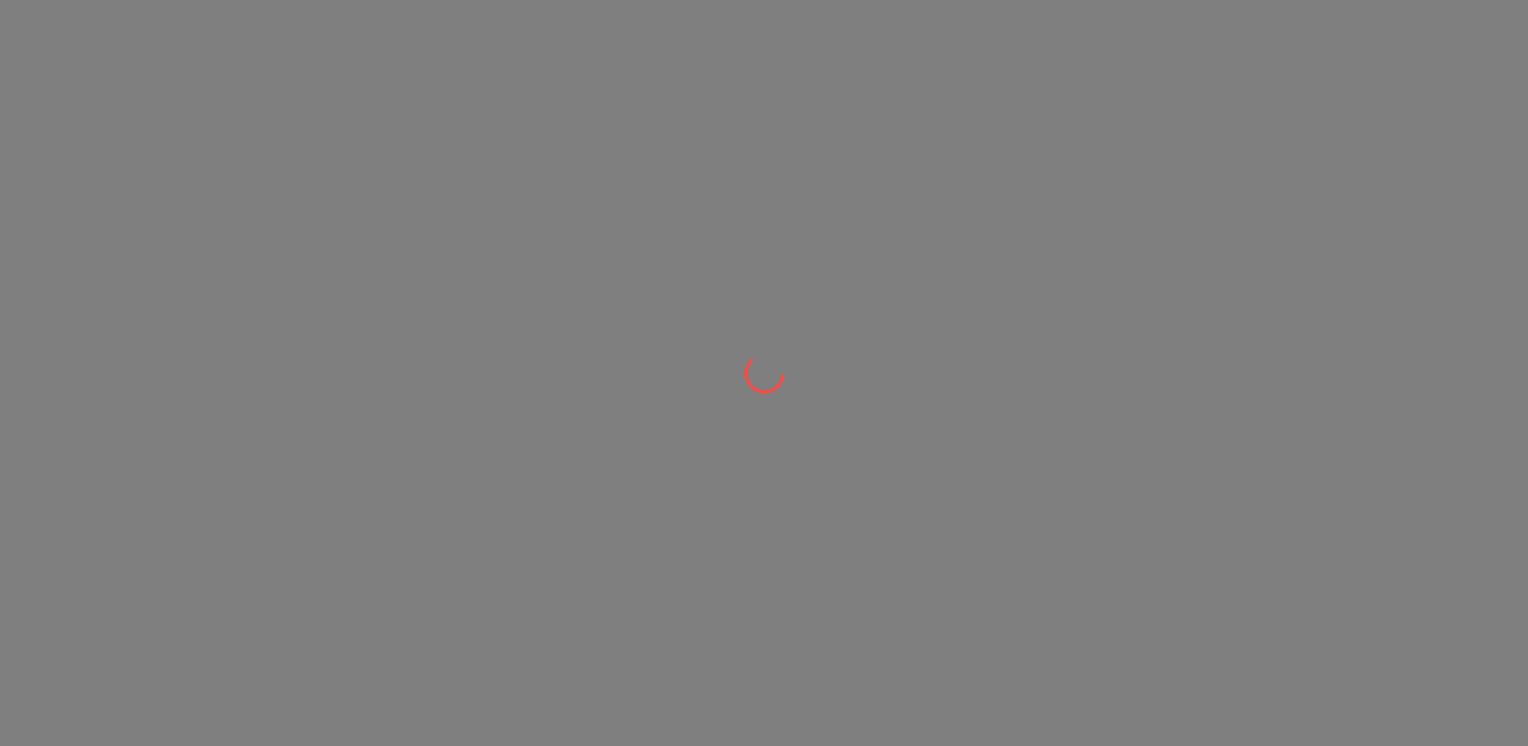 scroll, scrollTop: 0, scrollLeft: 0, axis: both 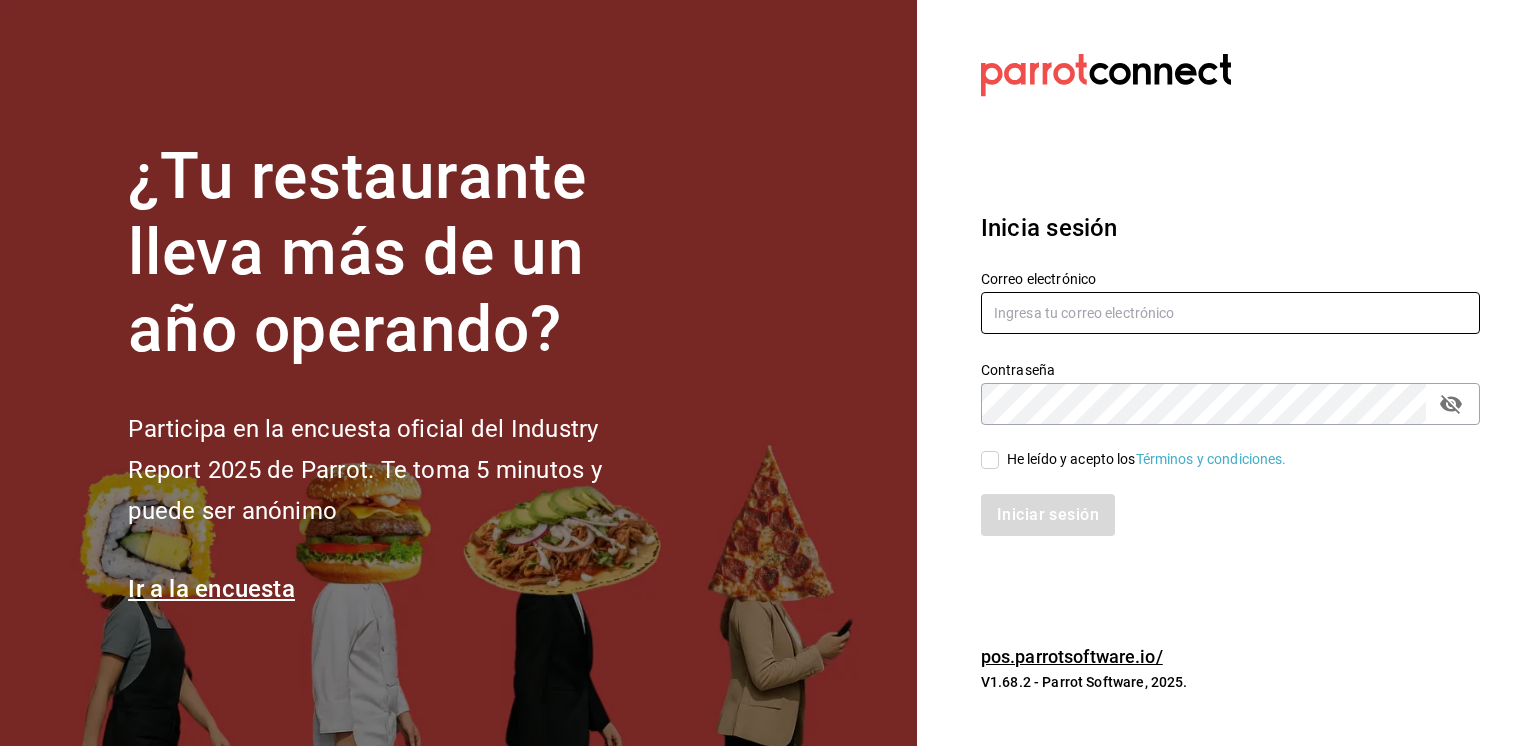 click at bounding box center [1230, 313] 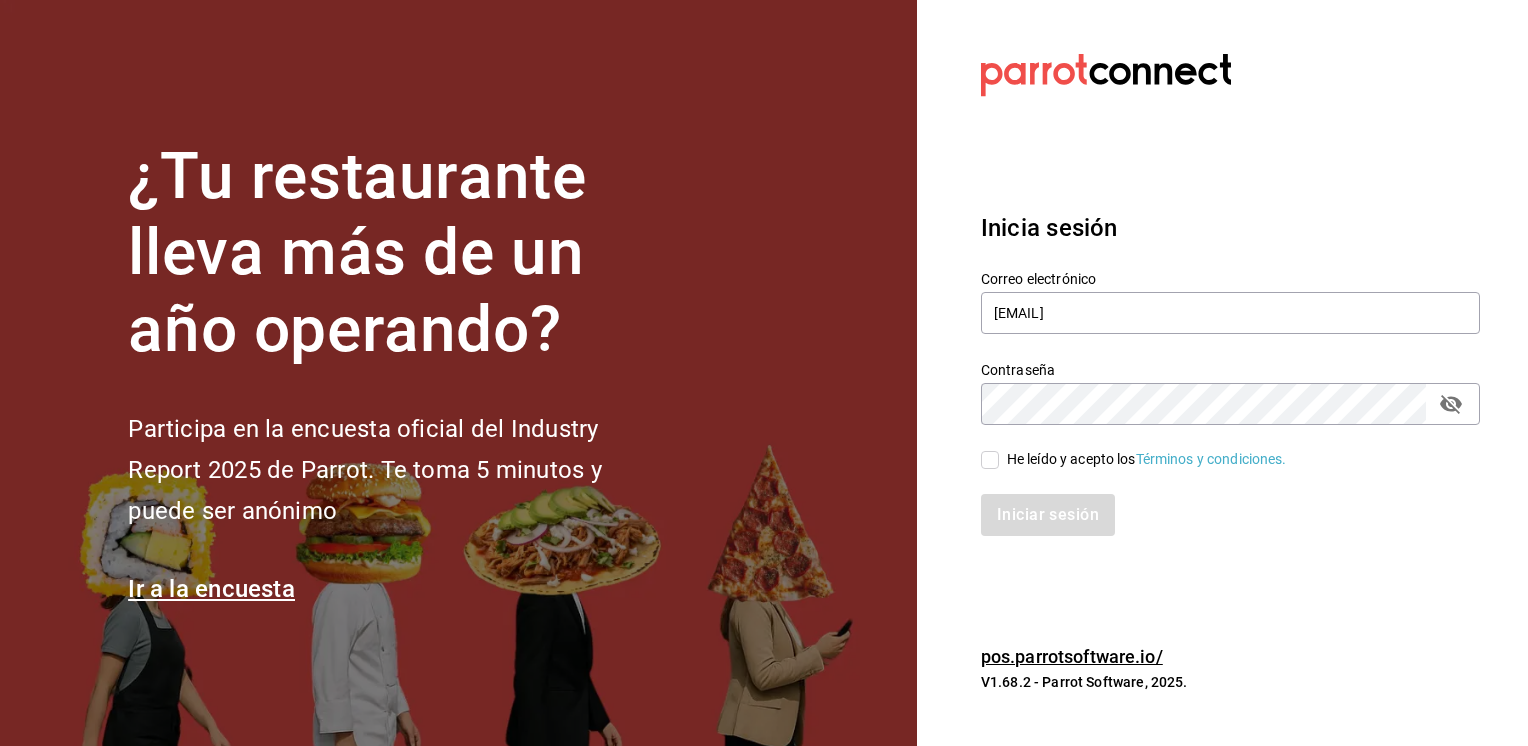 click on "He leído y acepto los  Términos y condiciones." at bounding box center (990, 460) 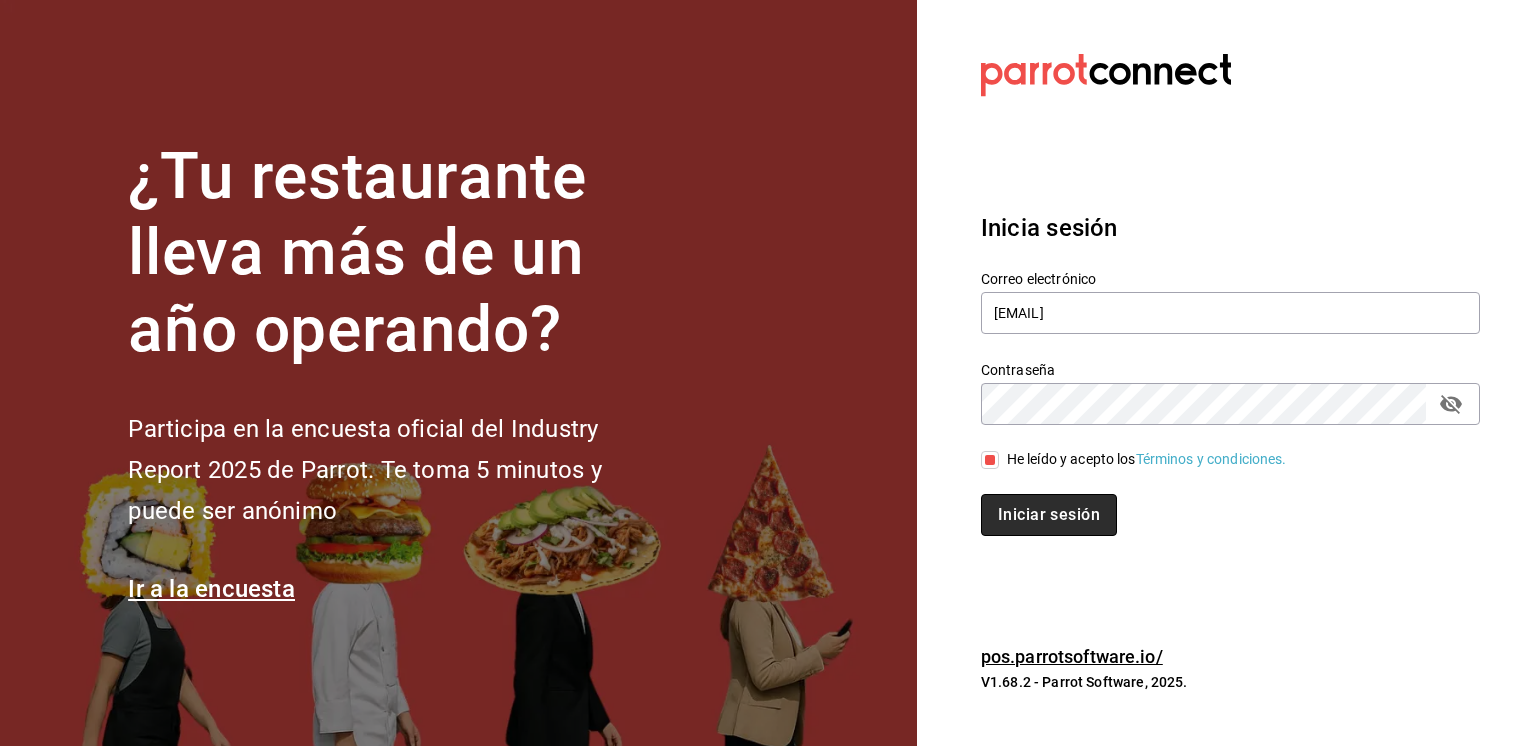 click on "Iniciar sesión" at bounding box center (1049, 515) 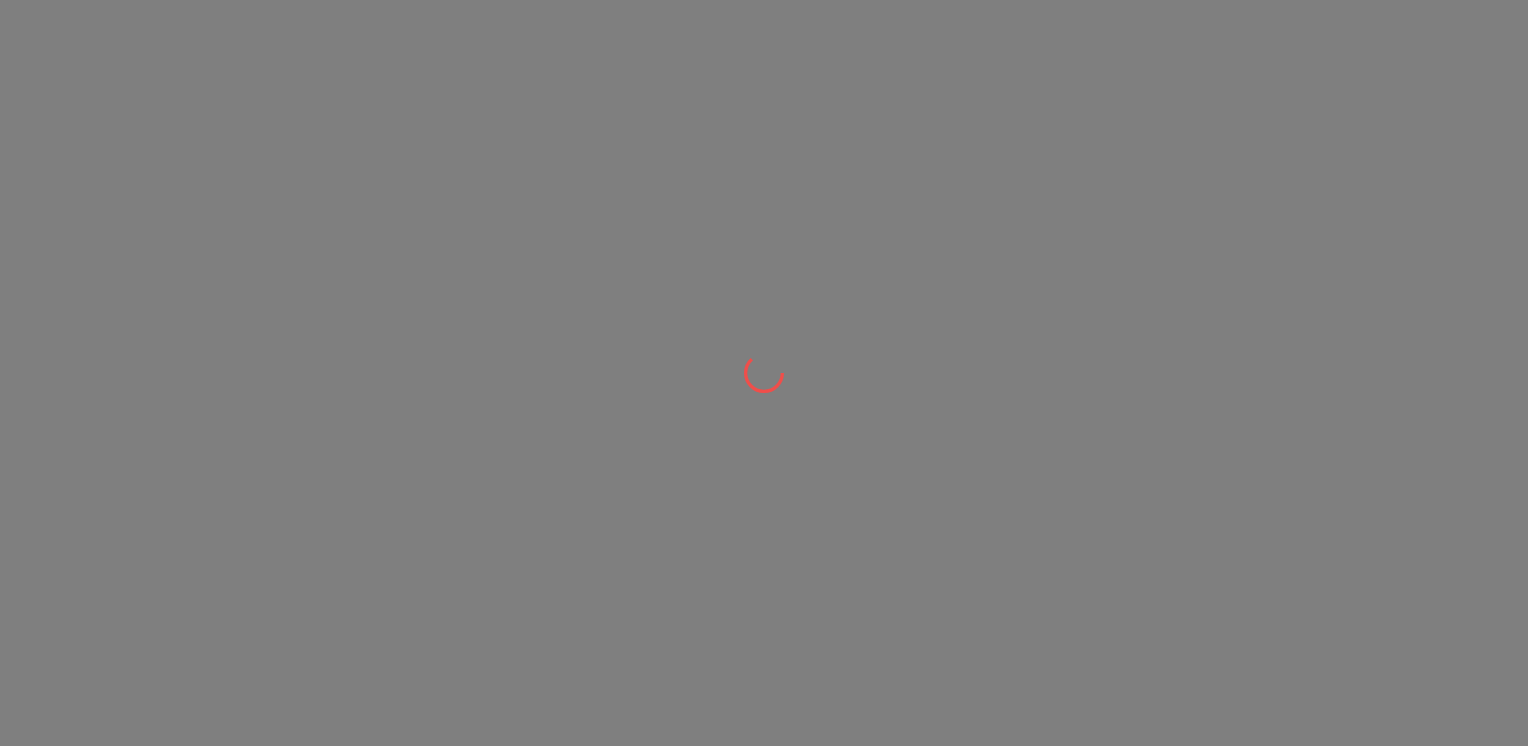 scroll, scrollTop: 0, scrollLeft: 0, axis: both 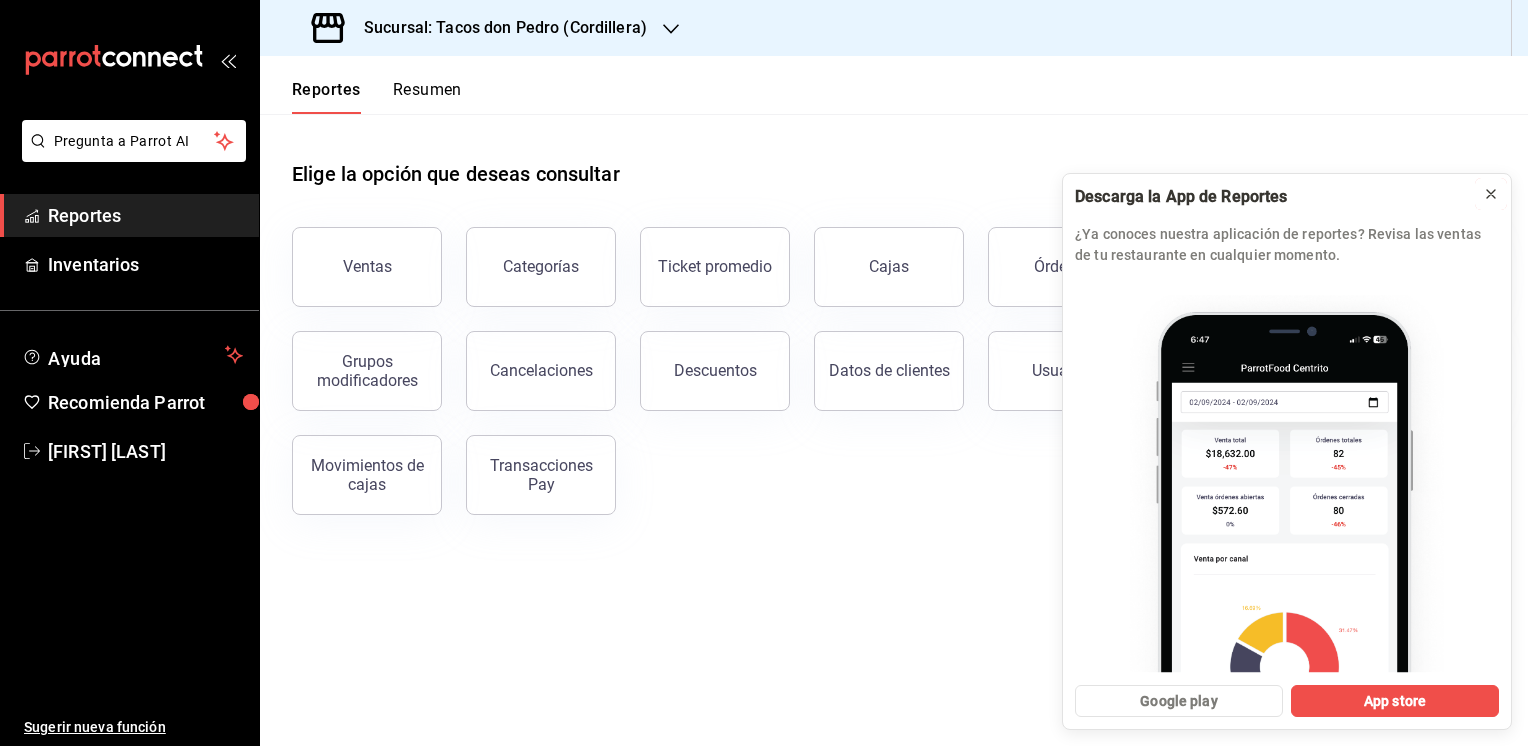 click 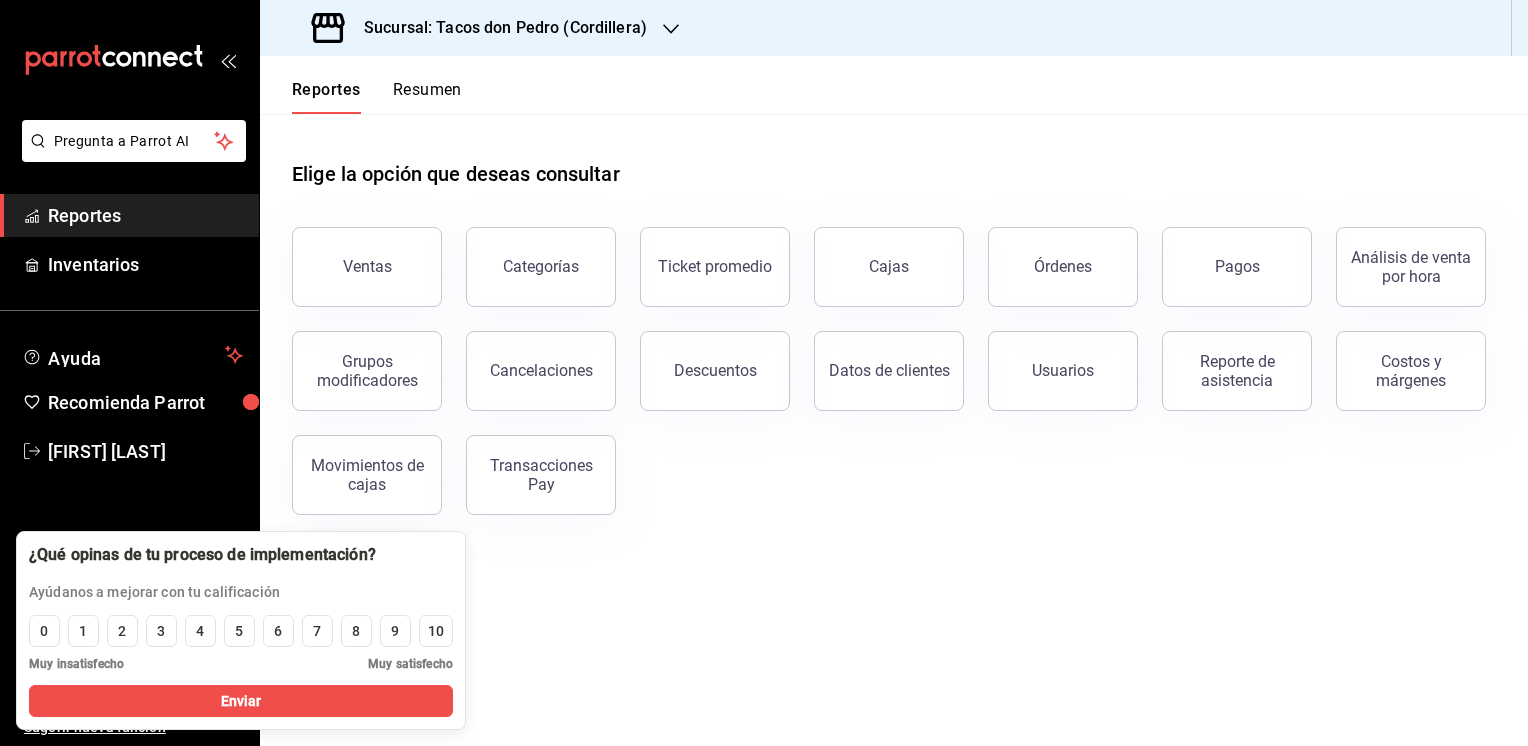 click on "Ventas Categorías Ticket promedio Cajas Órdenes Pagos Análisis de venta por hora Grupos modificadores Cancelaciones Descuentos Datos de clientes Usuarios Reporte de asistencia Costos y márgenes Movimientos de cajas Transacciones Pay" at bounding box center (882, 359) 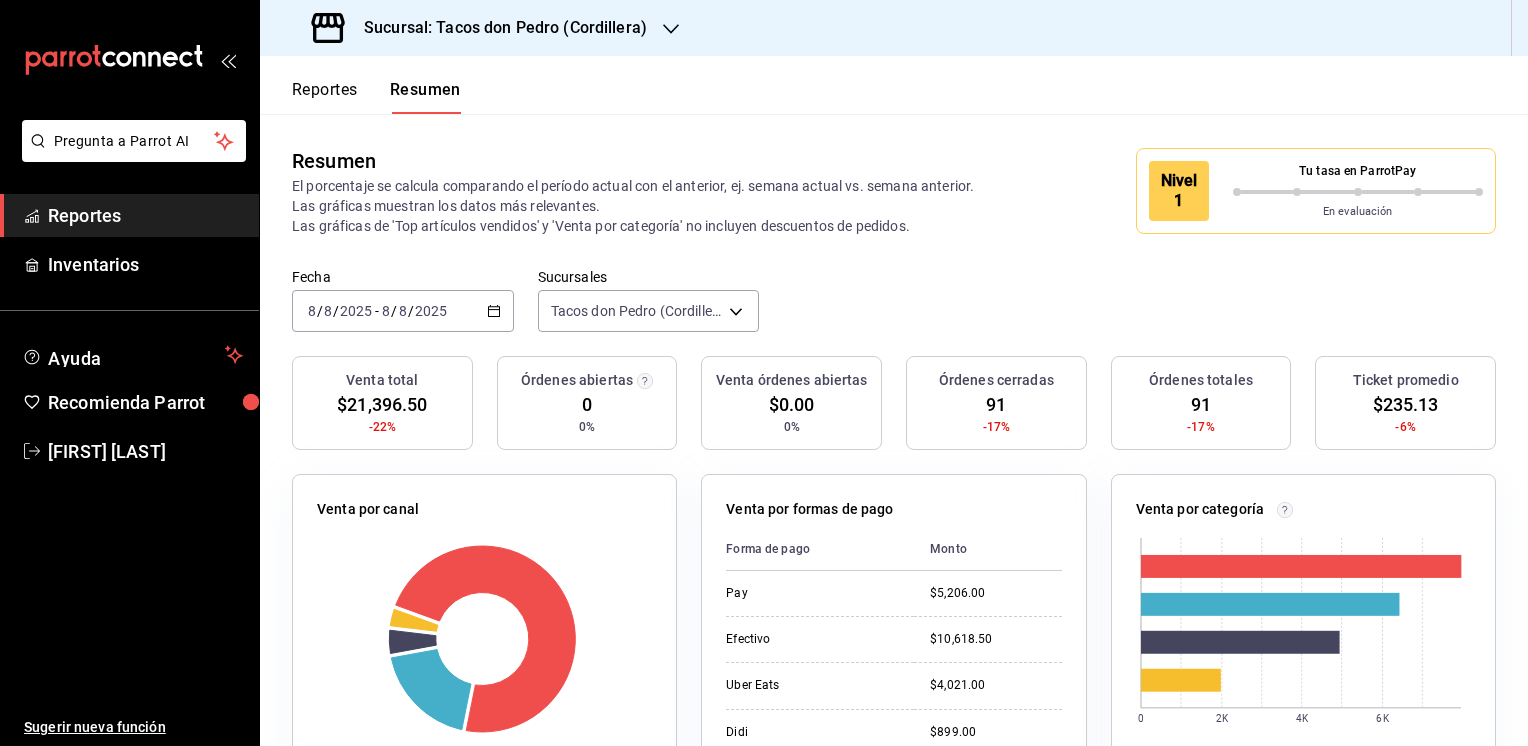 click on "Reportes" at bounding box center (145, 215) 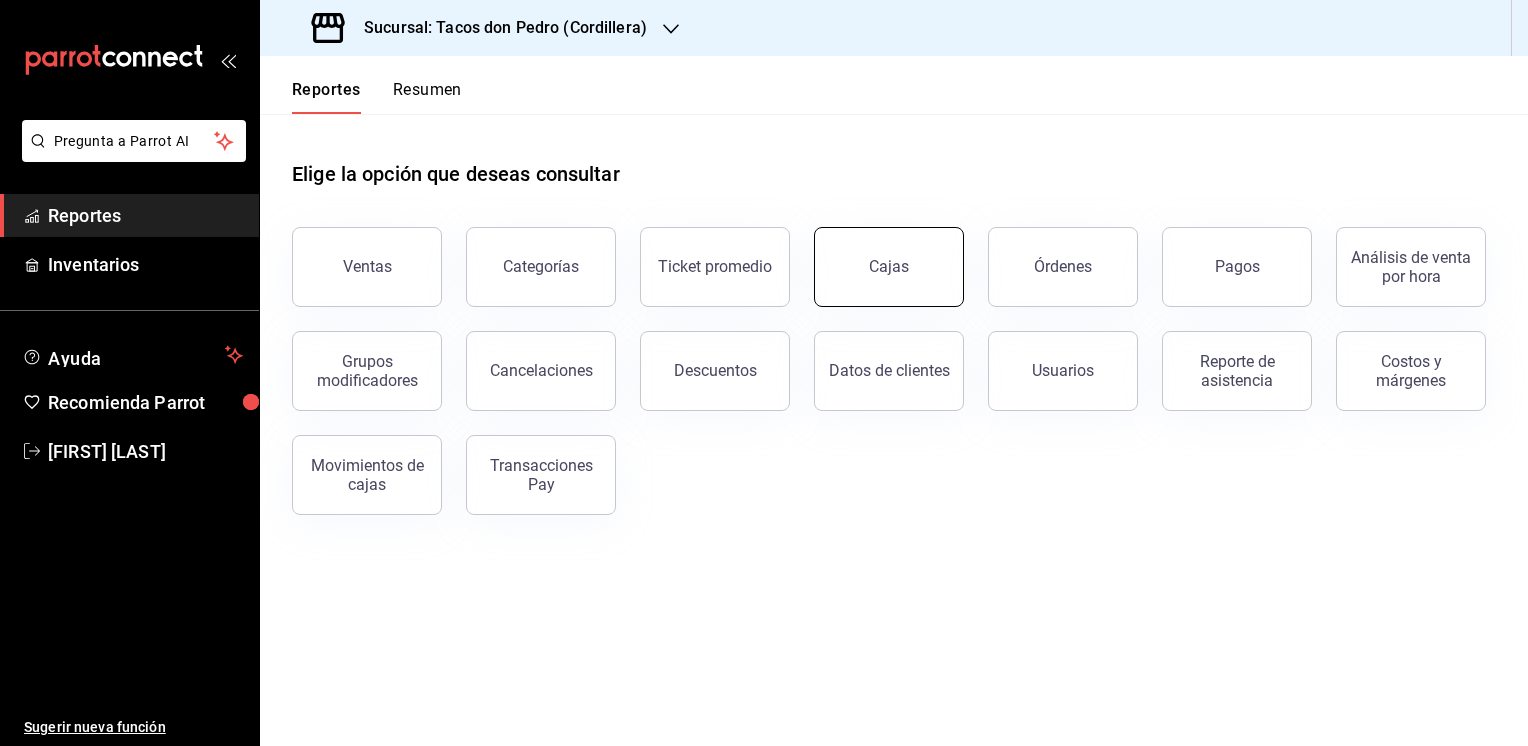 click on "Cajas" at bounding box center [889, 267] 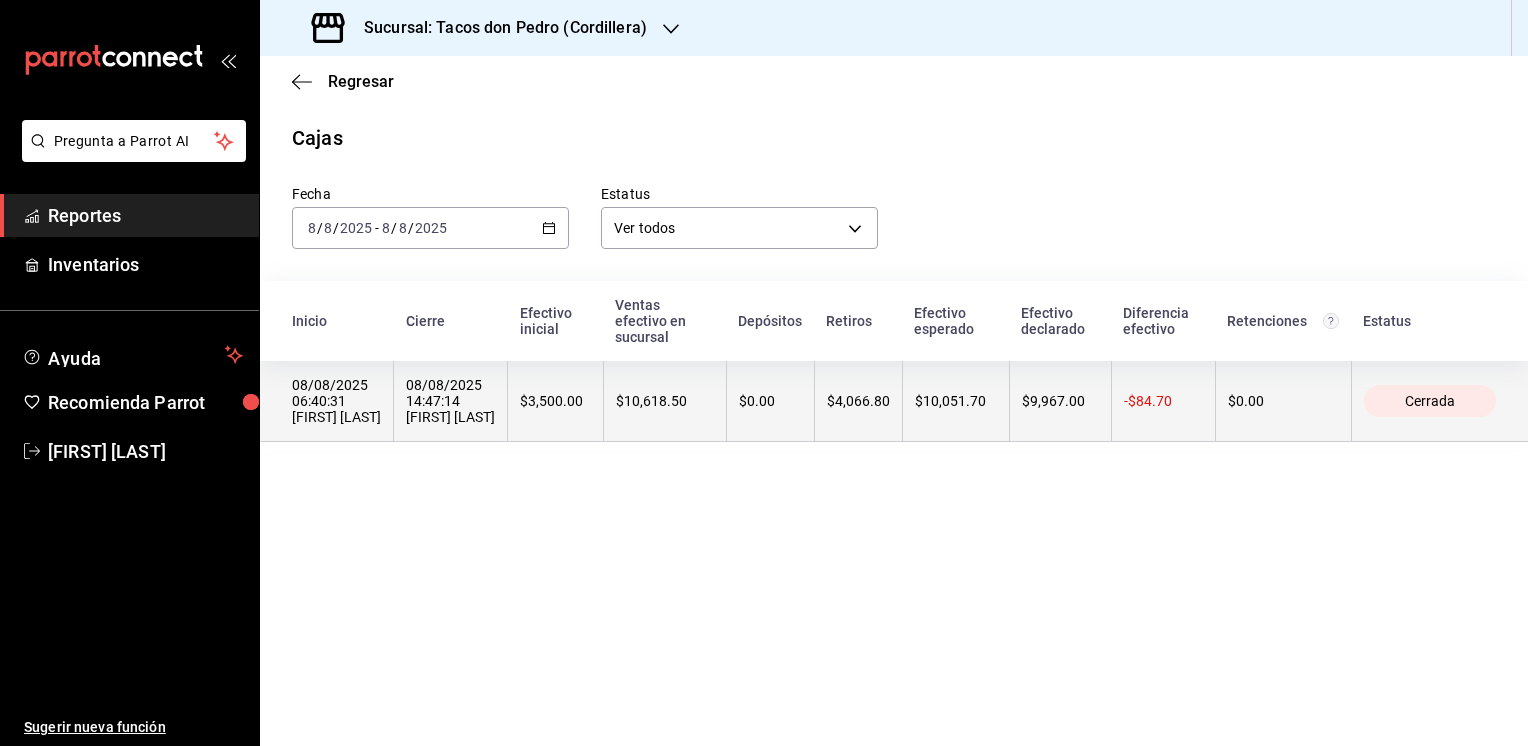 click on "$4,066.80" at bounding box center [858, 401] 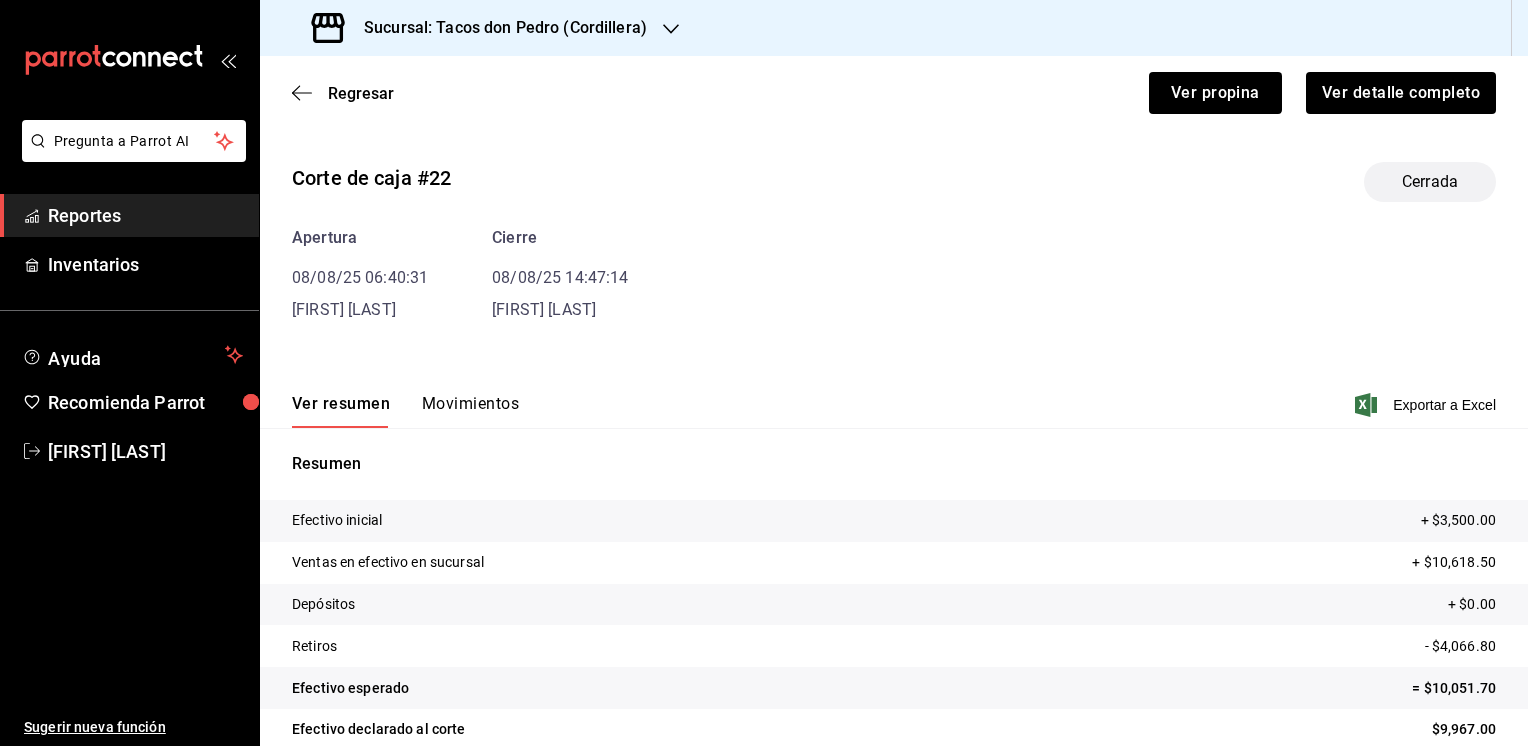 click on "Movimientos" at bounding box center [470, 411] 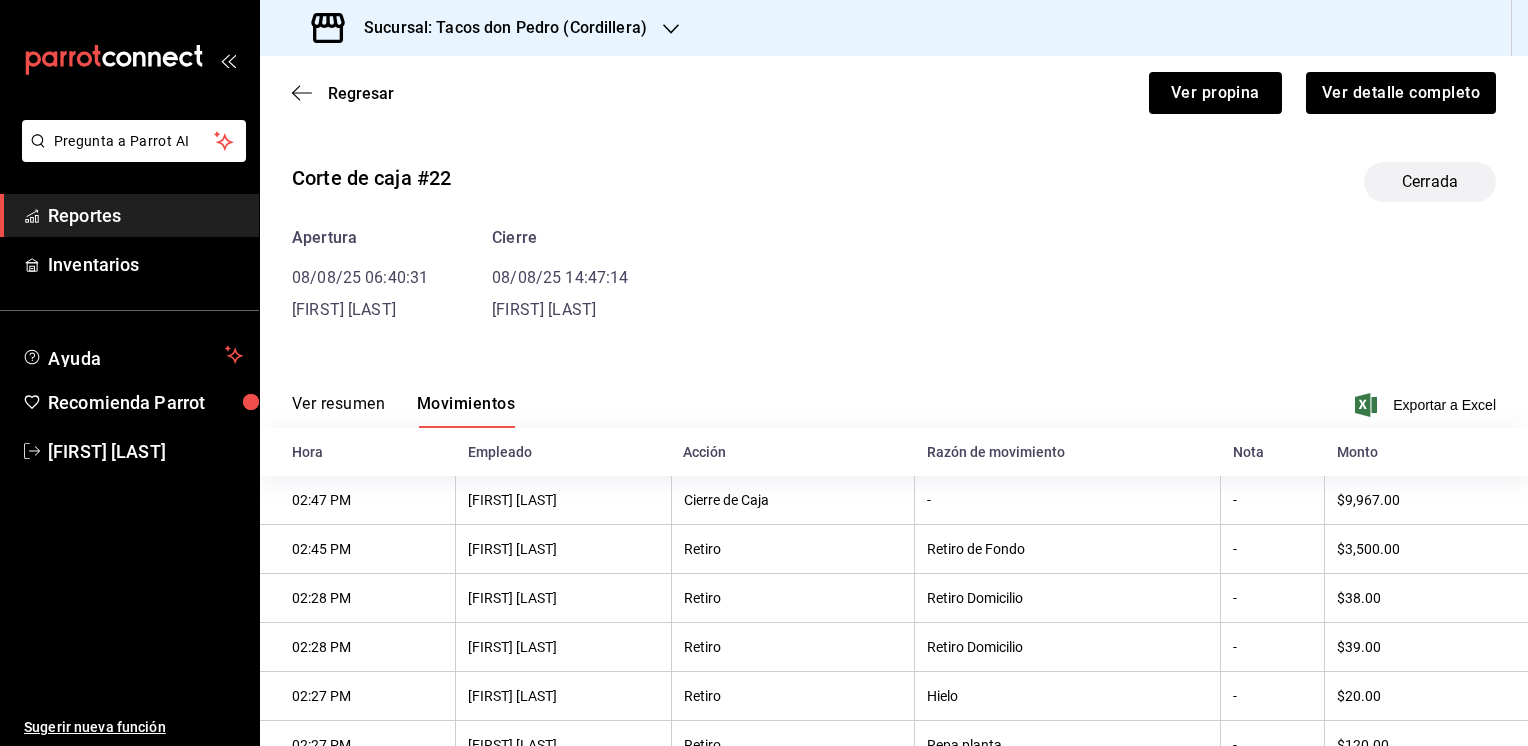 click 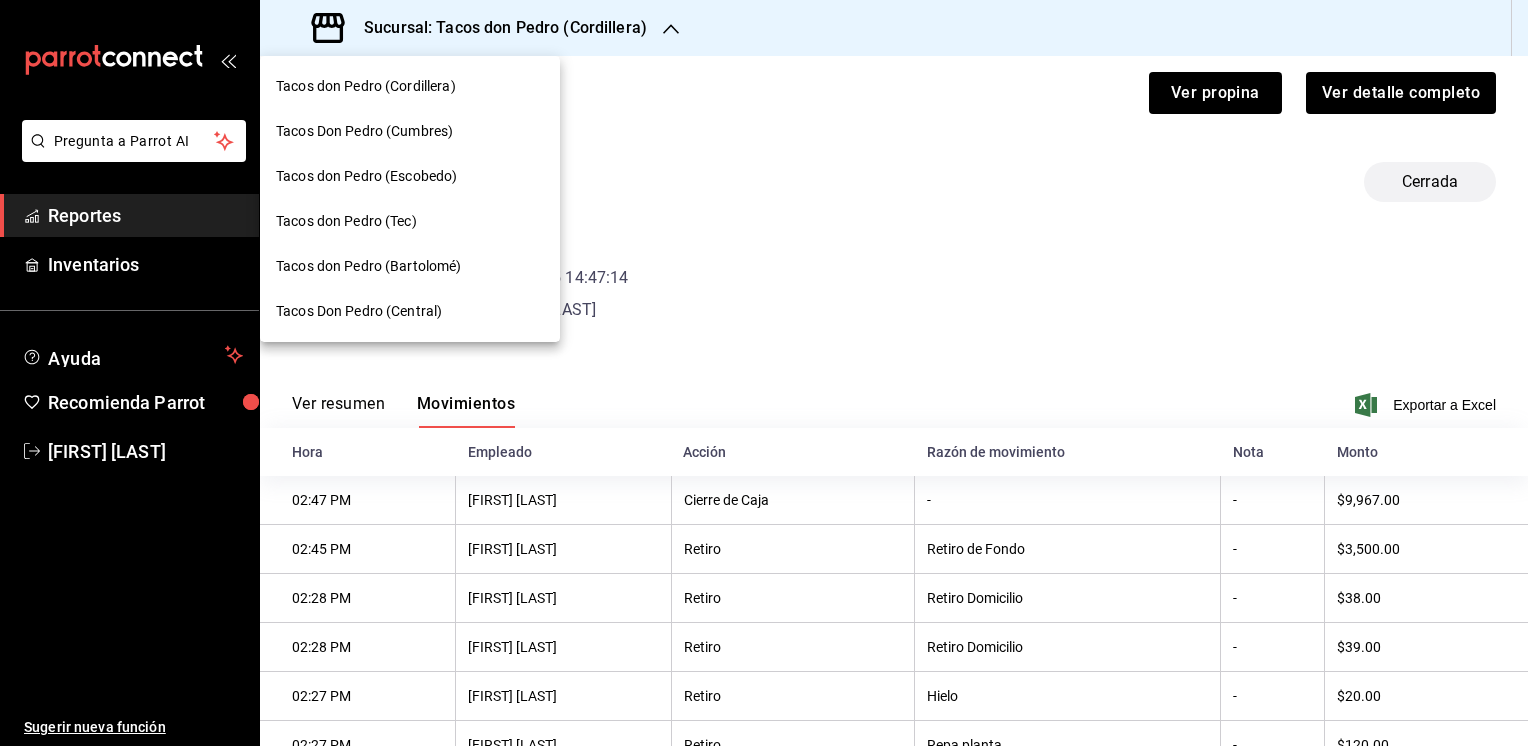 click on "Tacos don Pedro (Cordillera)" at bounding box center [366, 86] 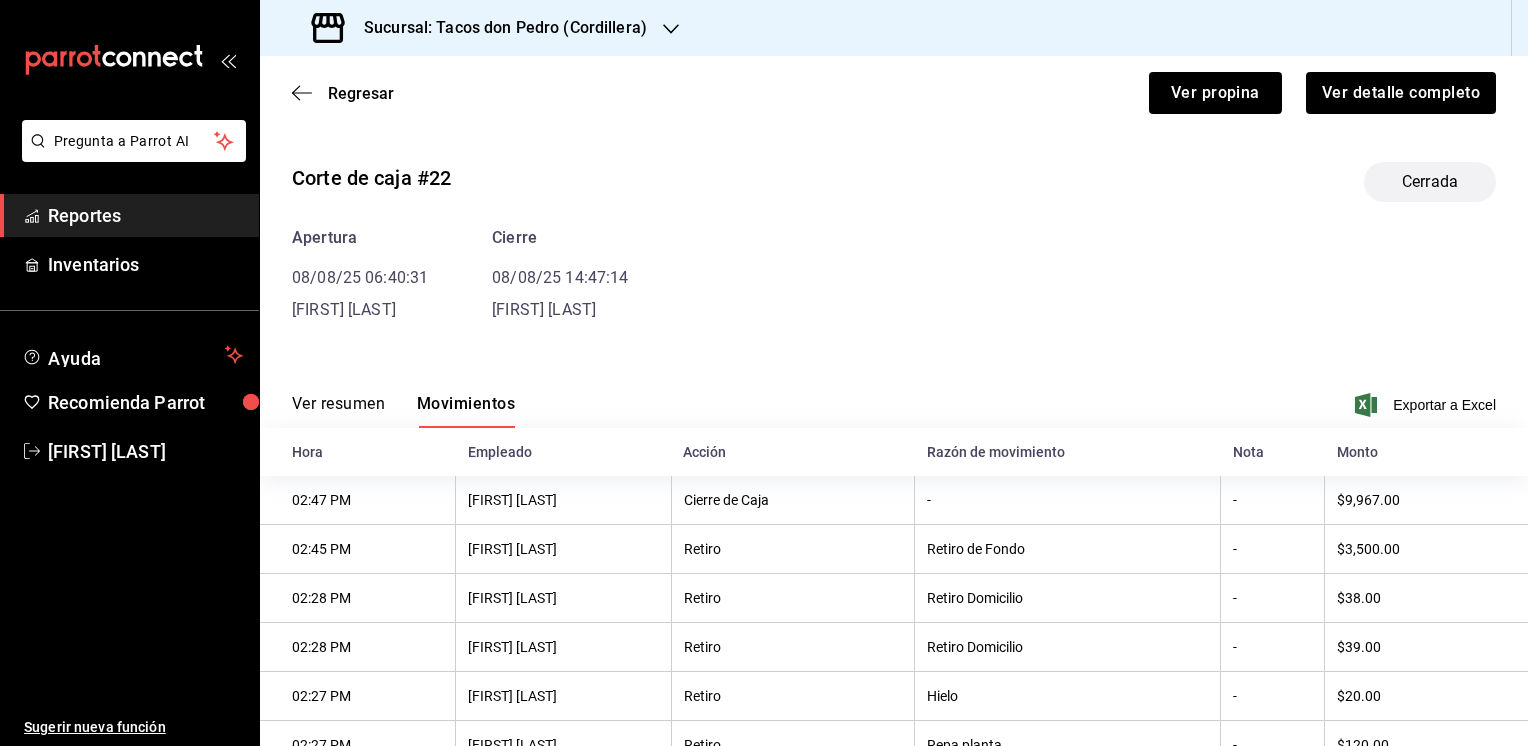 click on "Reportes" at bounding box center [145, 215] 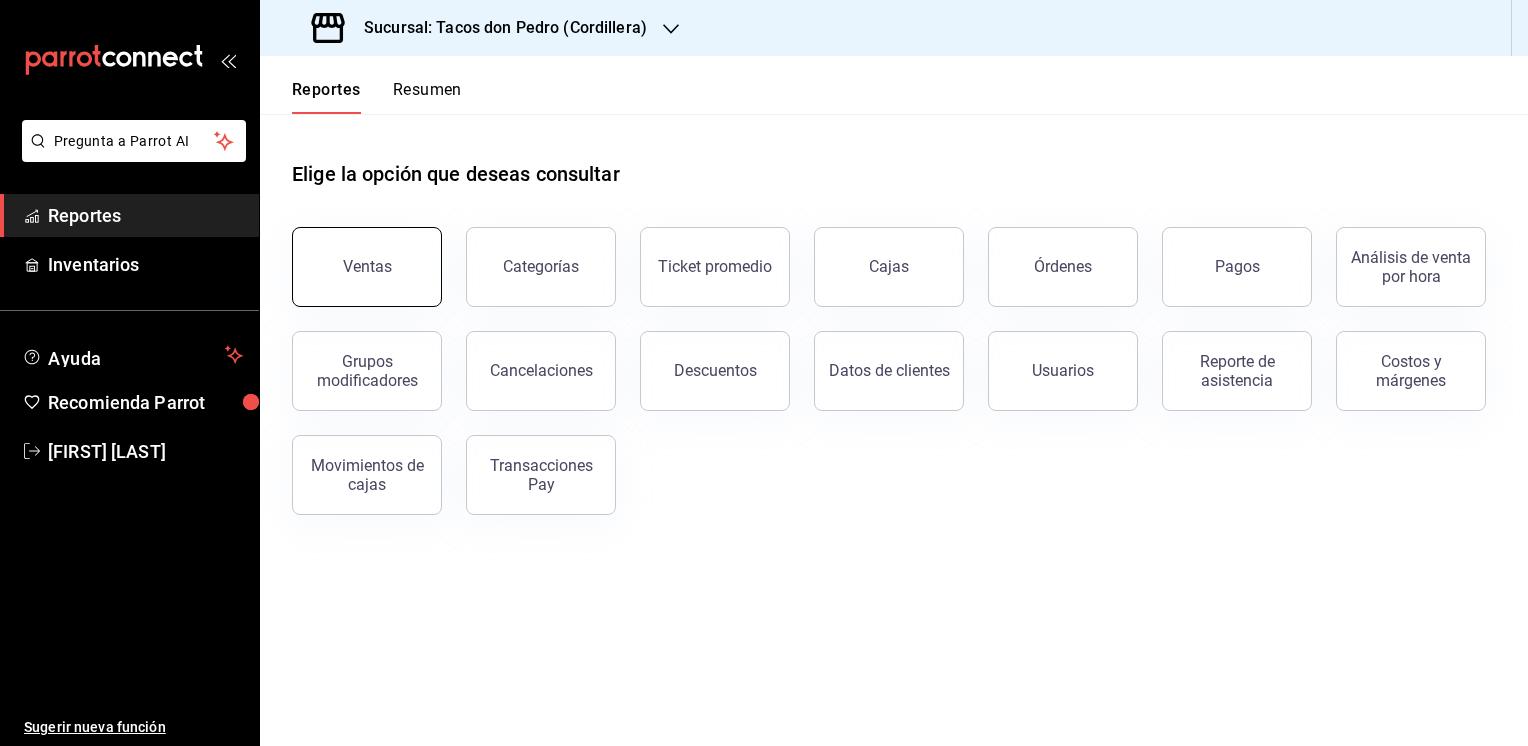 click on "Ventas" at bounding box center [367, 266] 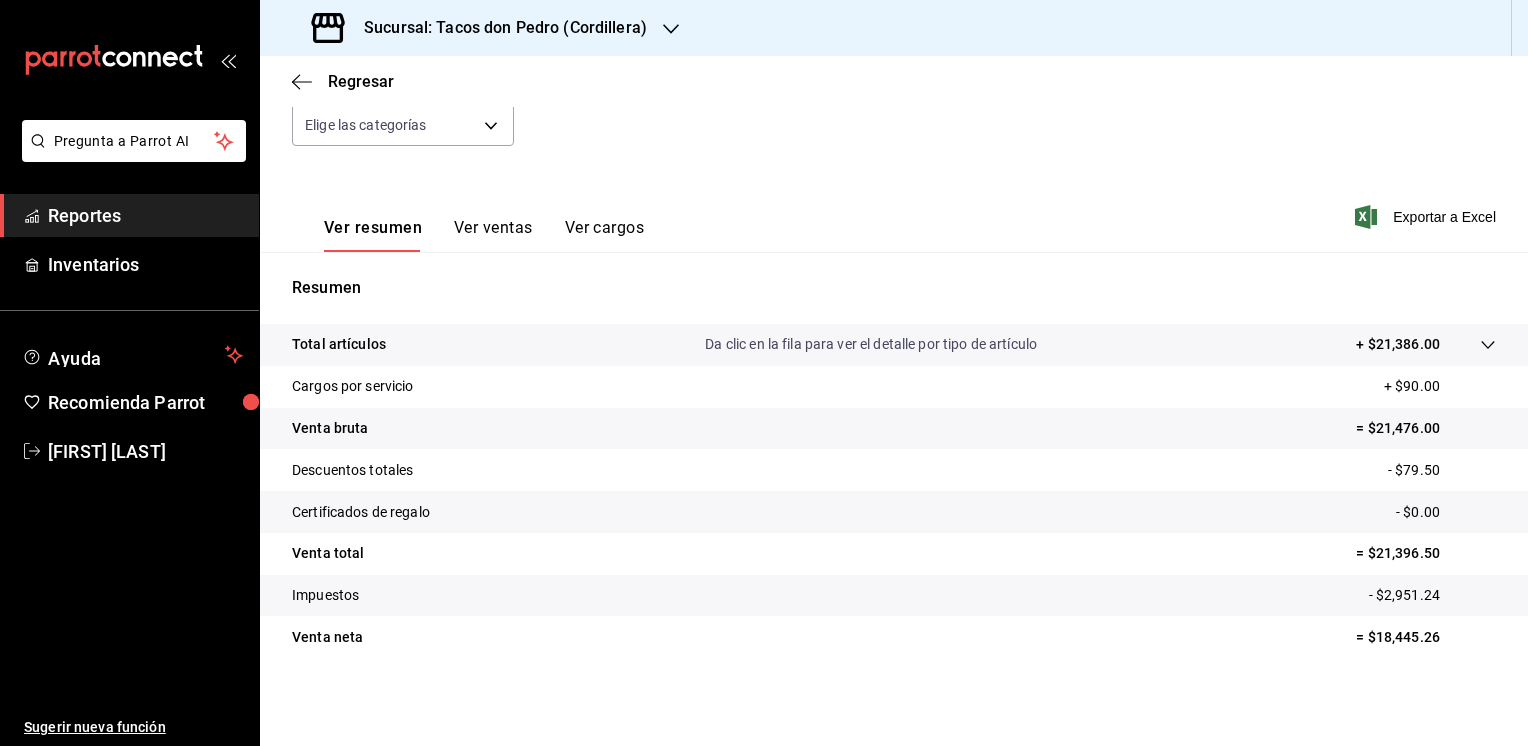 scroll, scrollTop: 0, scrollLeft: 0, axis: both 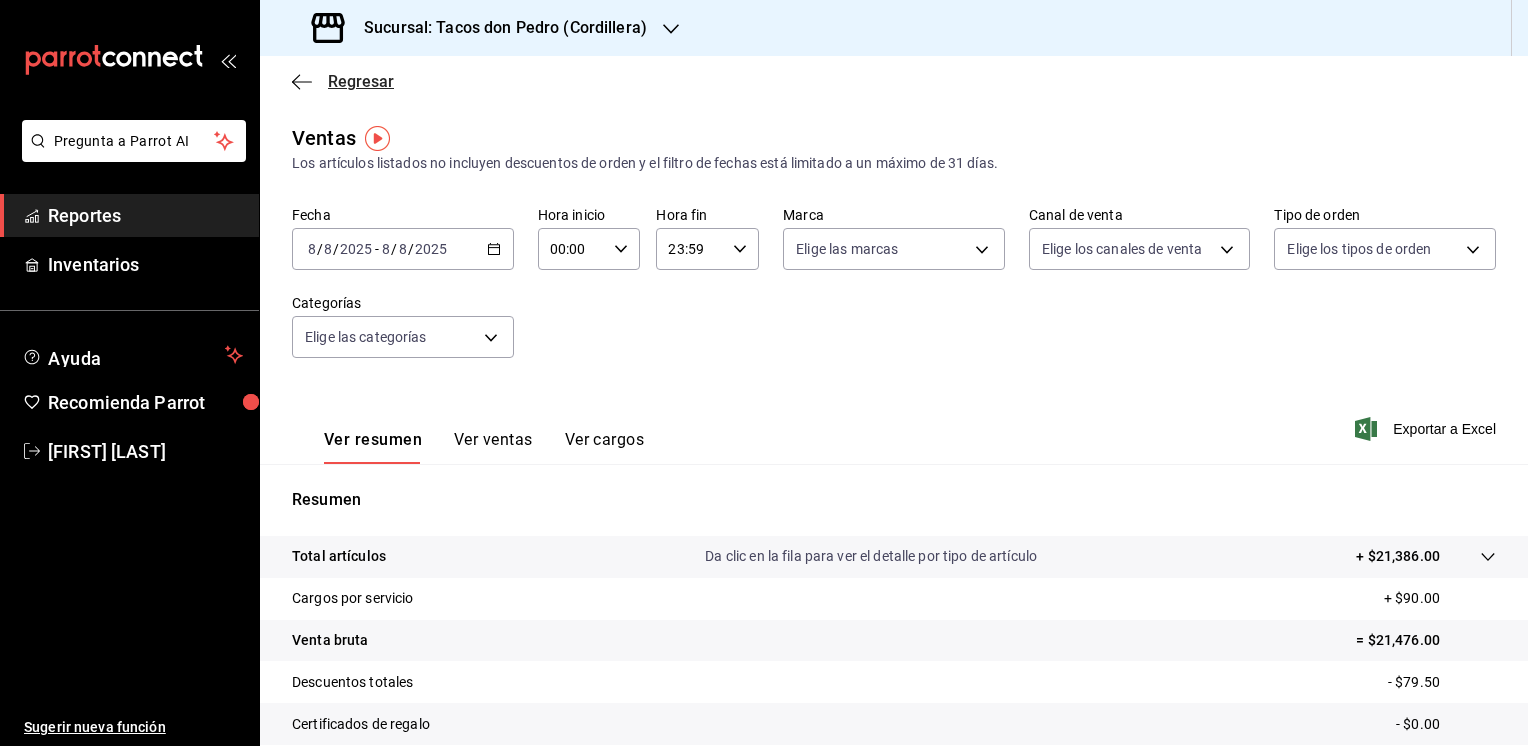 click 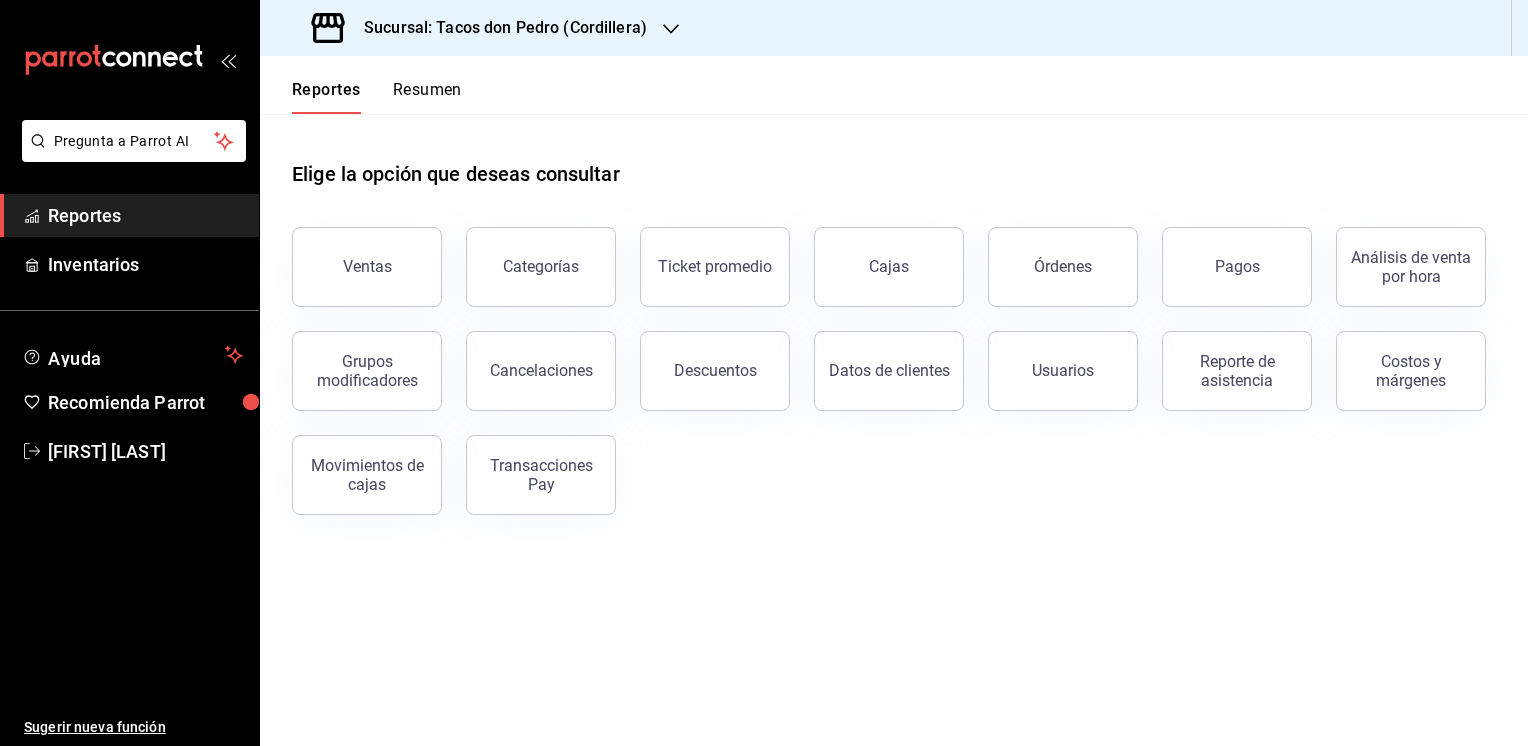 click on "Reportes" at bounding box center (145, 215) 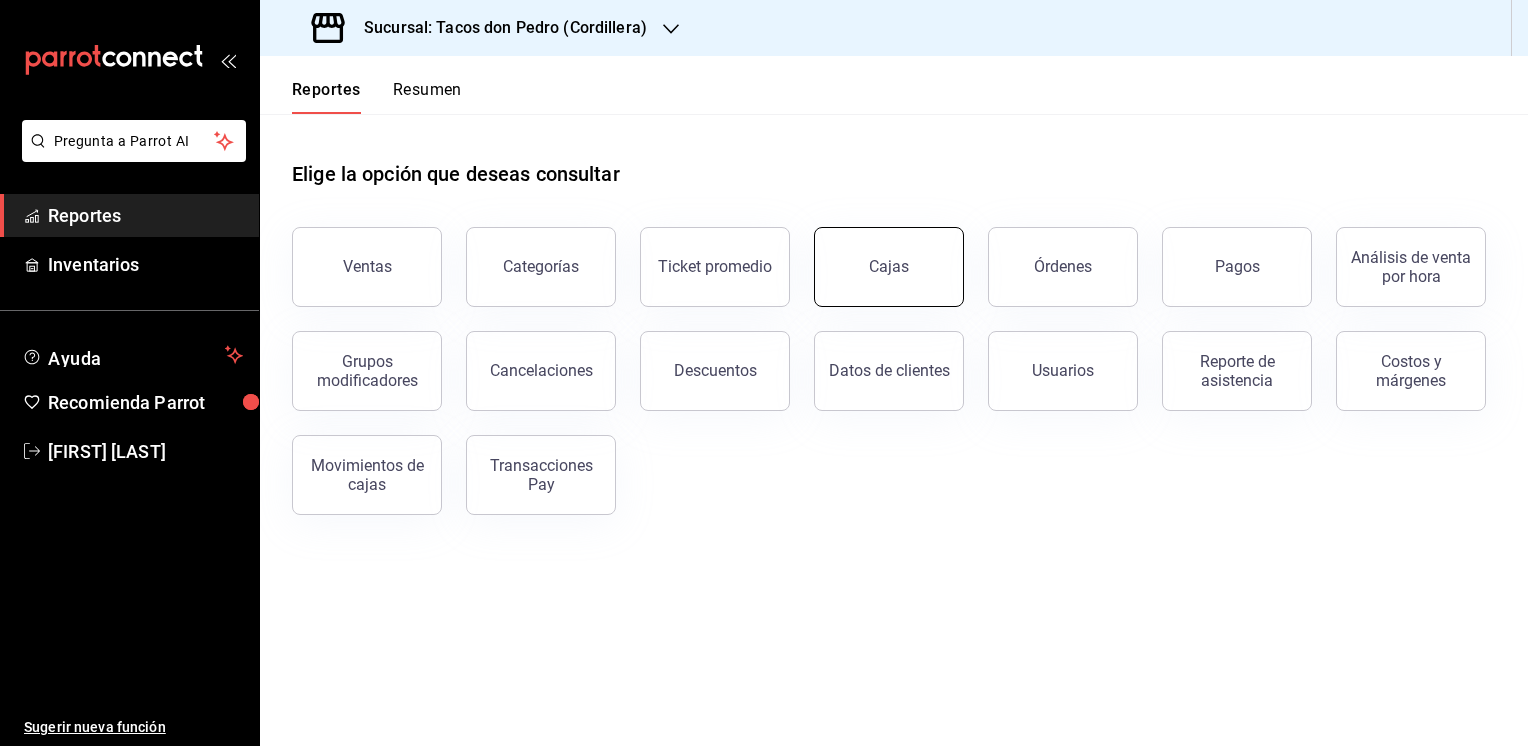 click on "Cajas" at bounding box center [889, 267] 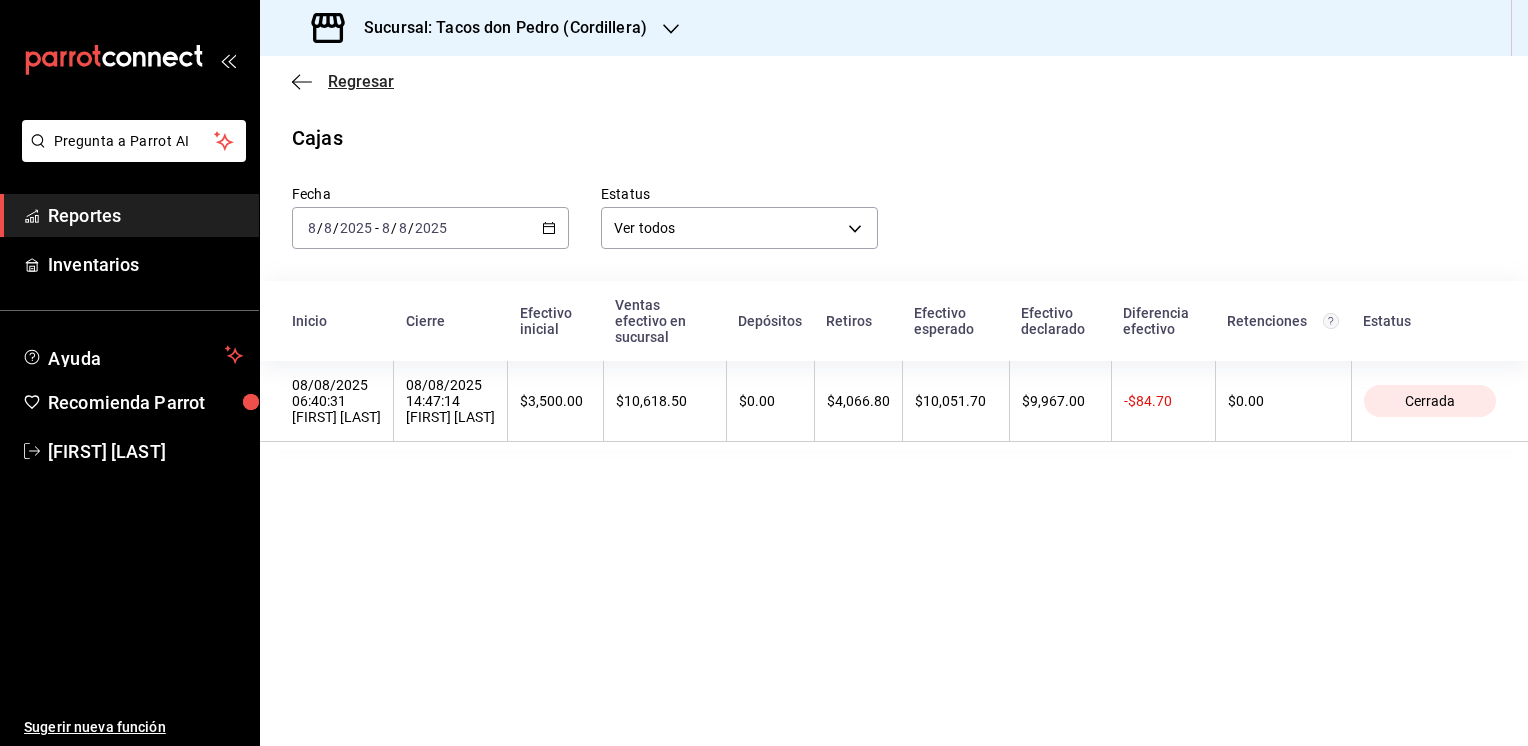 click 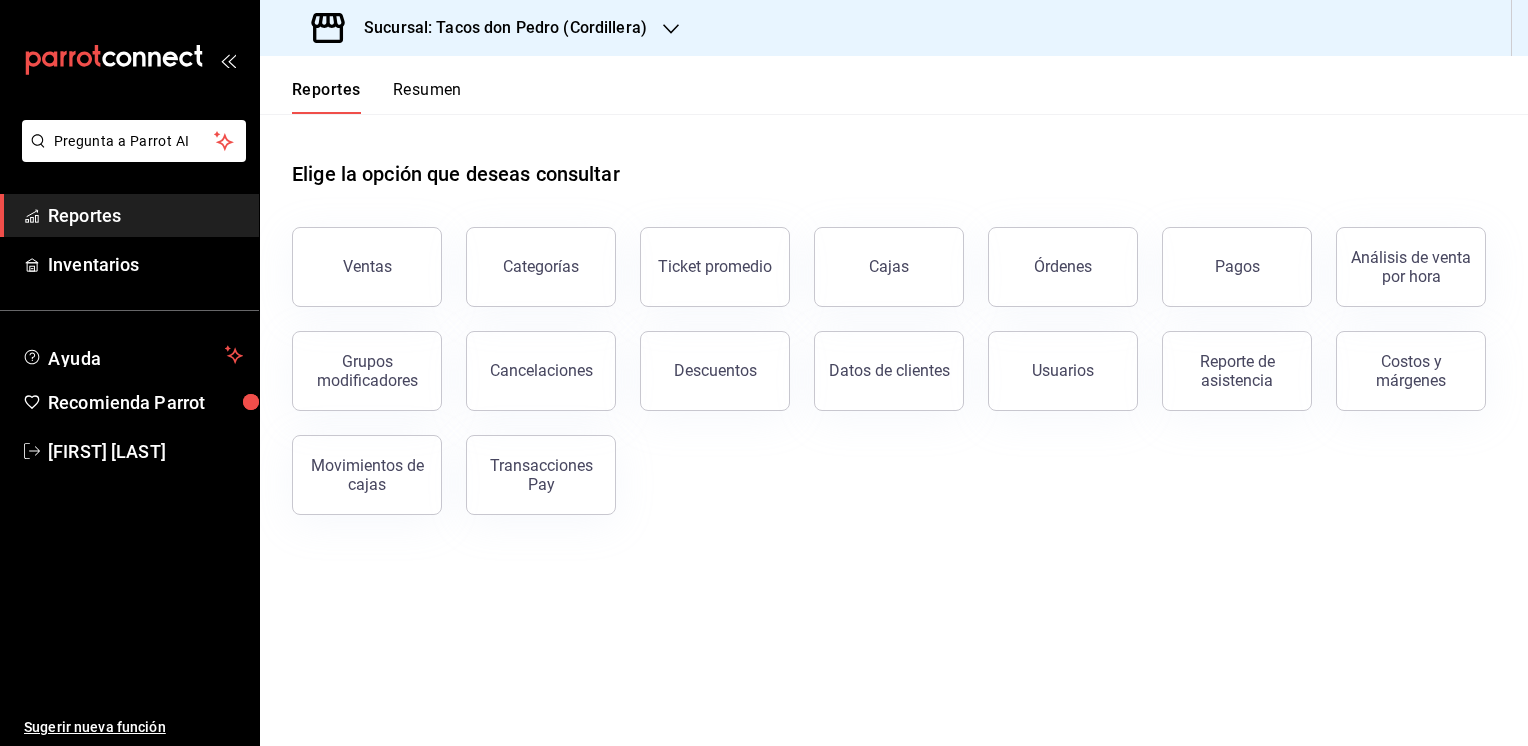 click on "Resumen" at bounding box center [427, 97] 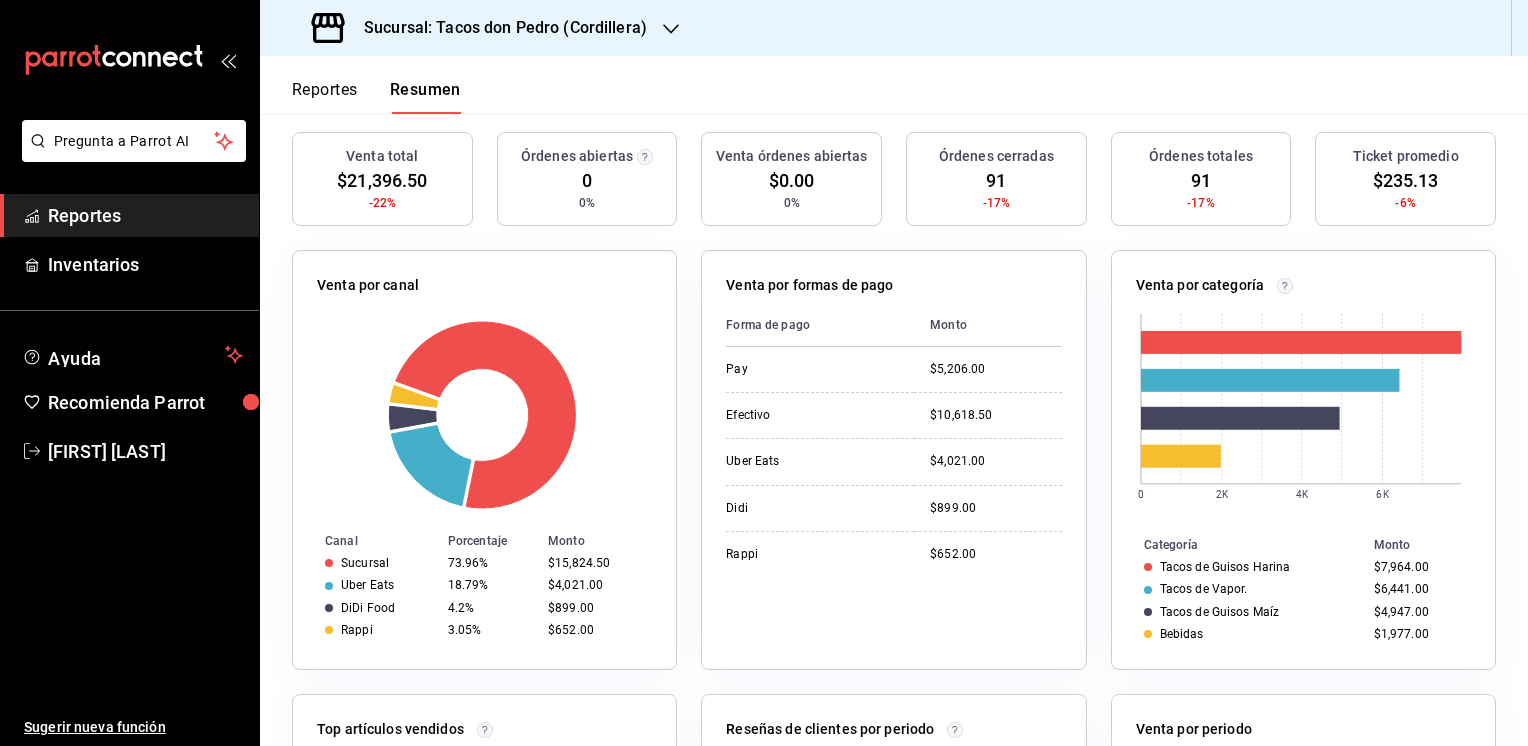 scroll, scrollTop: 237, scrollLeft: 0, axis: vertical 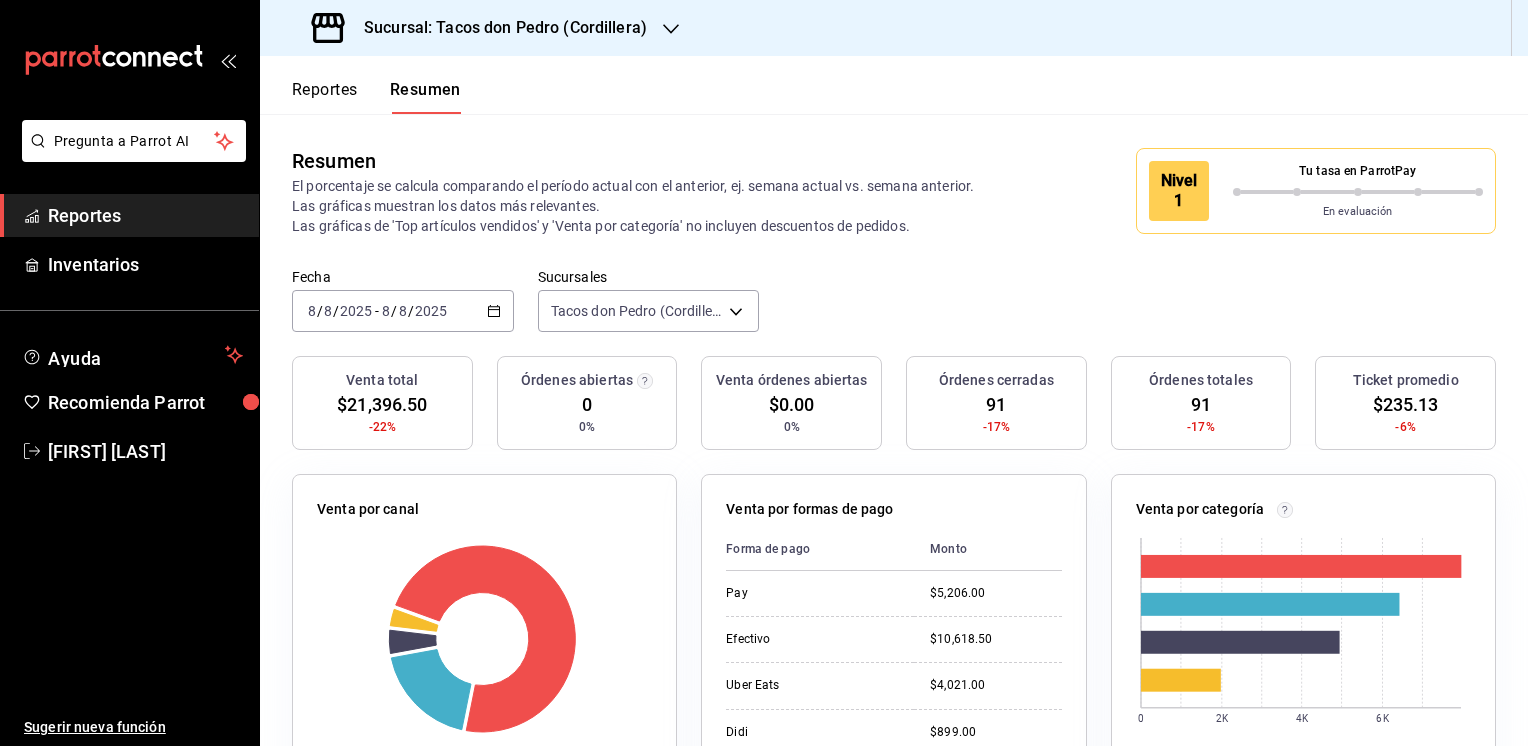 click on "Reportes" at bounding box center (325, 97) 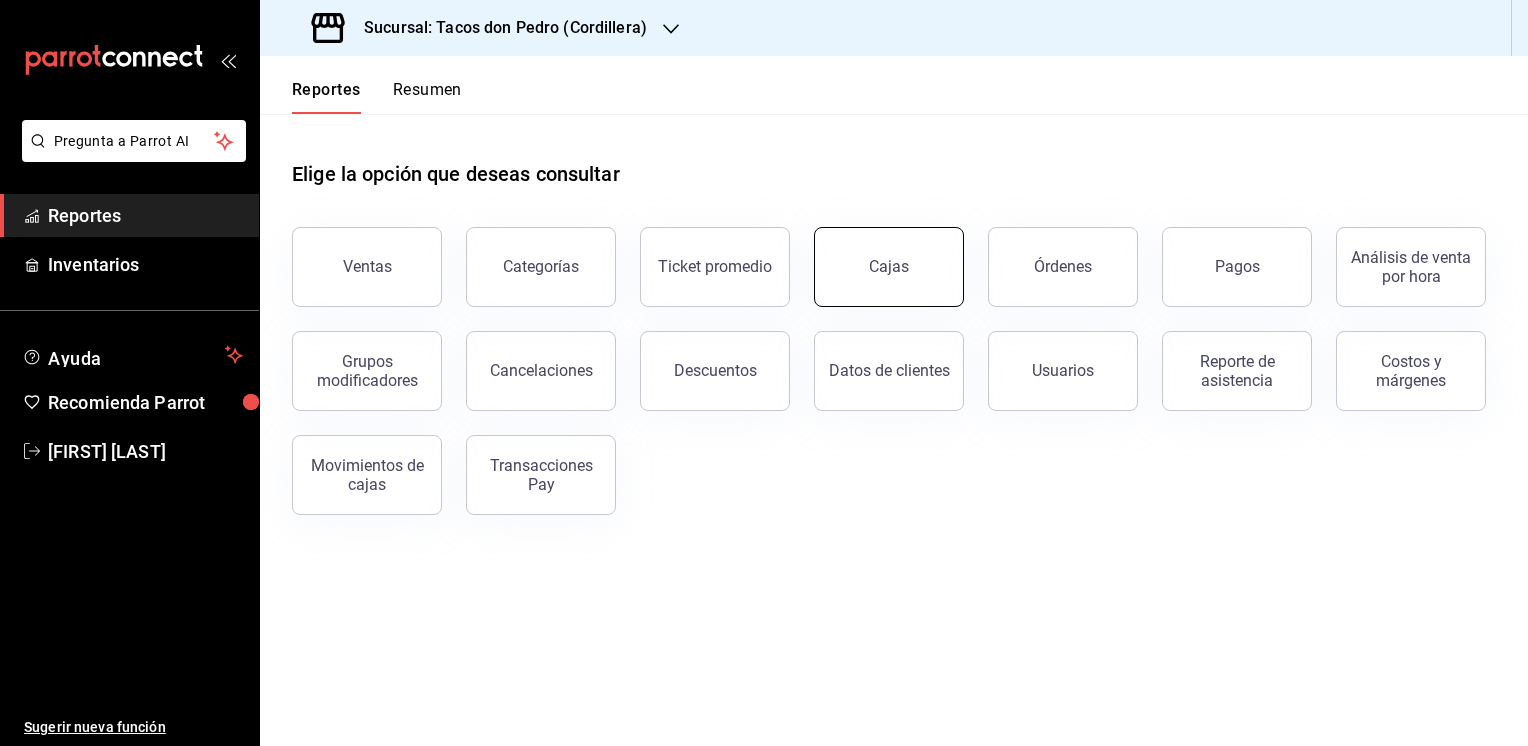 click on "Cajas" at bounding box center [889, 266] 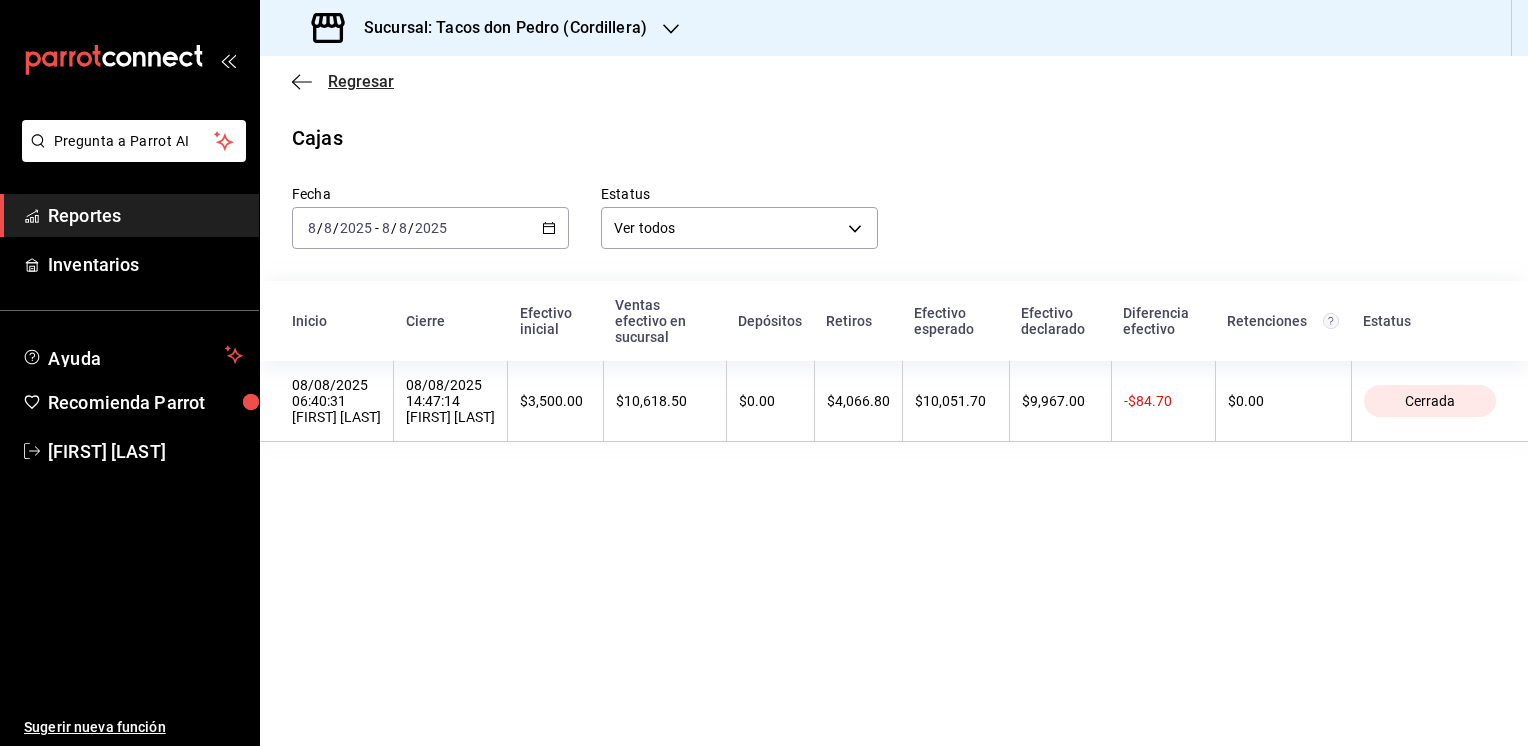 click 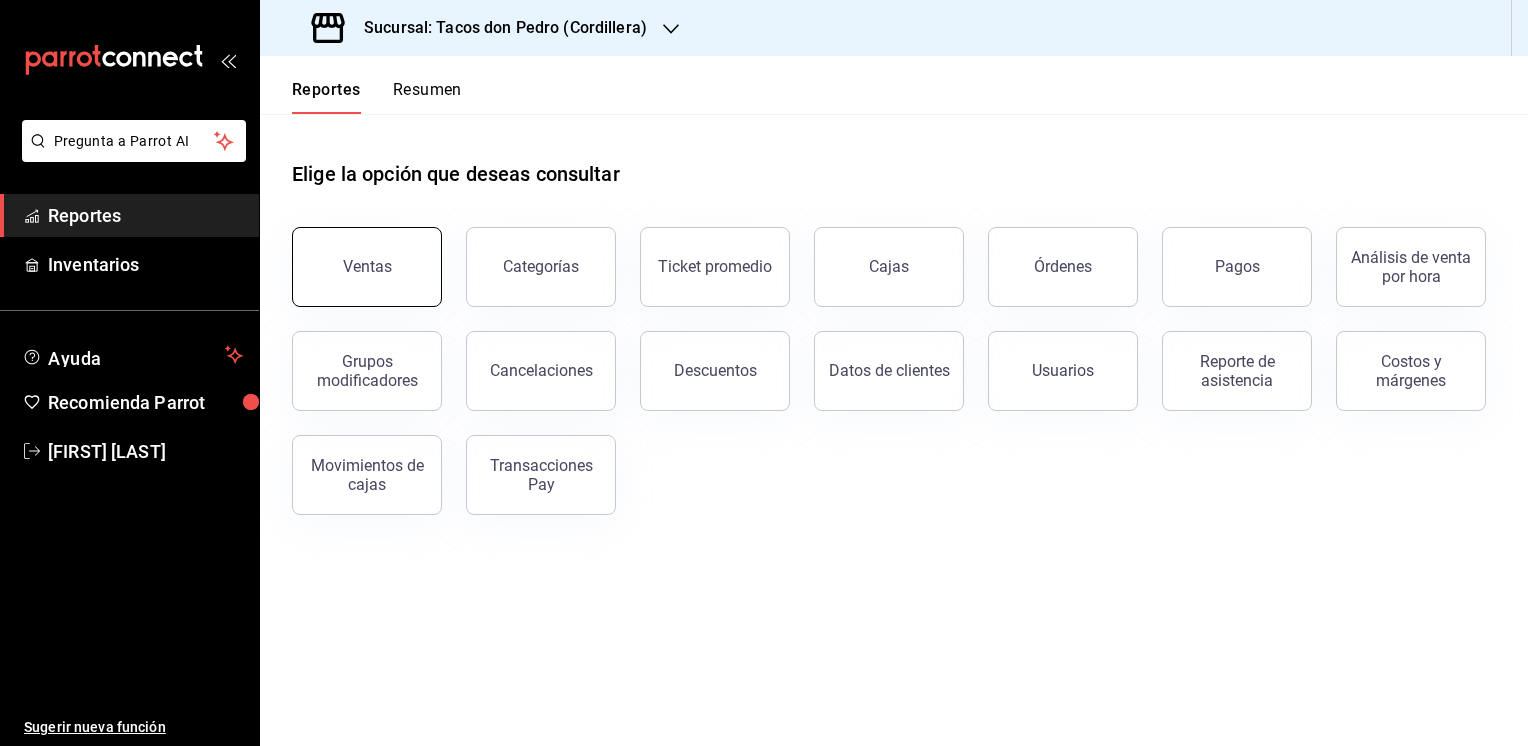 click on "Ventas" at bounding box center (367, 267) 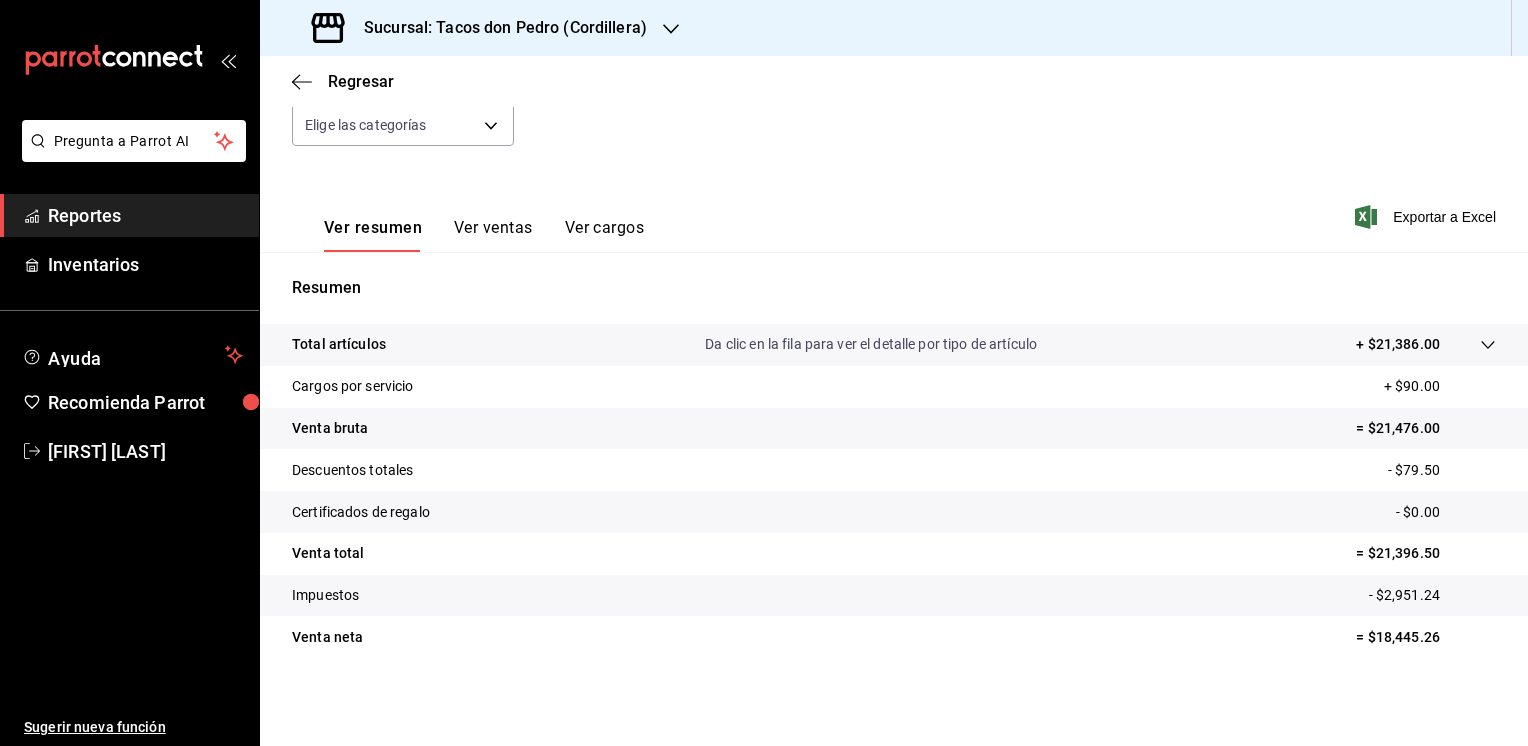 scroll, scrollTop: 0, scrollLeft: 0, axis: both 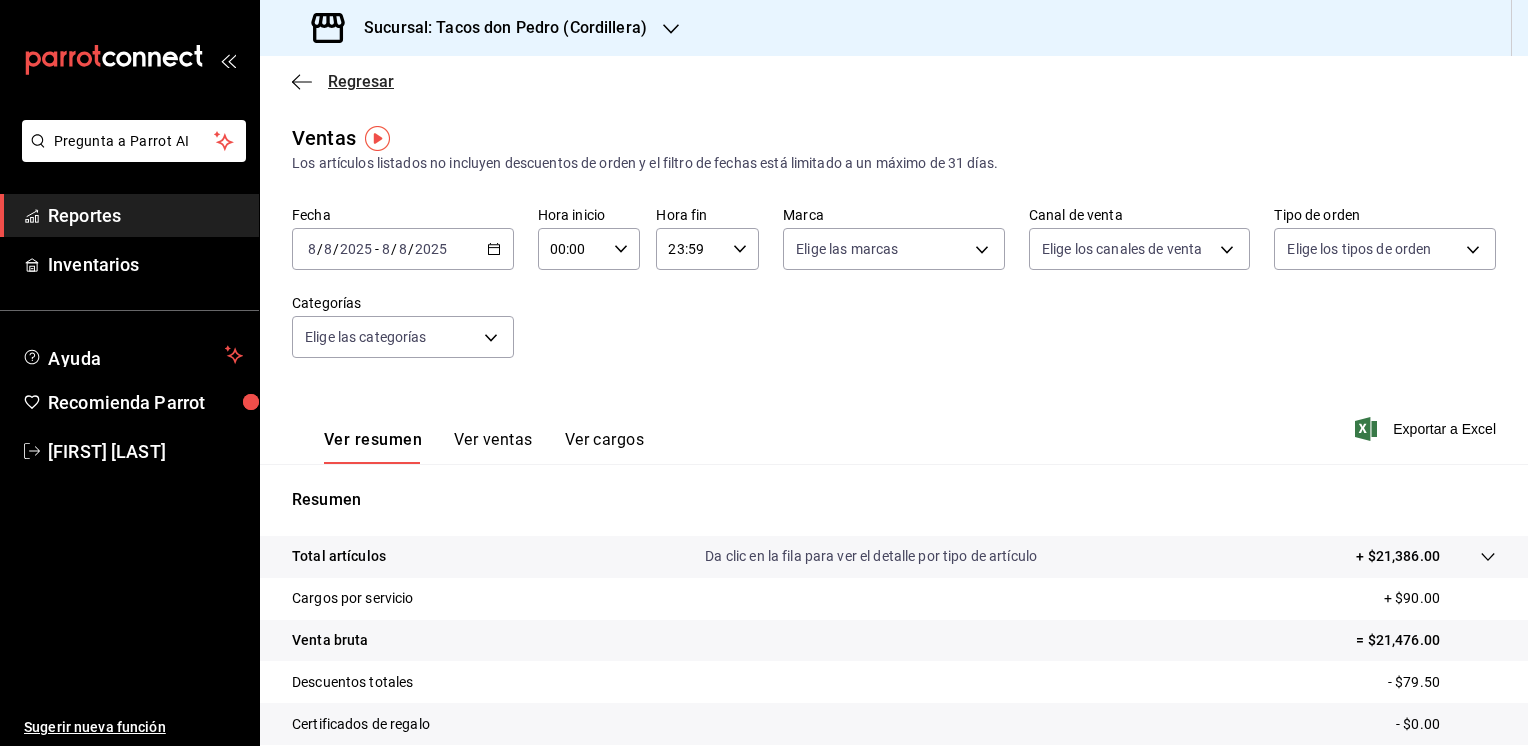 click 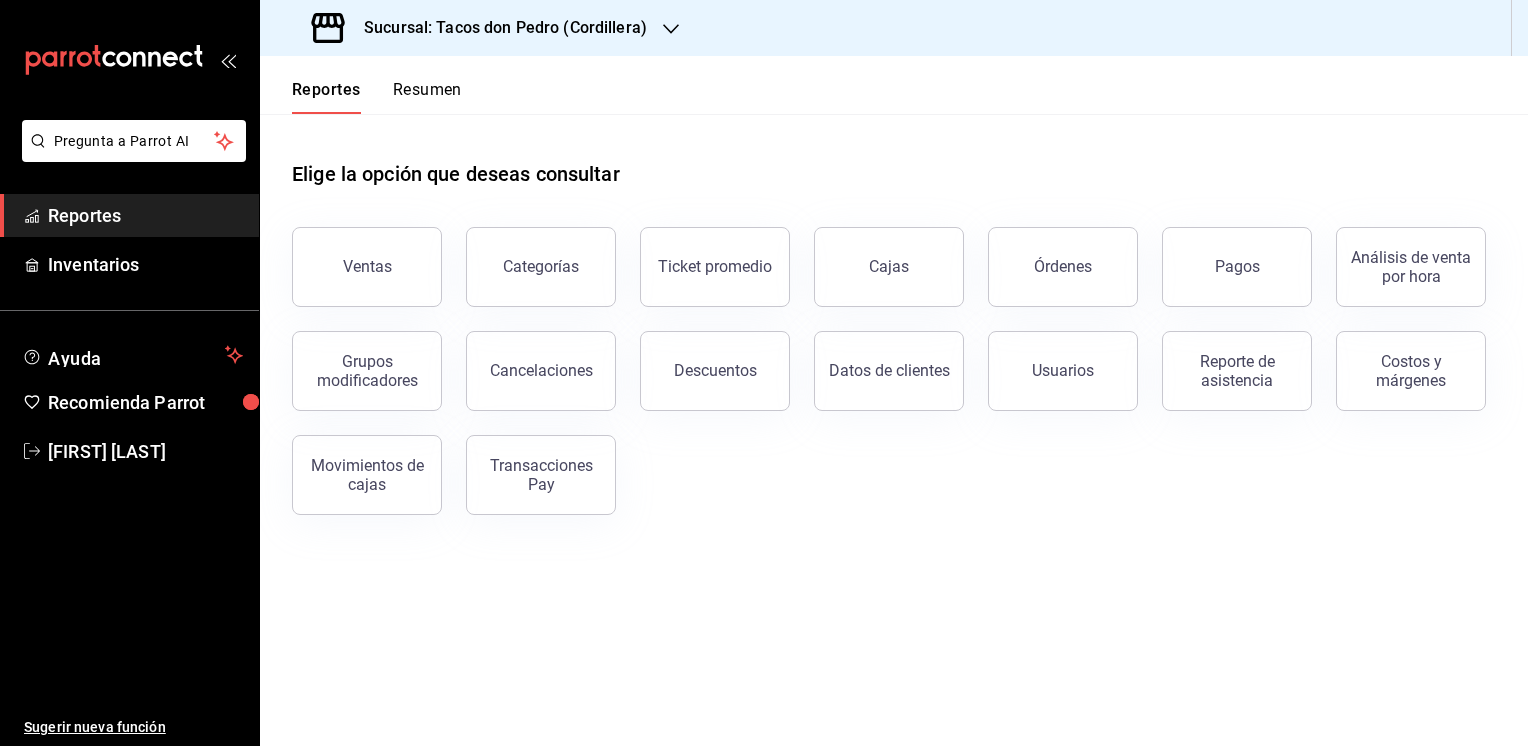 click on "Resumen" at bounding box center [427, 97] 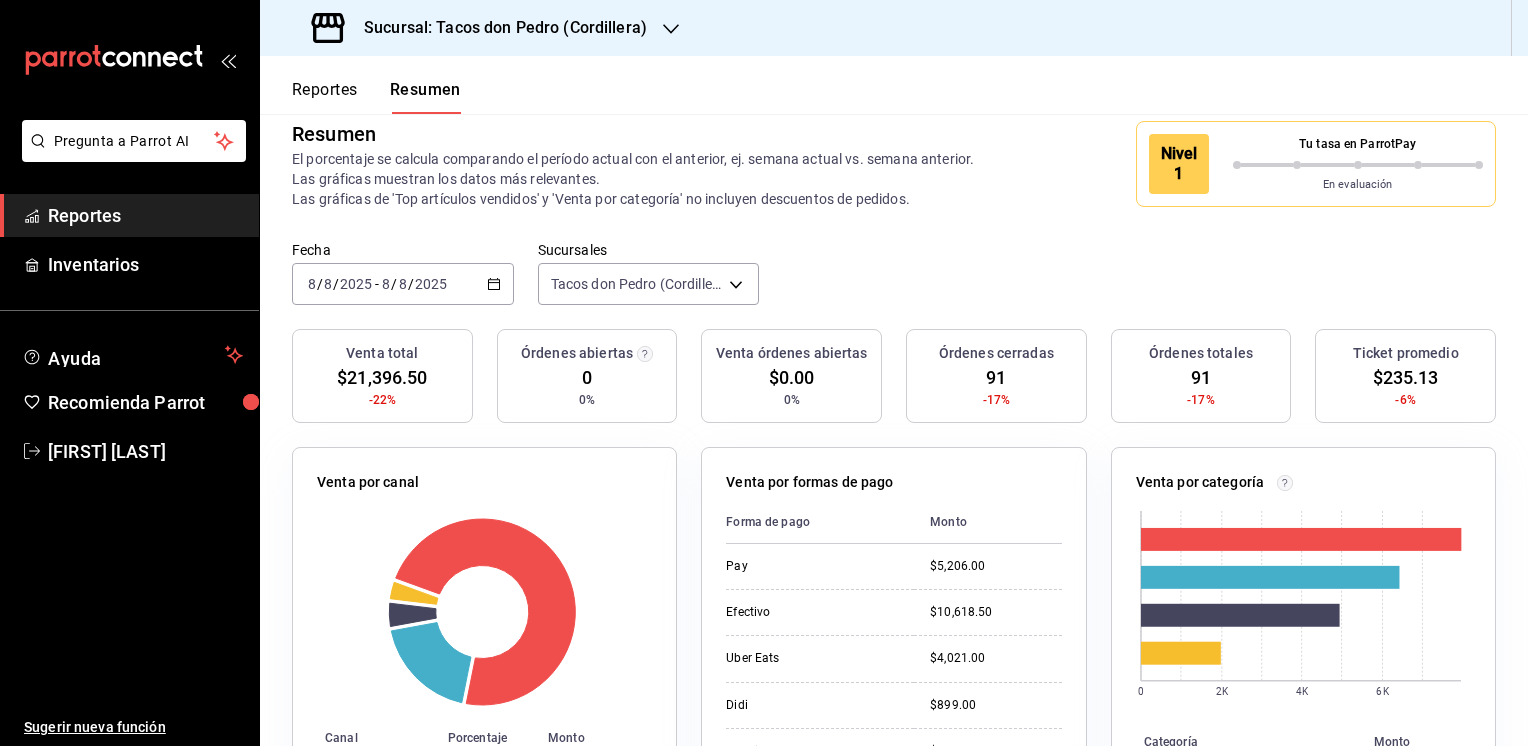 scroll, scrollTop: 0, scrollLeft: 0, axis: both 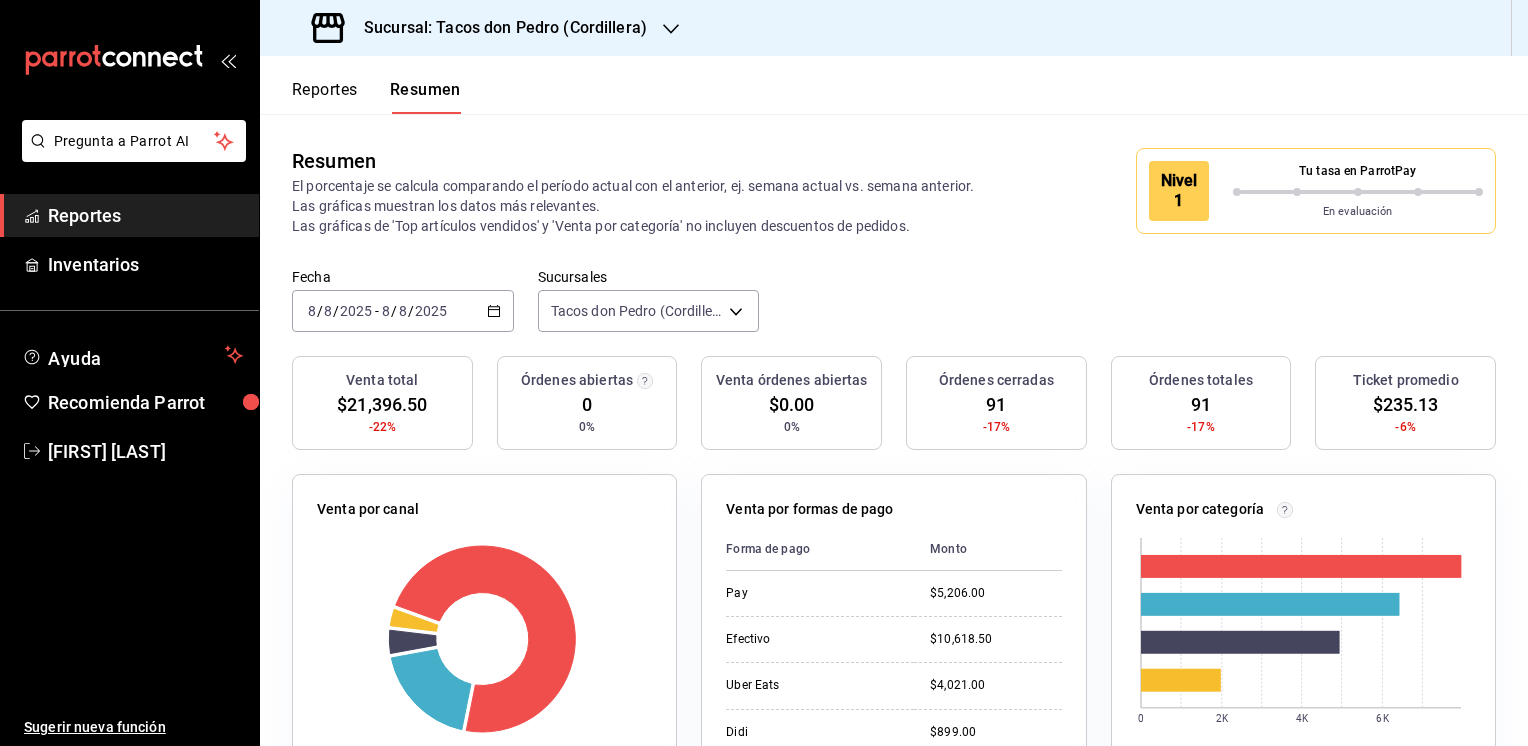click on "Reportes" at bounding box center (145, 215) 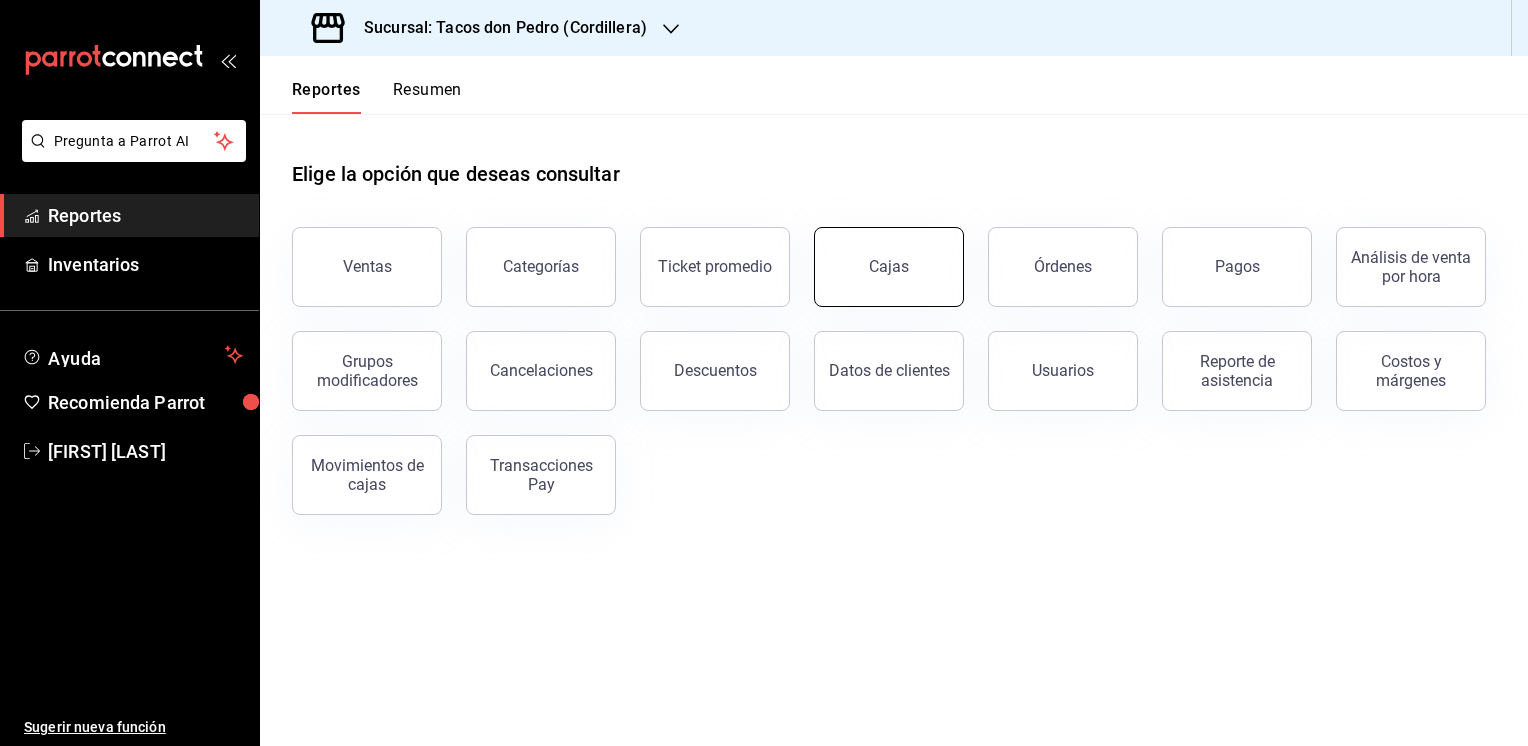 click on "Cajas" at bounding box center (889, 266) 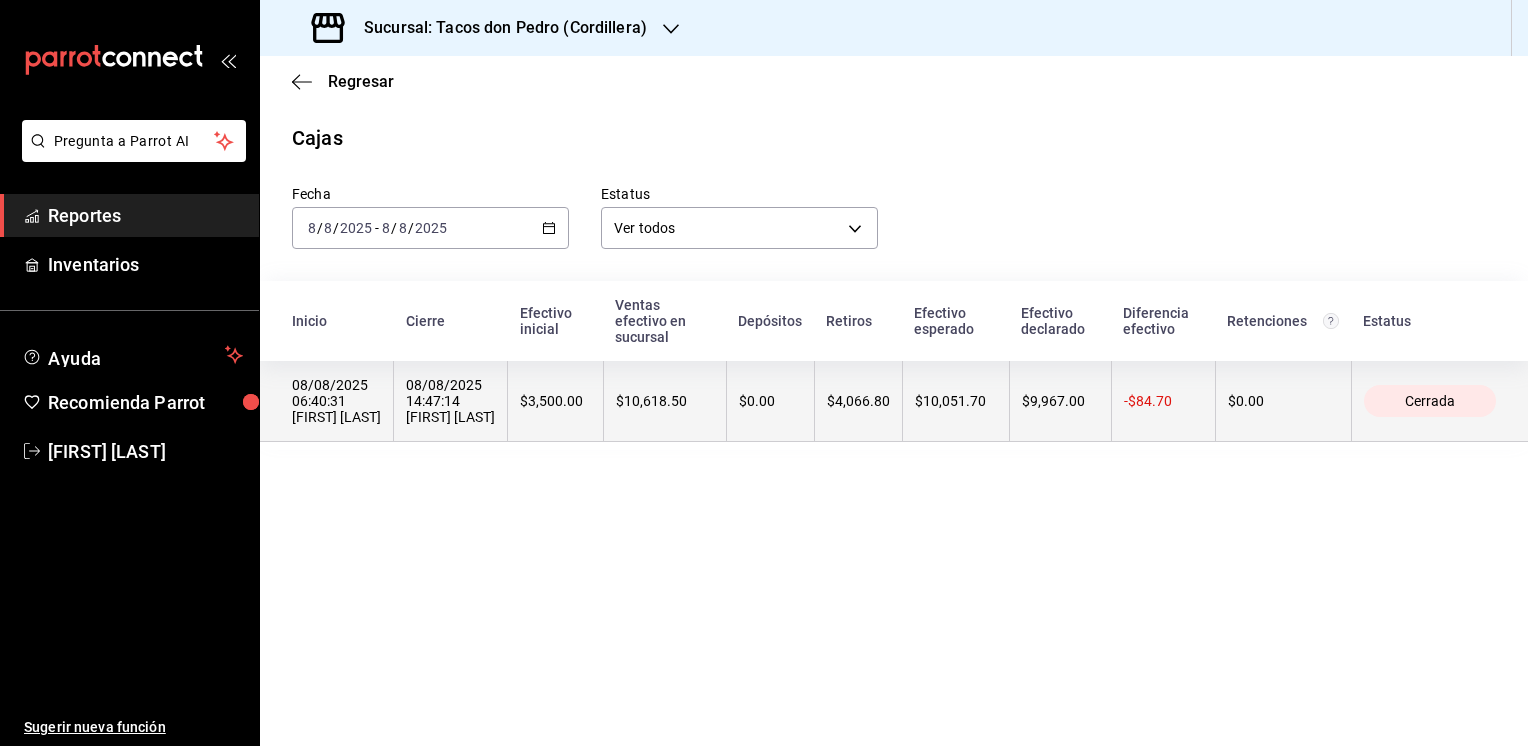 click on "$4,066.80" at bounding box center [858, 401] 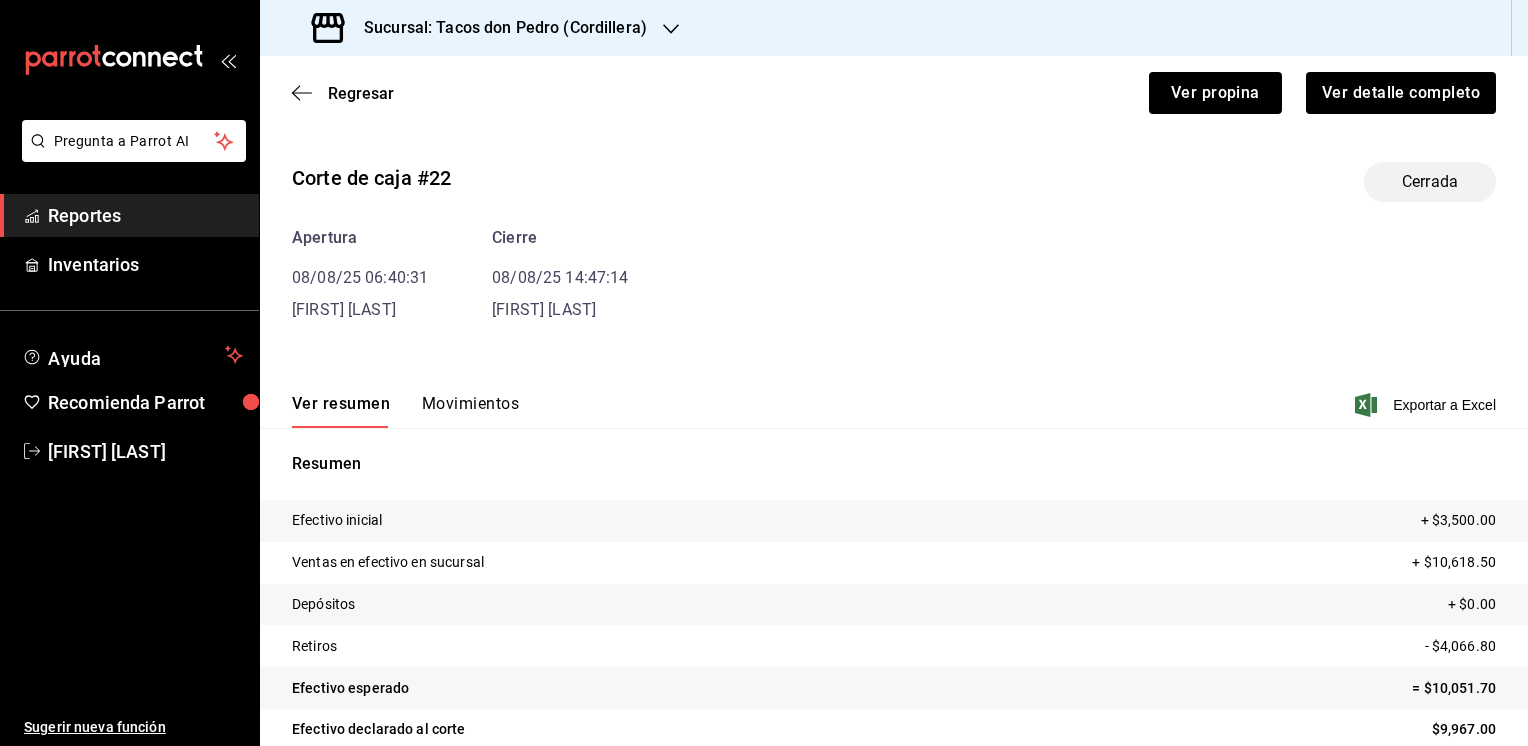 scroll, scrollTop: 70, scrollLeft: 0, axis: vertical 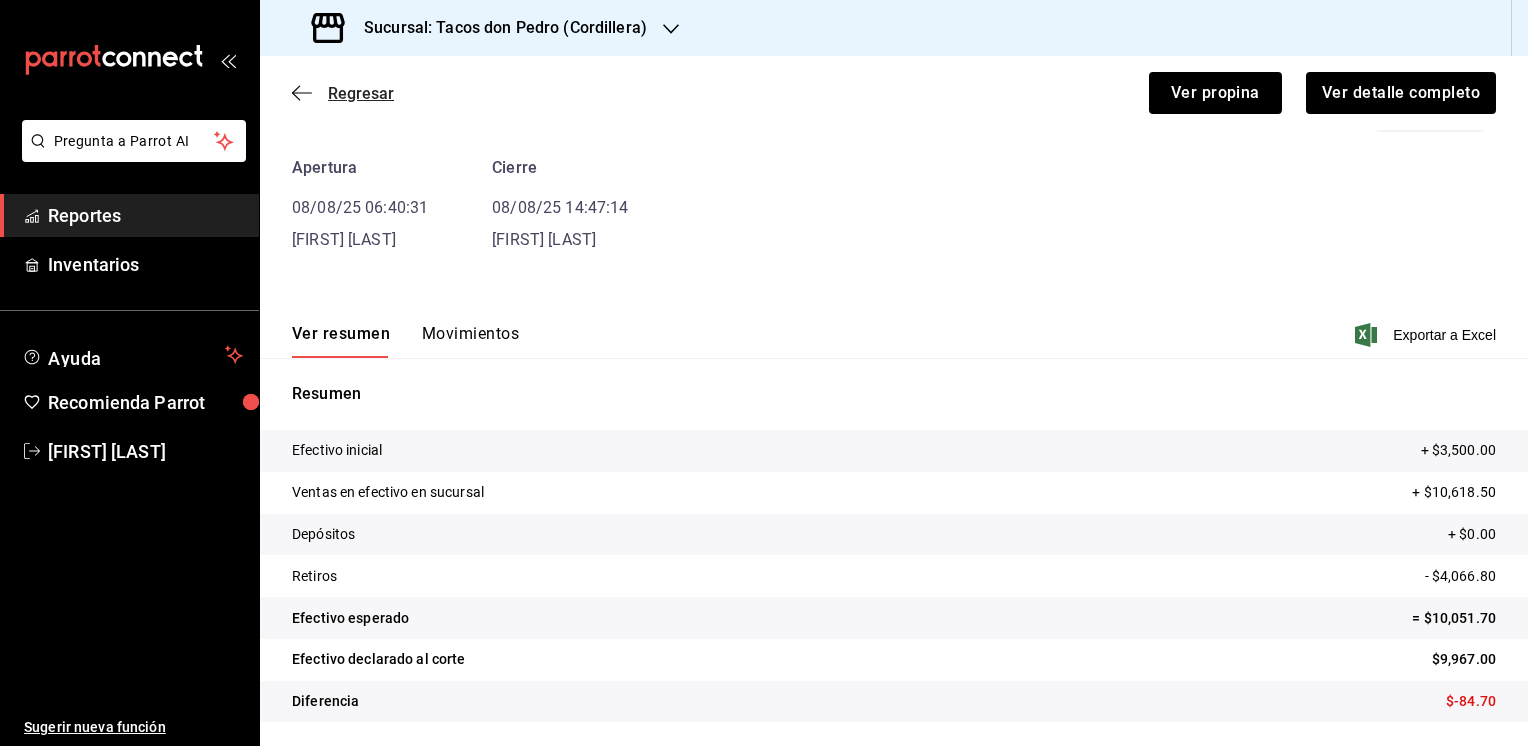click 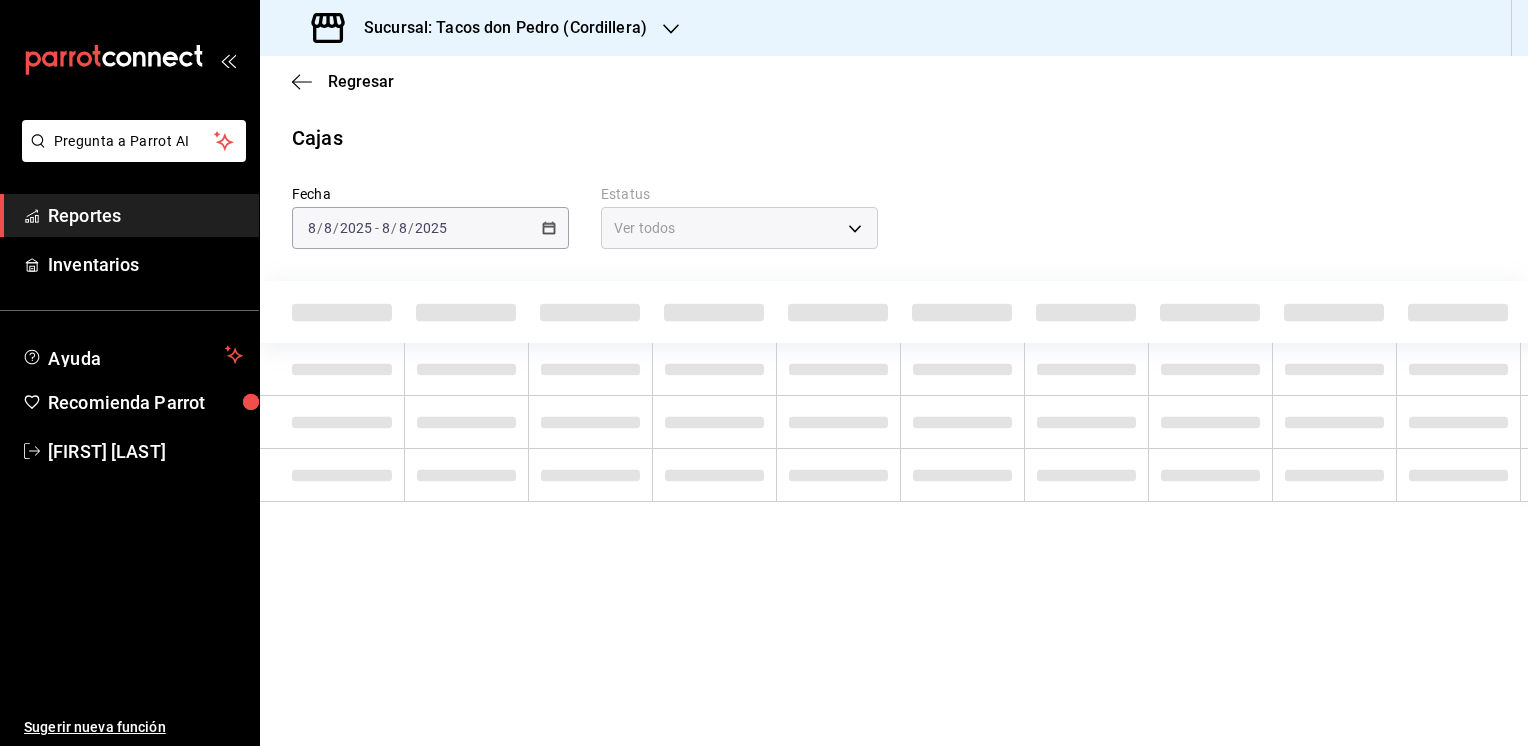 scroll, scrollTop: 0, scrollLeft: 0, axis: both 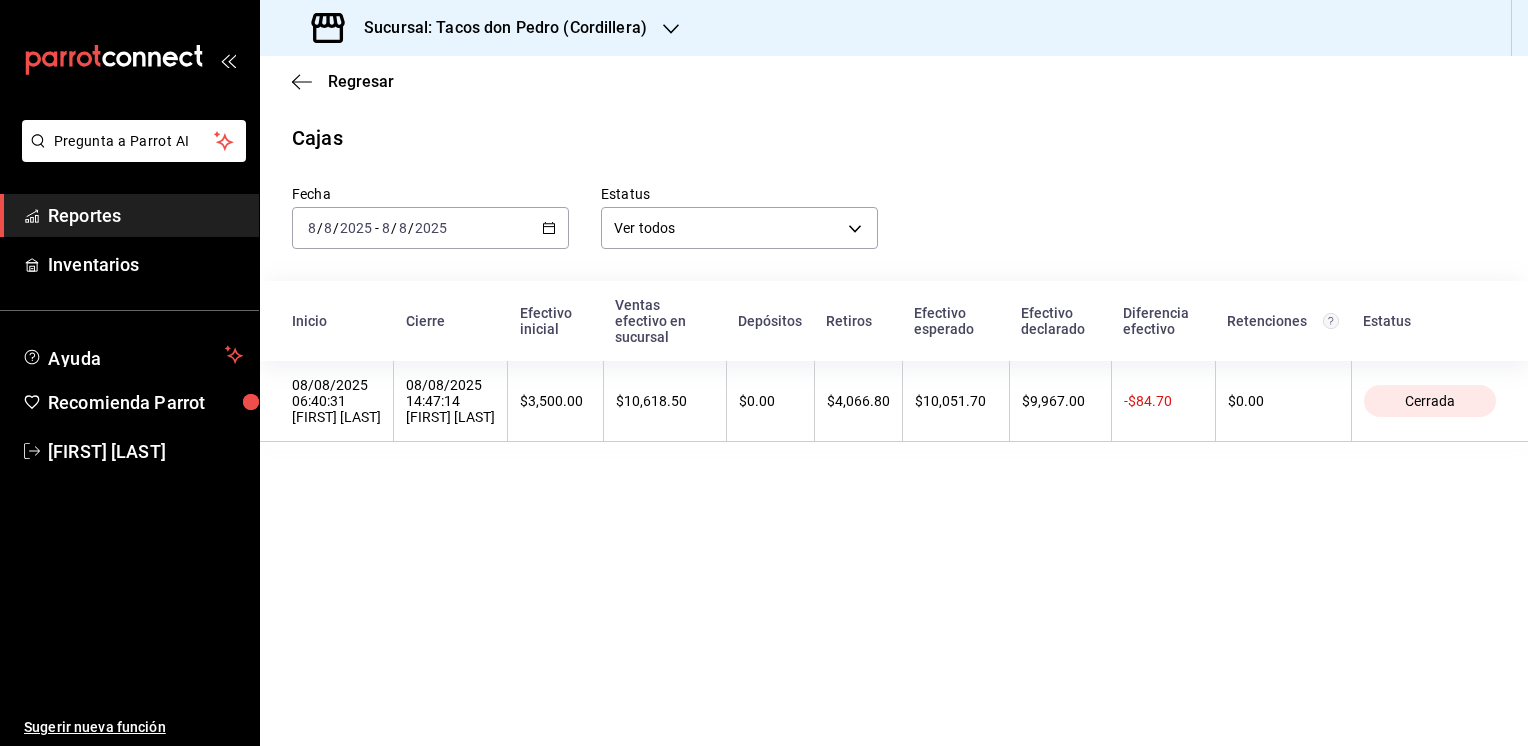click on "Cierre" at bounding box center [451, 321] 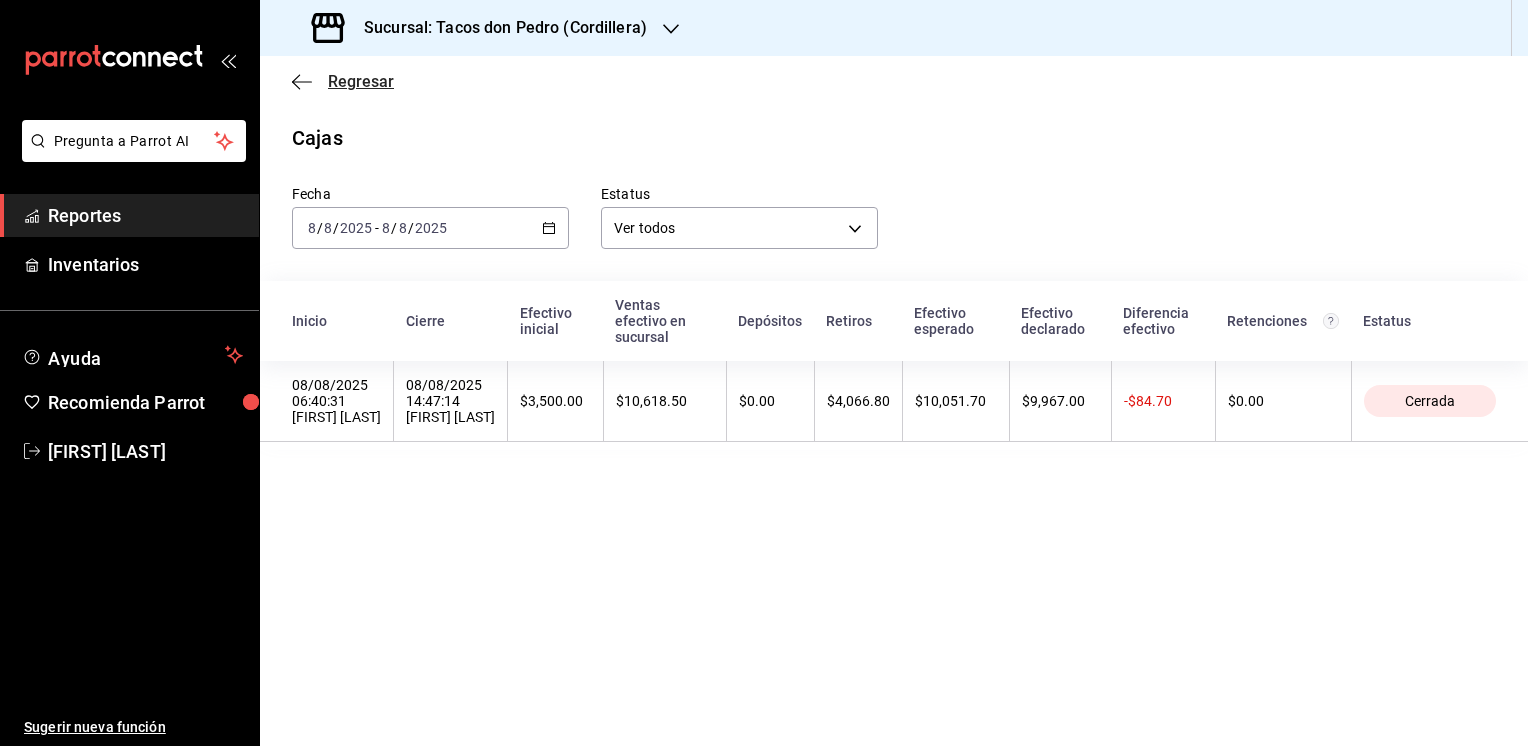 click on "Regresar" at bounding box center [361, 81] 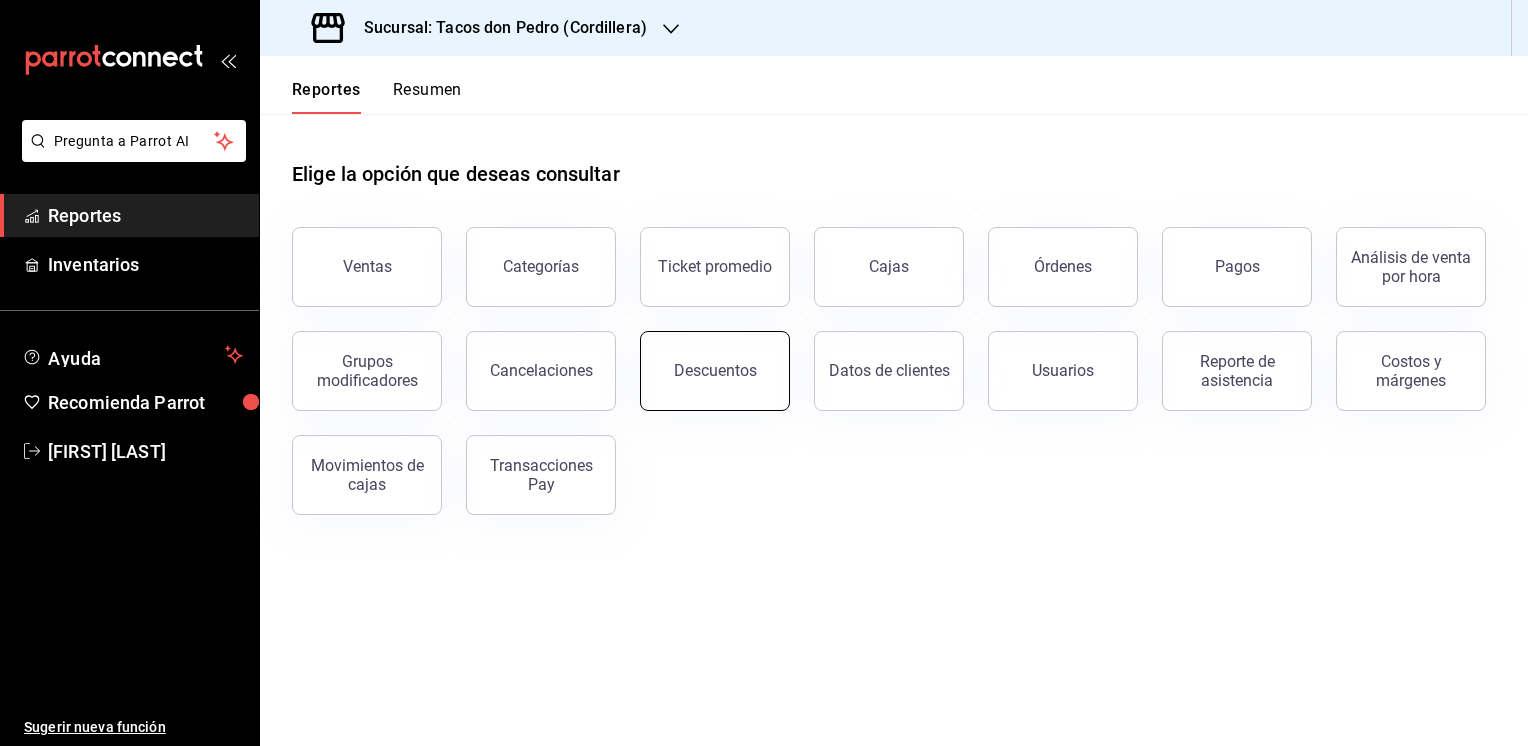 click on "Descuentos" at bounding box center (715, 370) 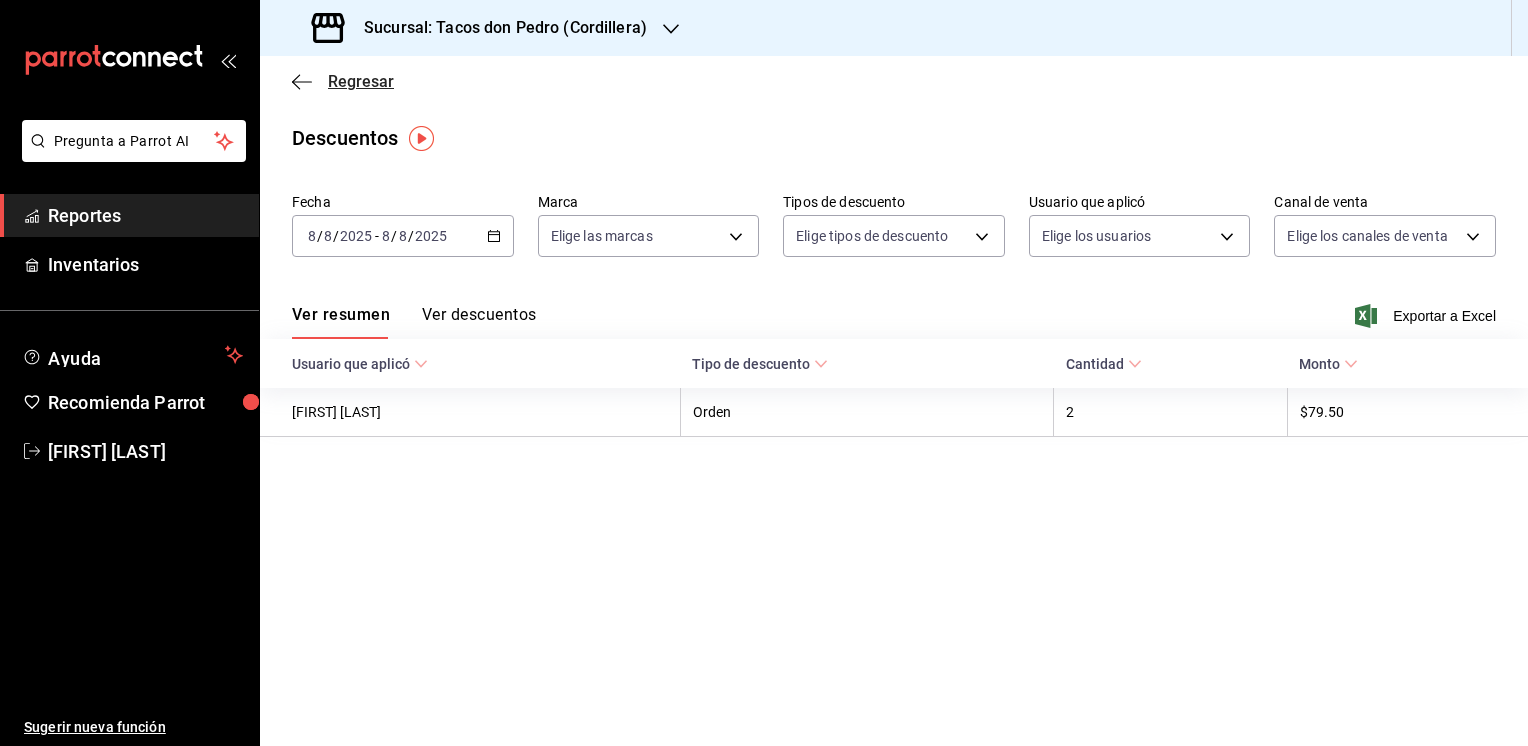 click 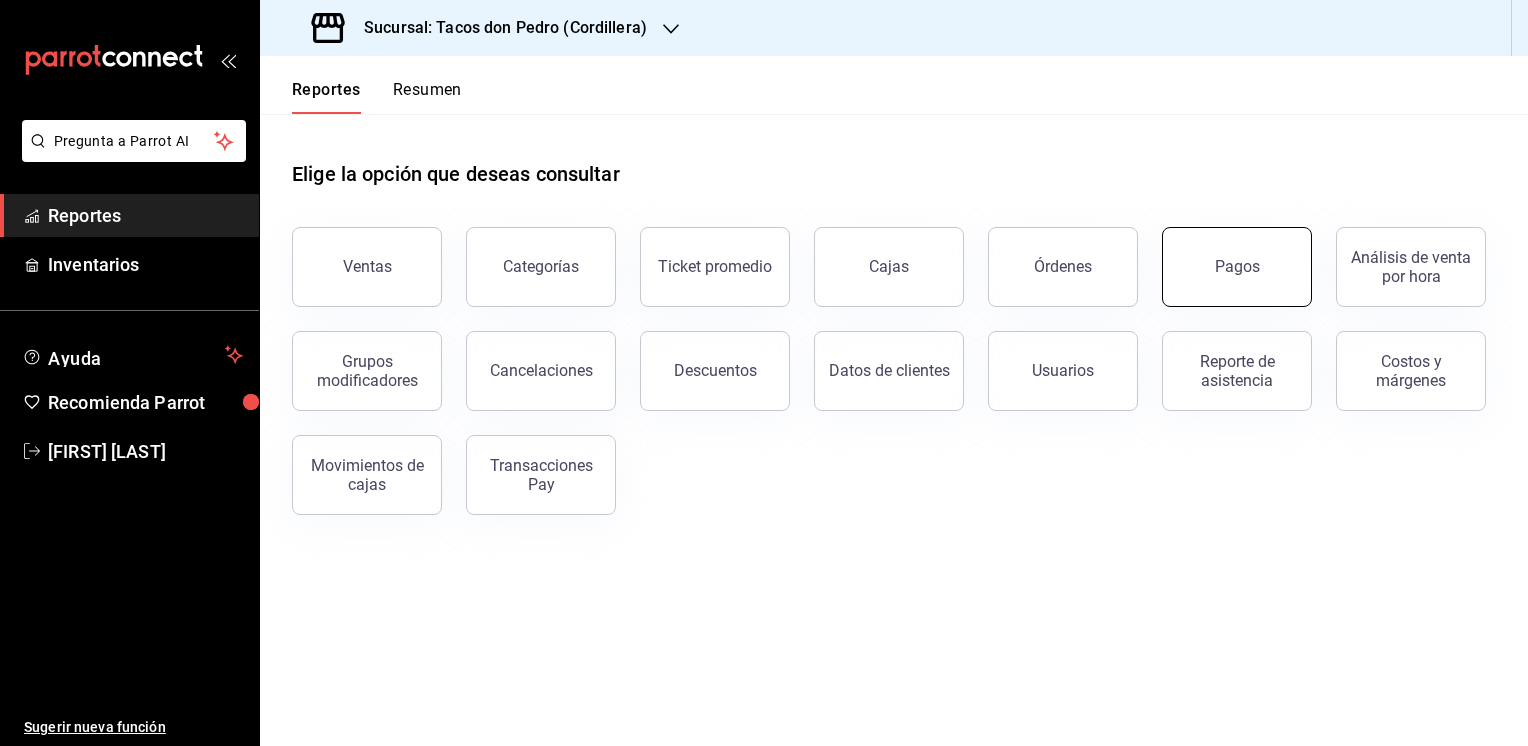 click on "Pagos" at bounding box center (1237, 267) 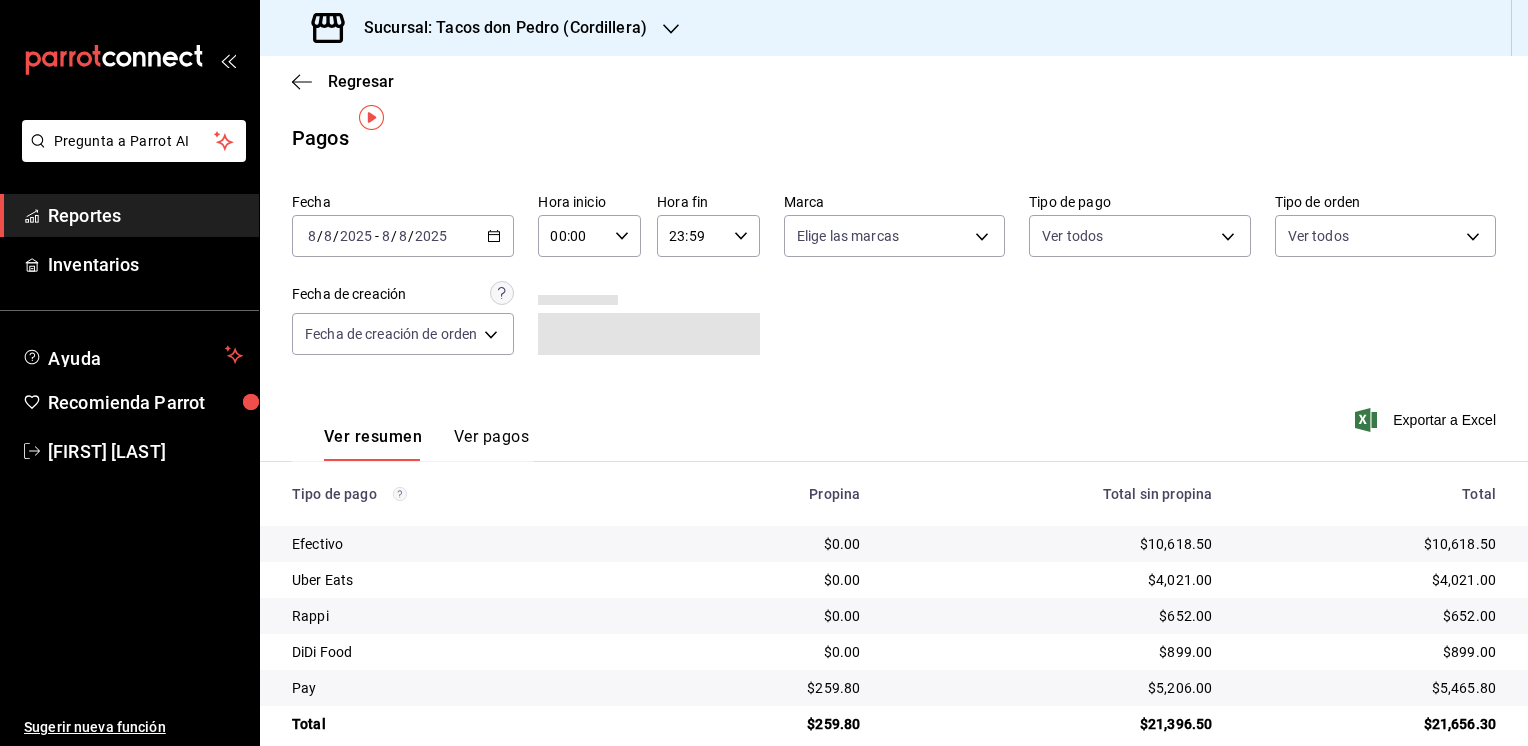 scroll, scrollTop: 28, scrollLeft: 0, axis: vertical 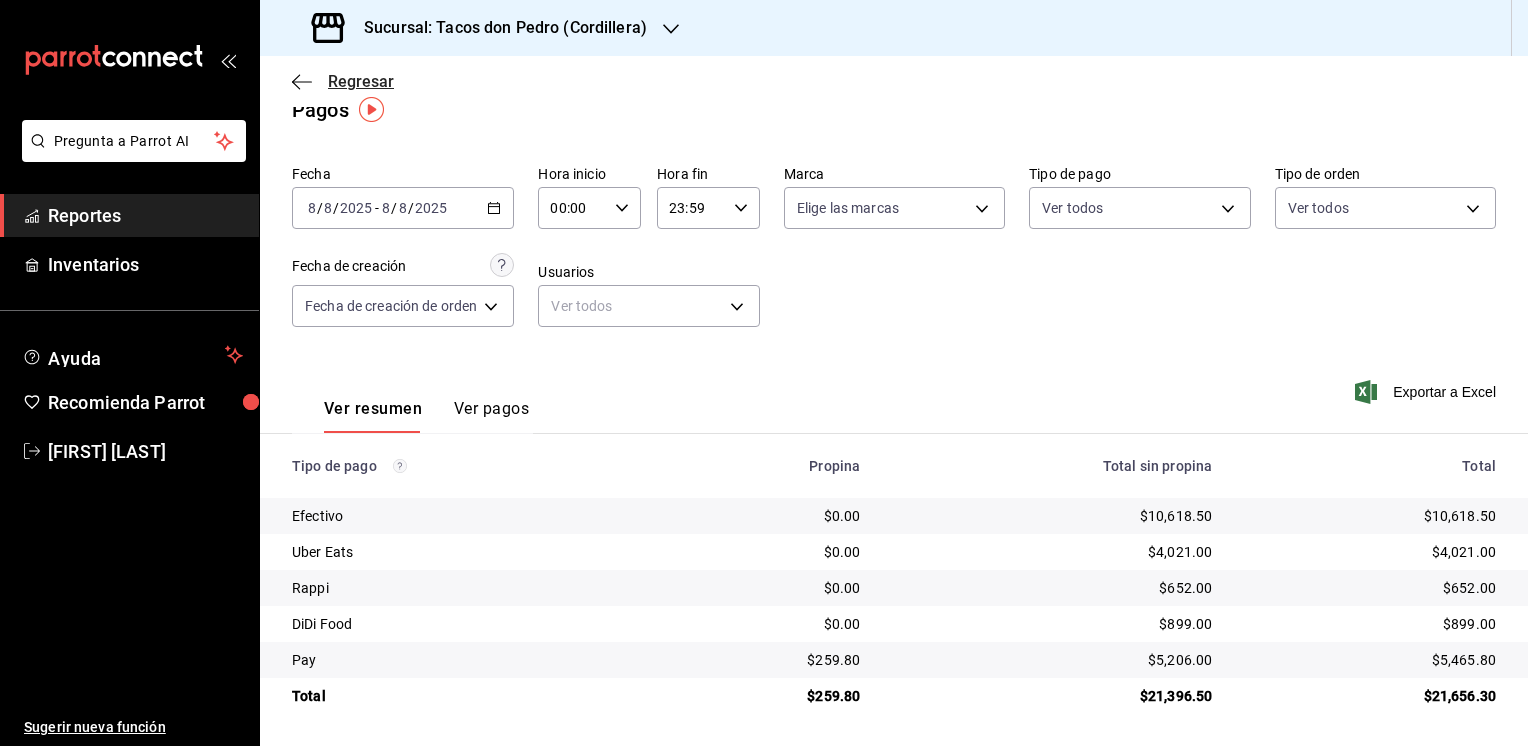 click 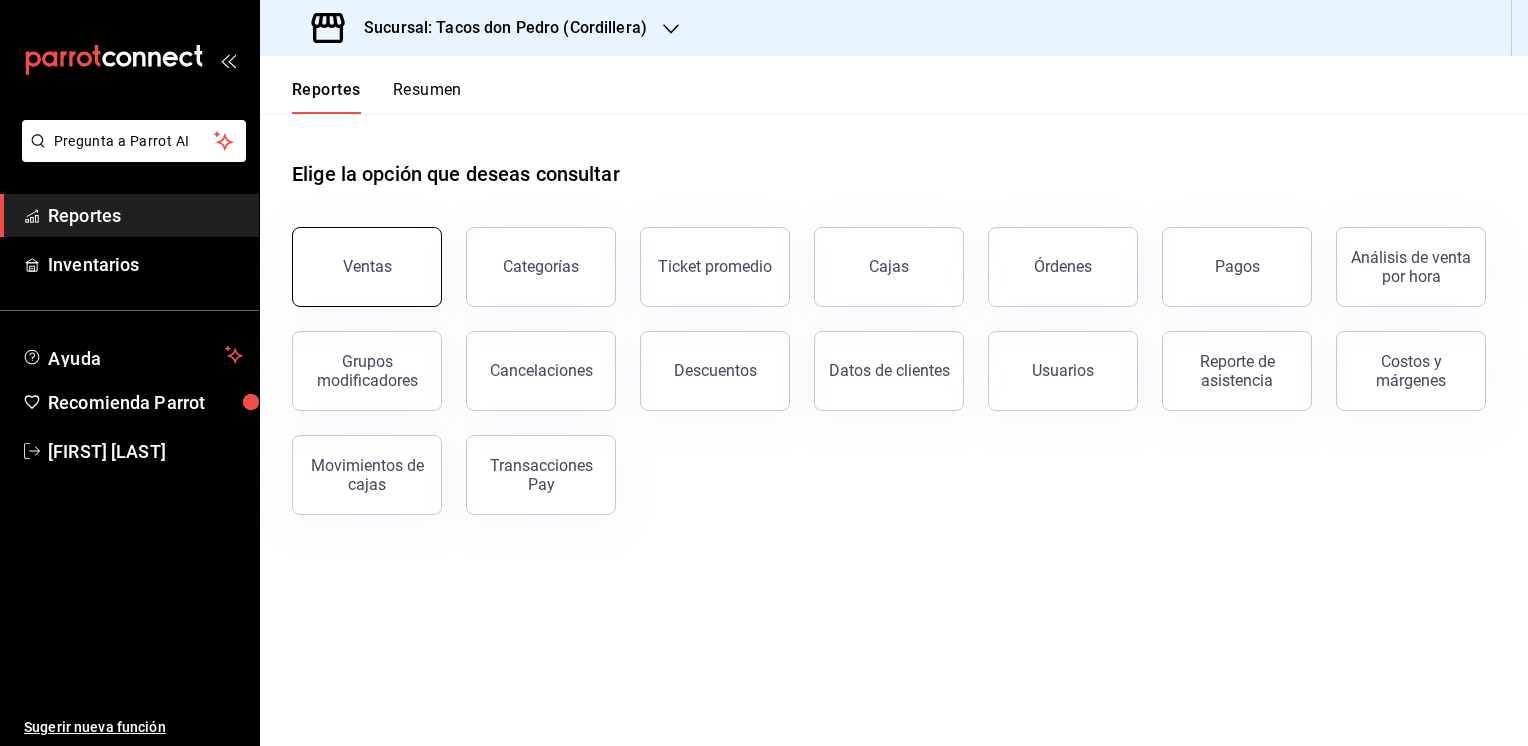 click on "Ventas" at bounding box center [367, 267] 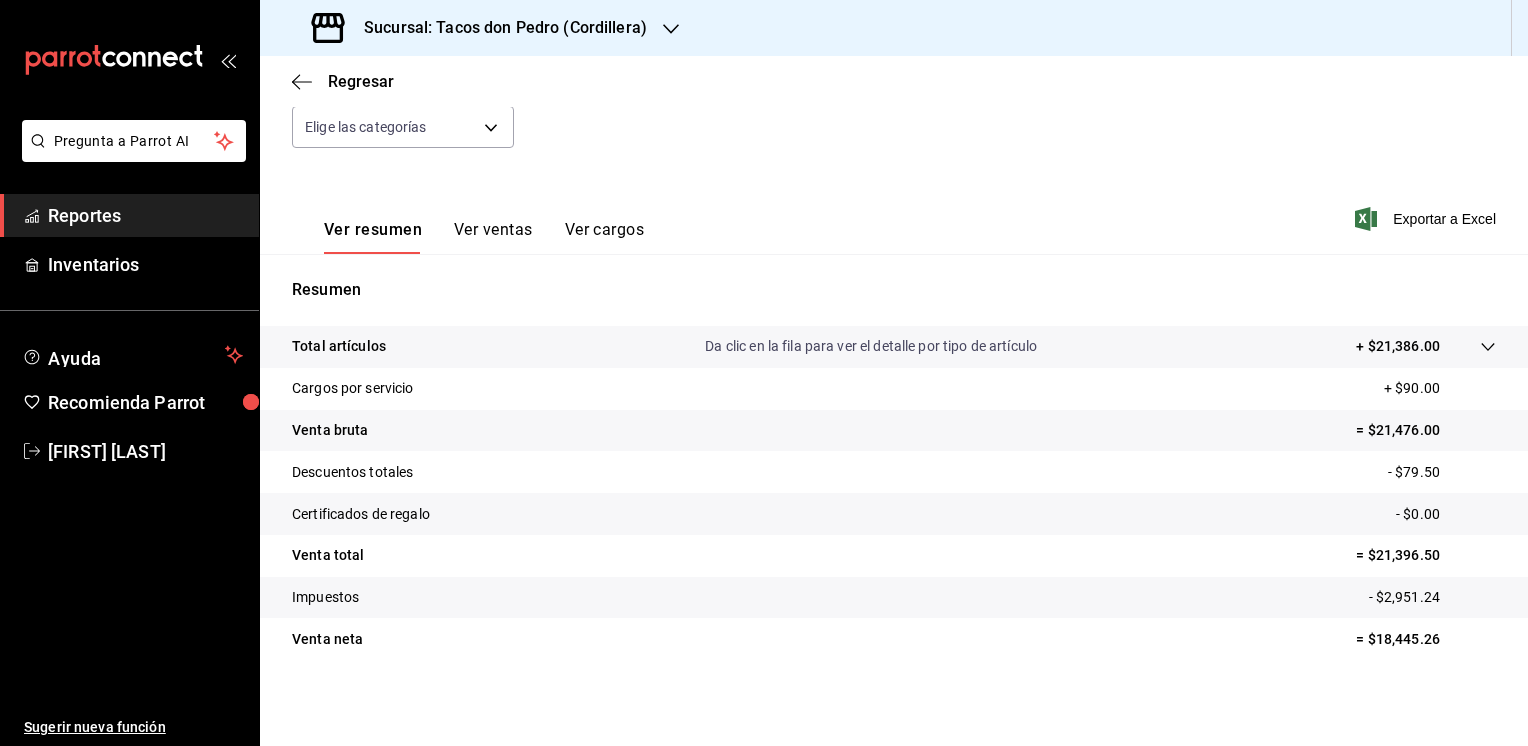 scroll, scrollTop: 212, scrollLeft: 0, axis: vertical 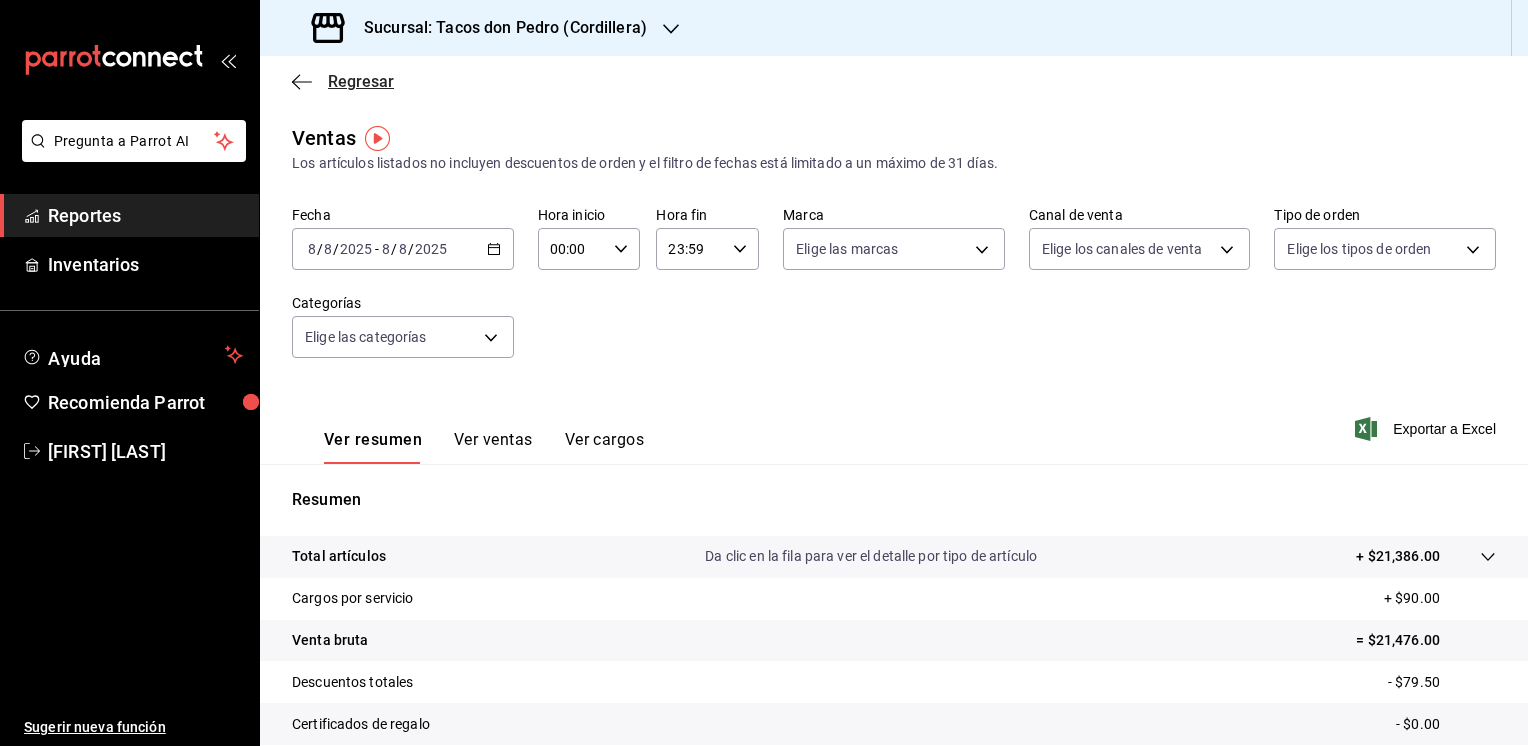 click on "Regresar" at bounding box center (343, 81) 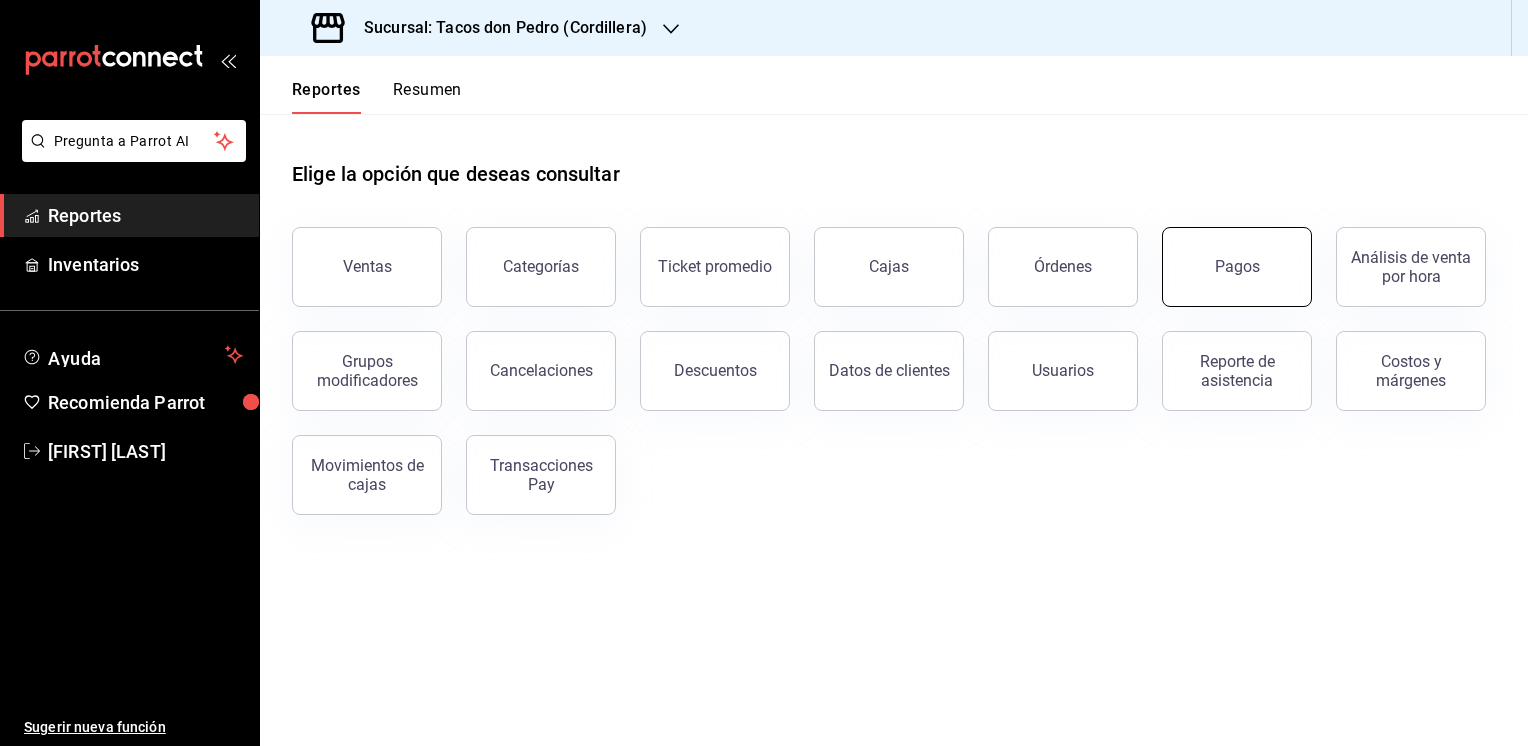 click on "Pagos" at bounding box center (1237, 266) 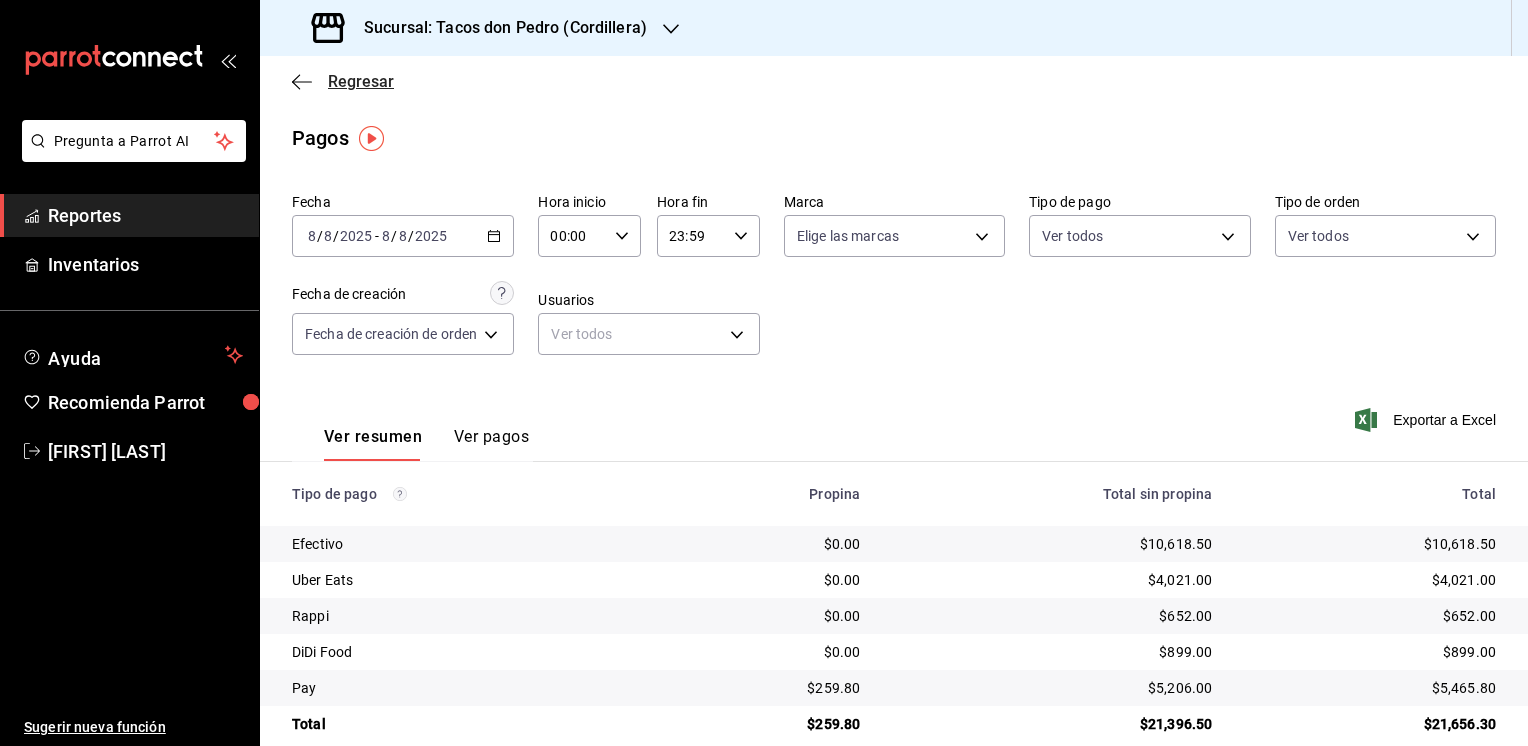 click 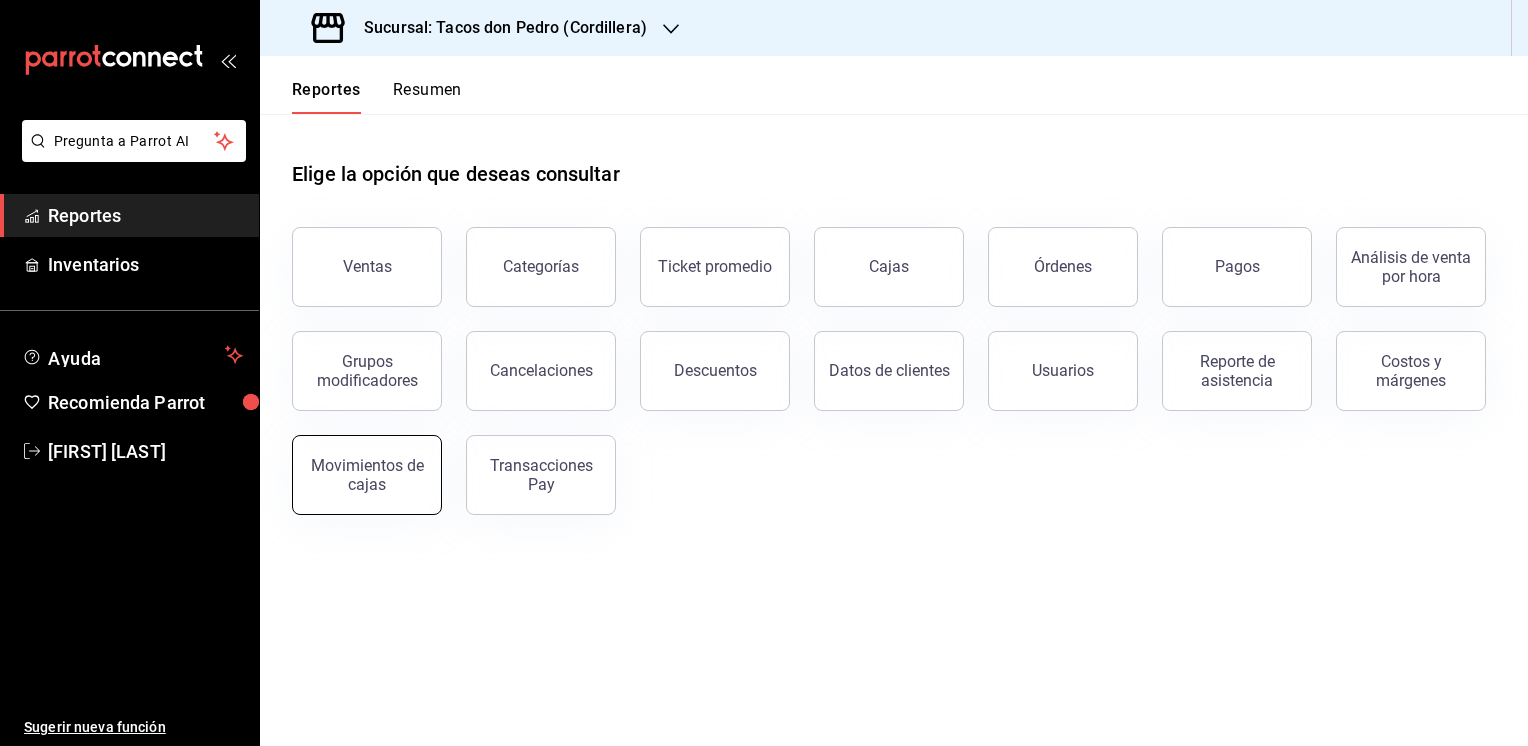click on "Movimientos de cajas" at bounding box center [367, 475] 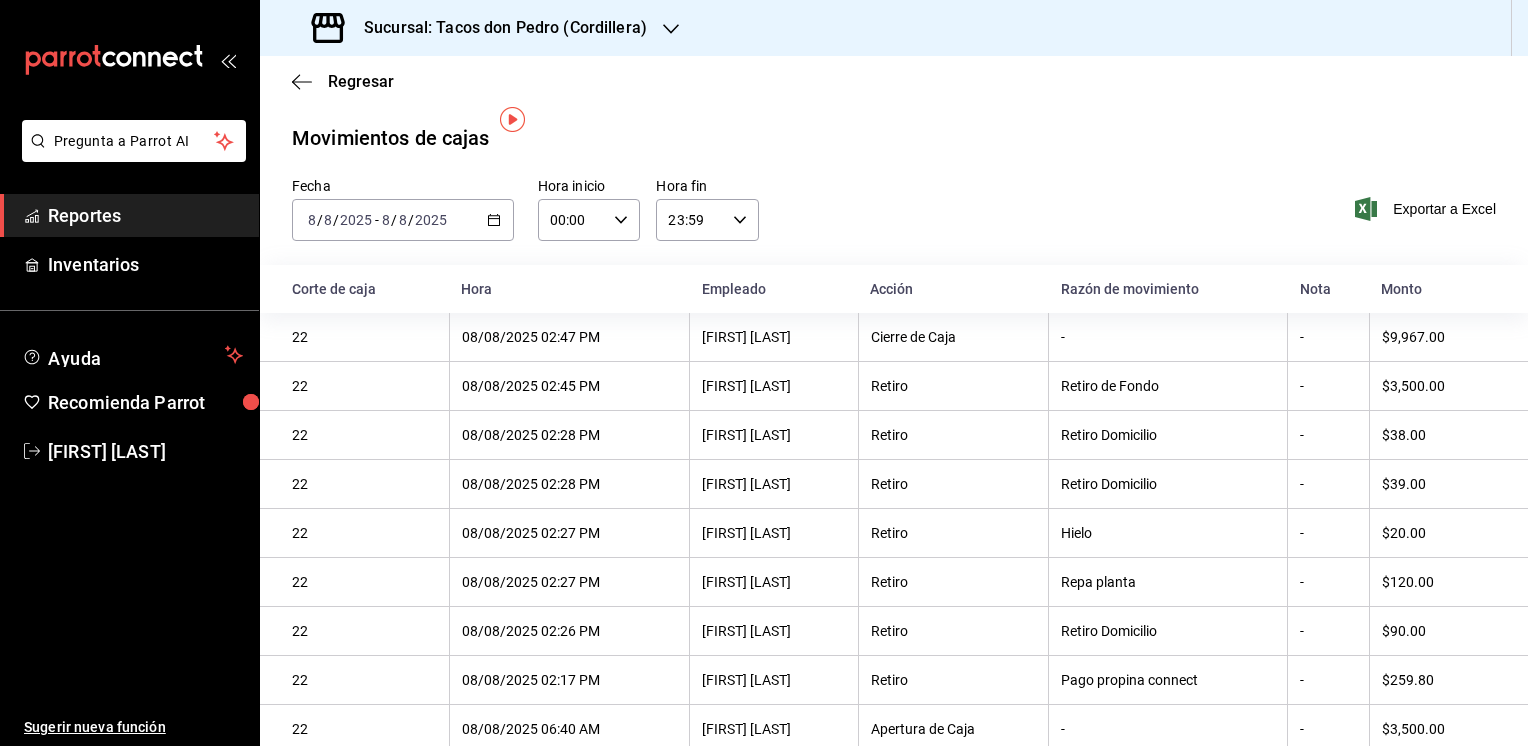 scroll, scrollTop: 22, scrollLeft: 0, axis: vertical 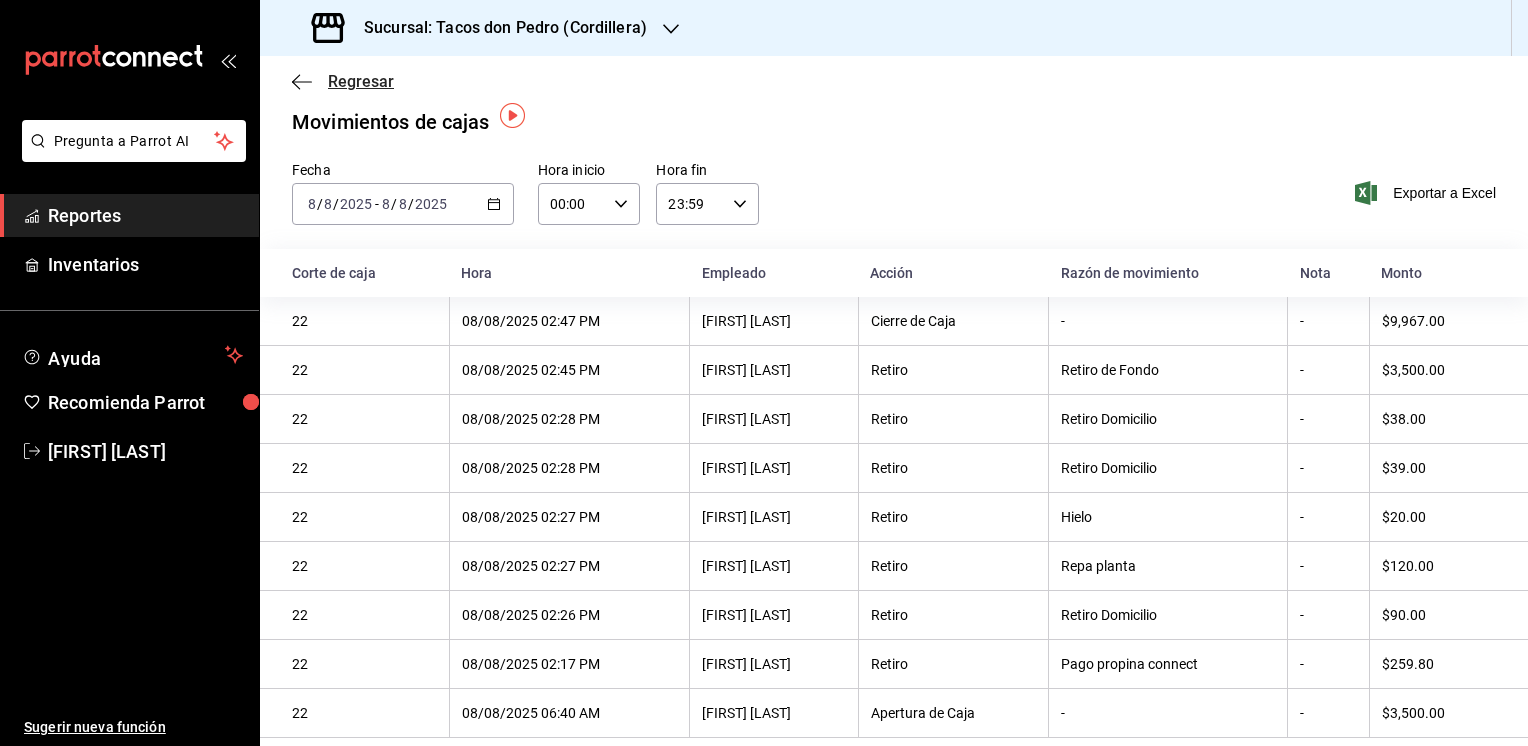 click 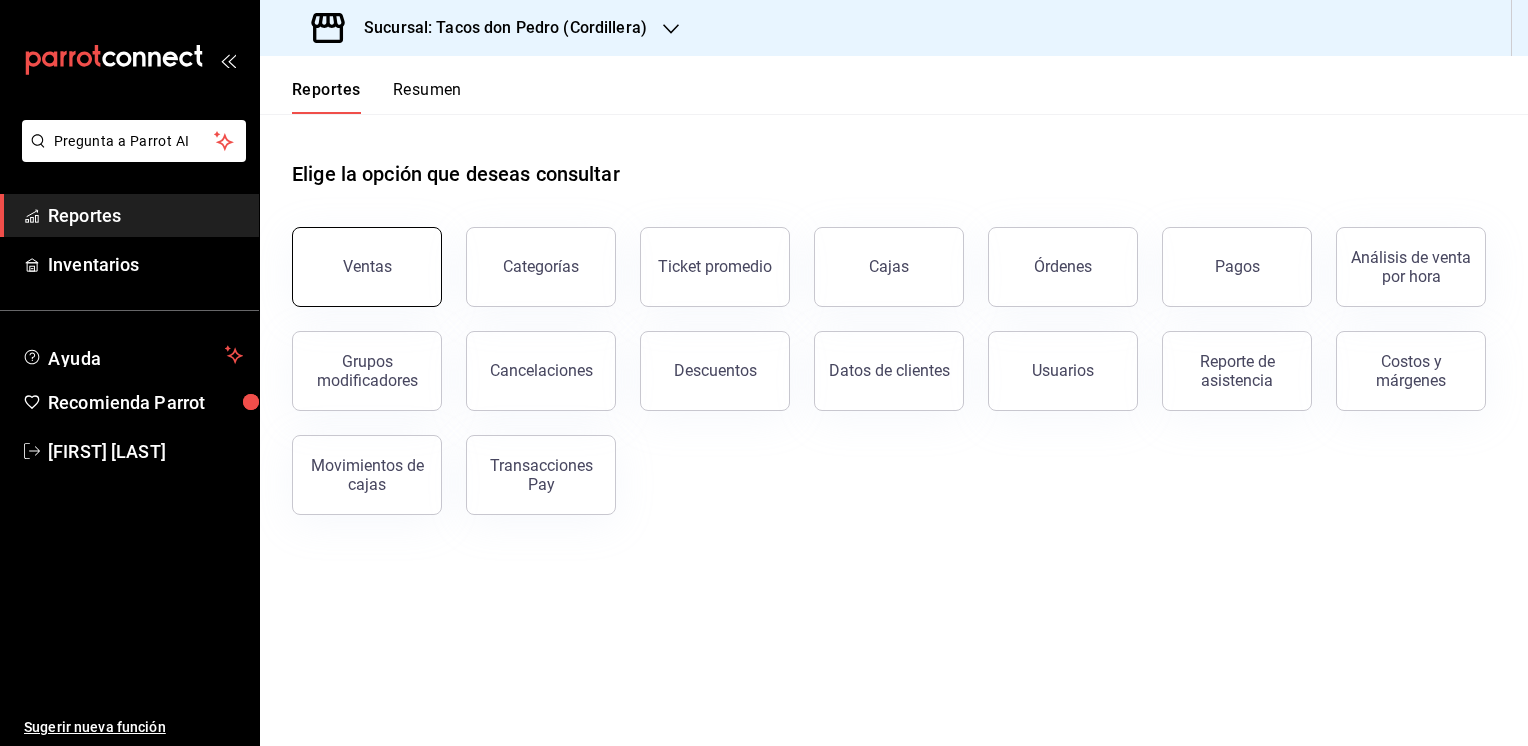 click on "Ventas" at bounding box center [367, 266] 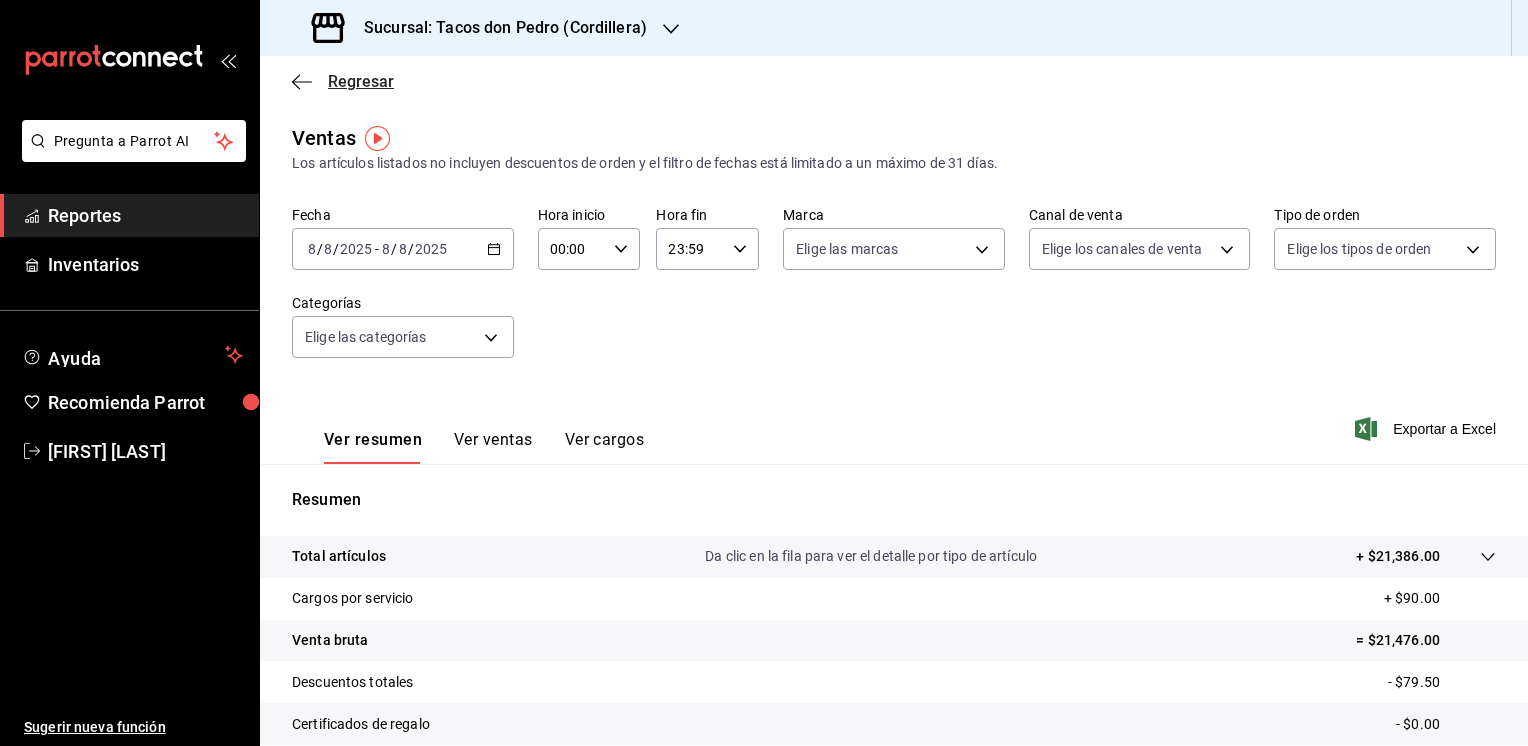 click 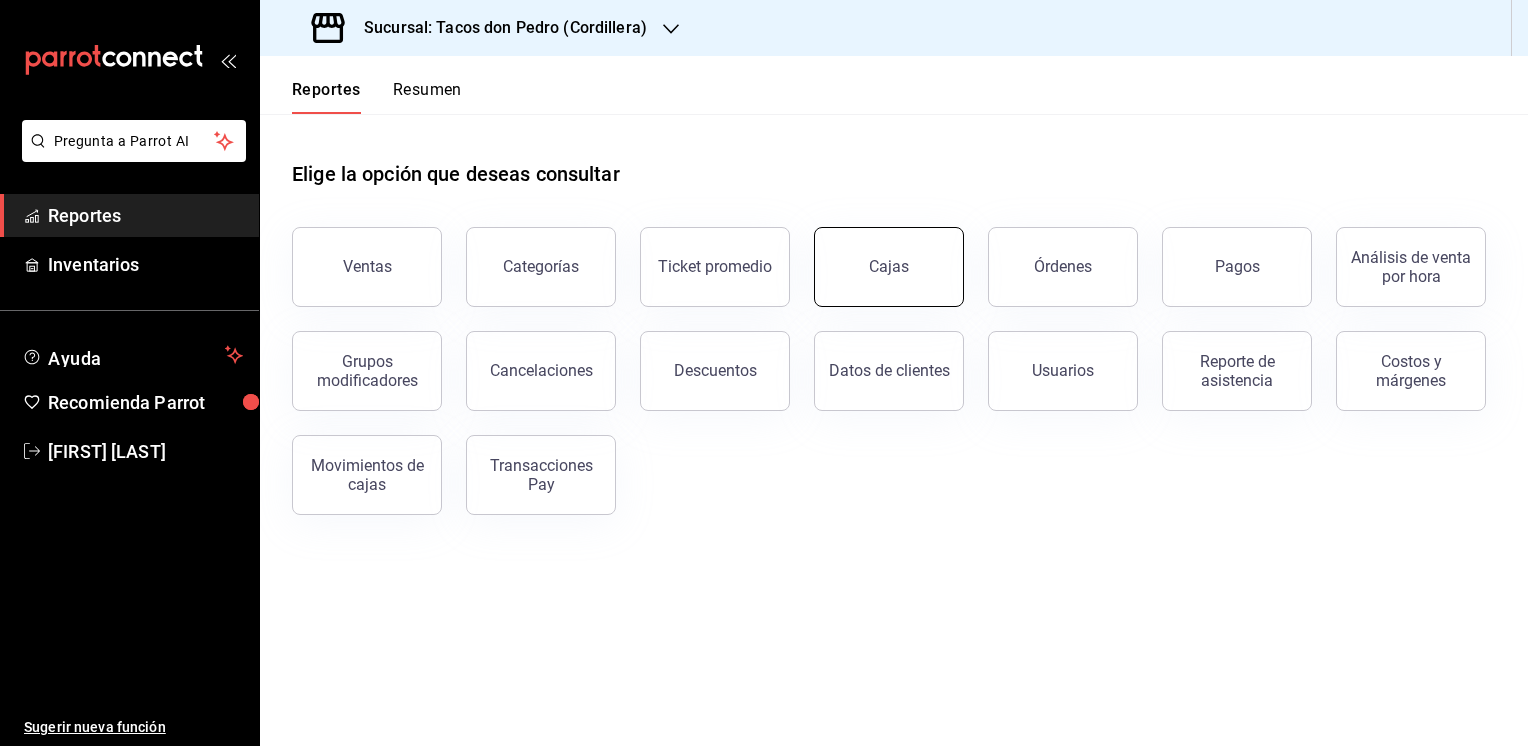 click on "Cajas" at bounding box center [889, 266] 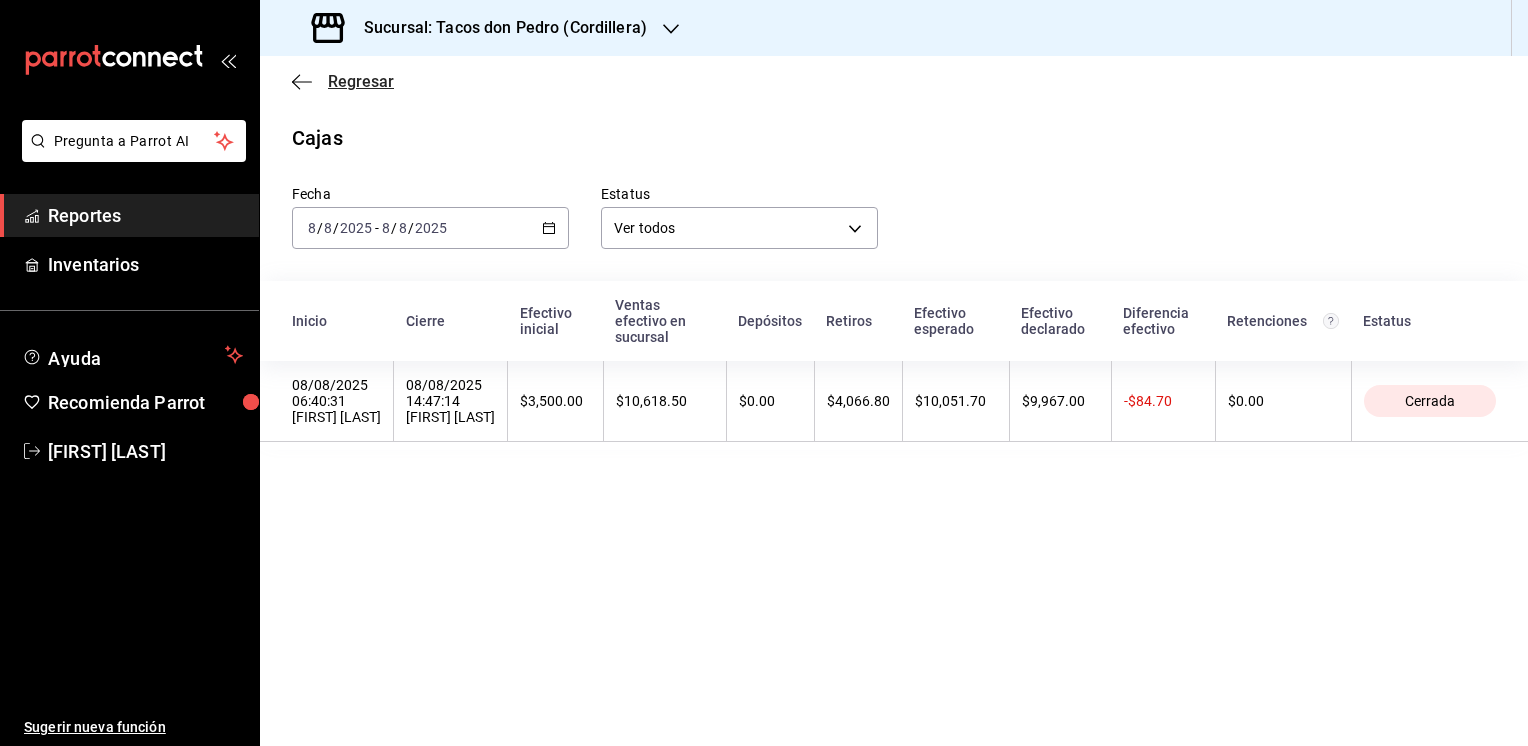 click 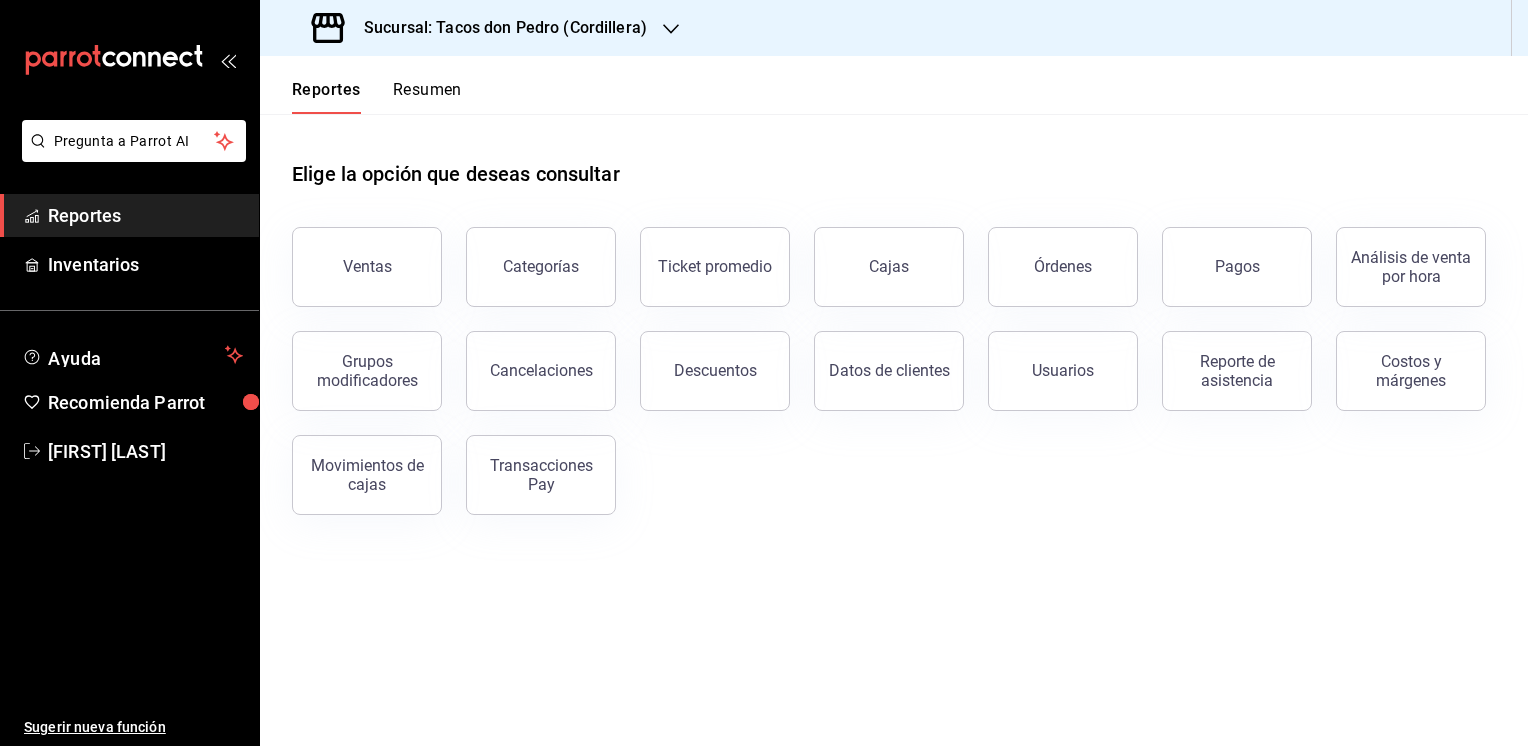 click 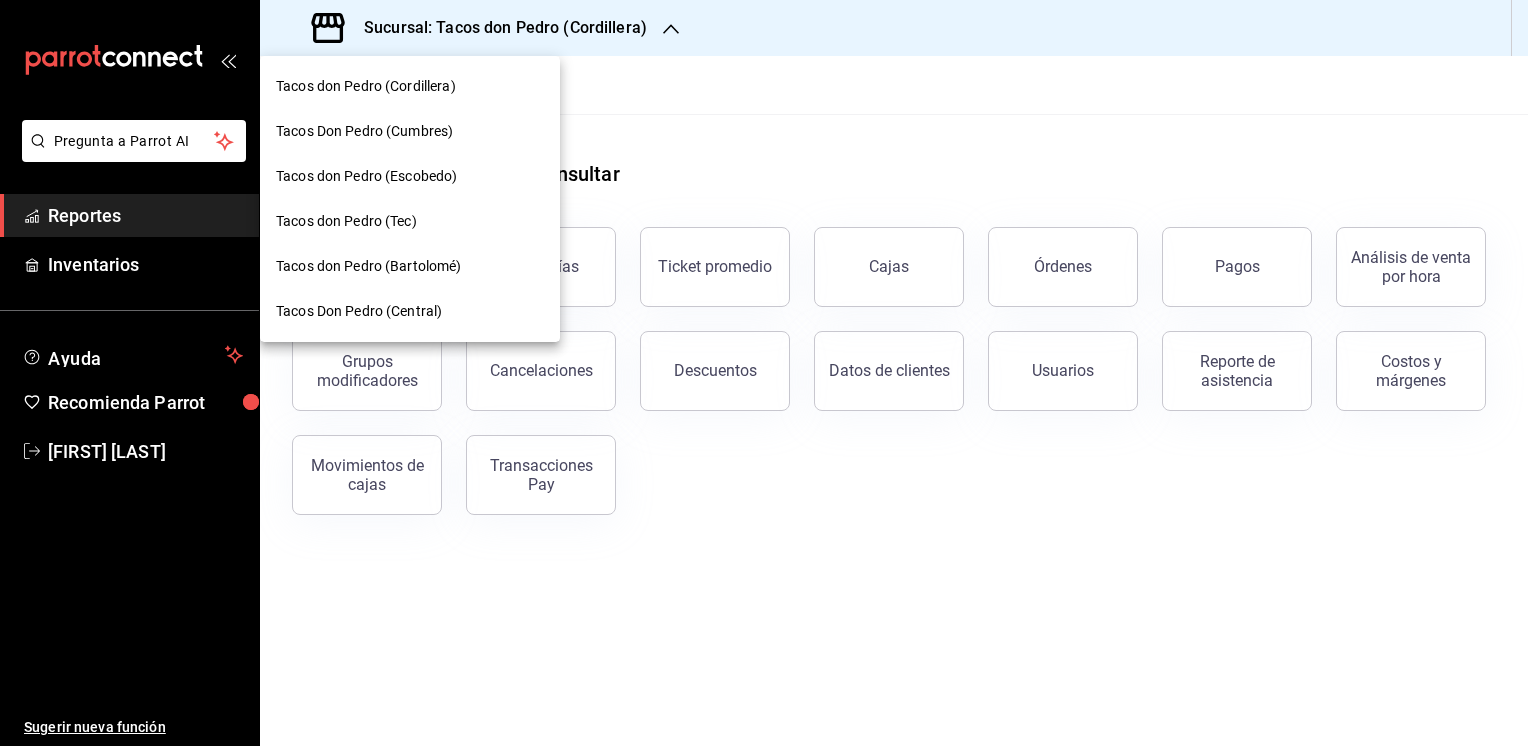 click on "Tacos Don Pedro (Cumbres)" at bounding box center [364, 131] 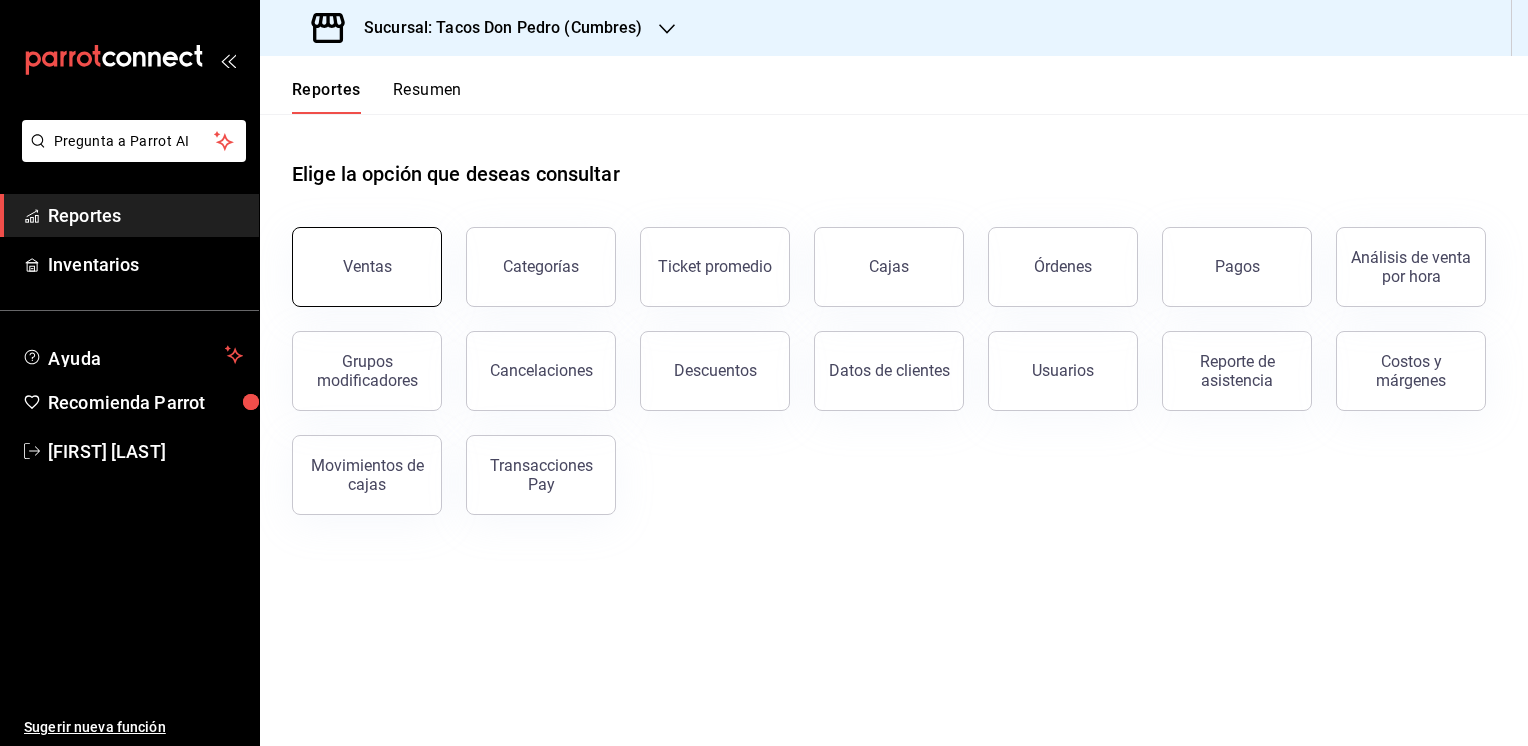 click on "Ventas" at bounding box center [367, 266] 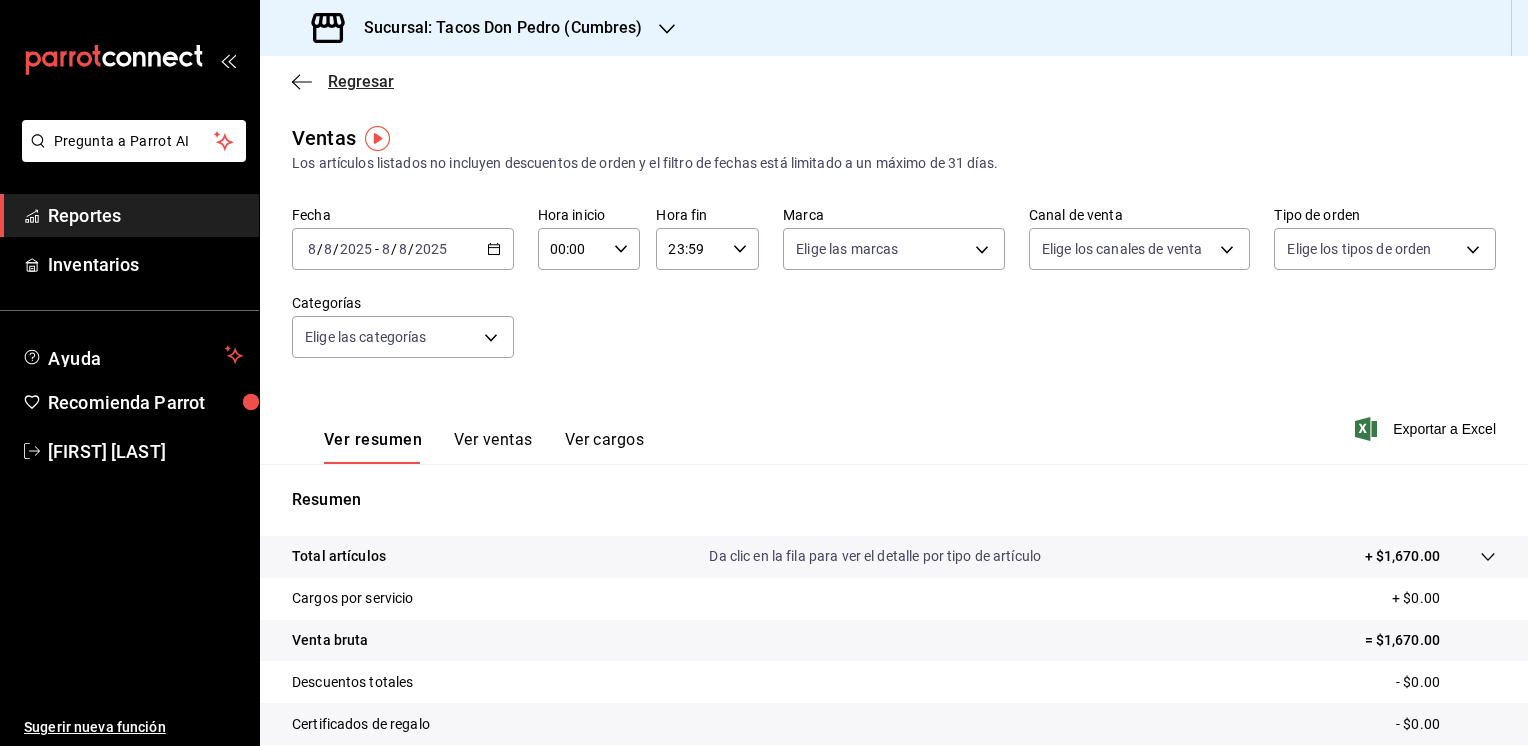 click 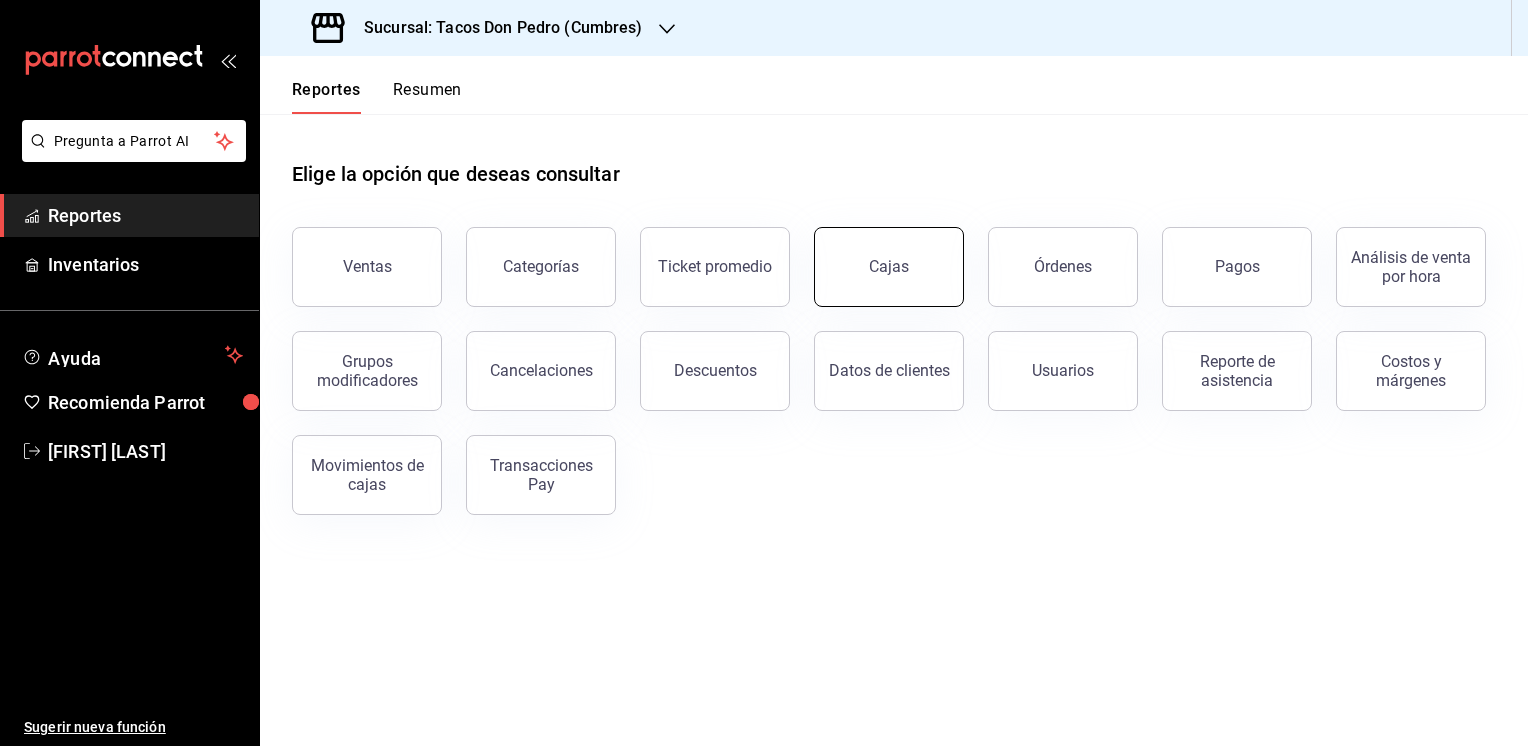 click on "Cajas" at bounding box center [889, 266] 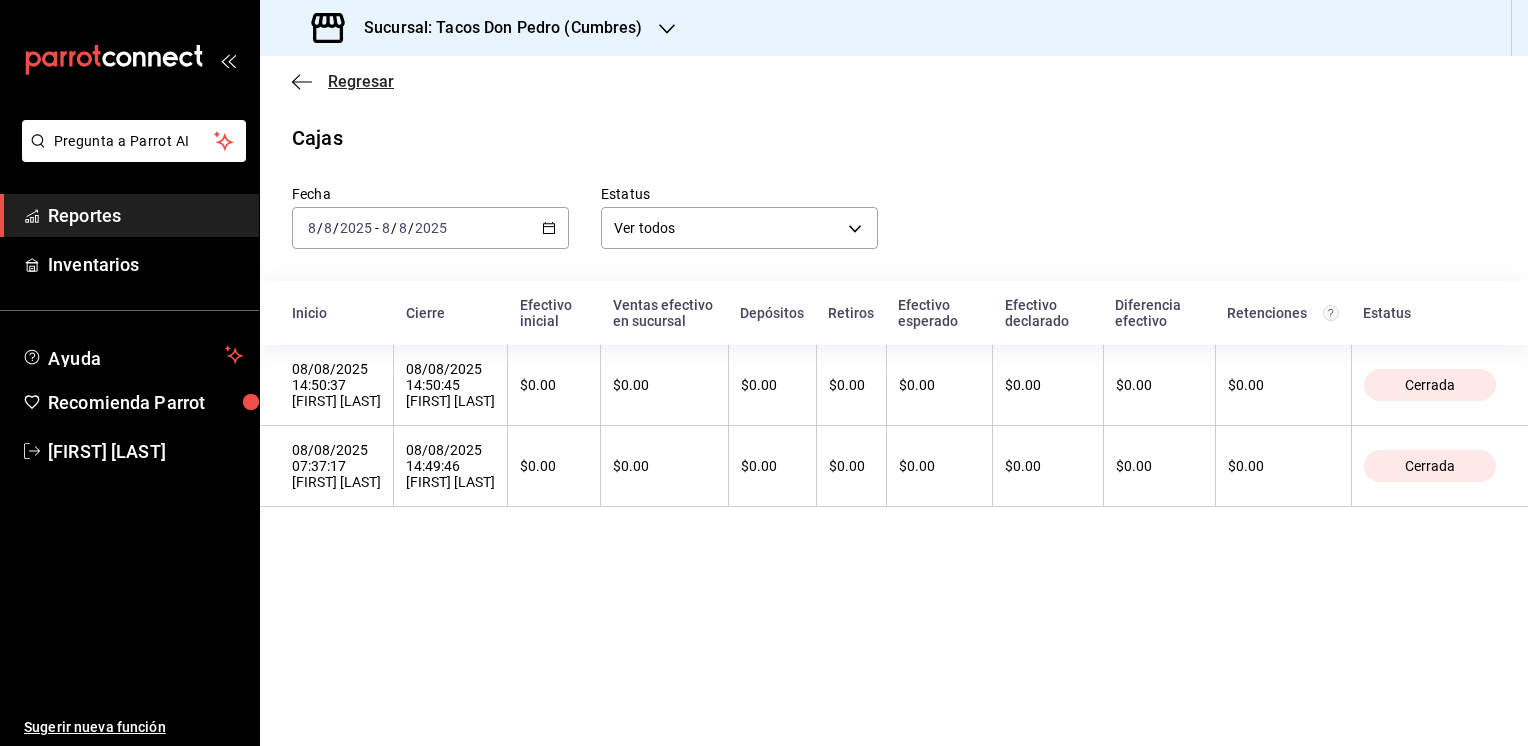 click 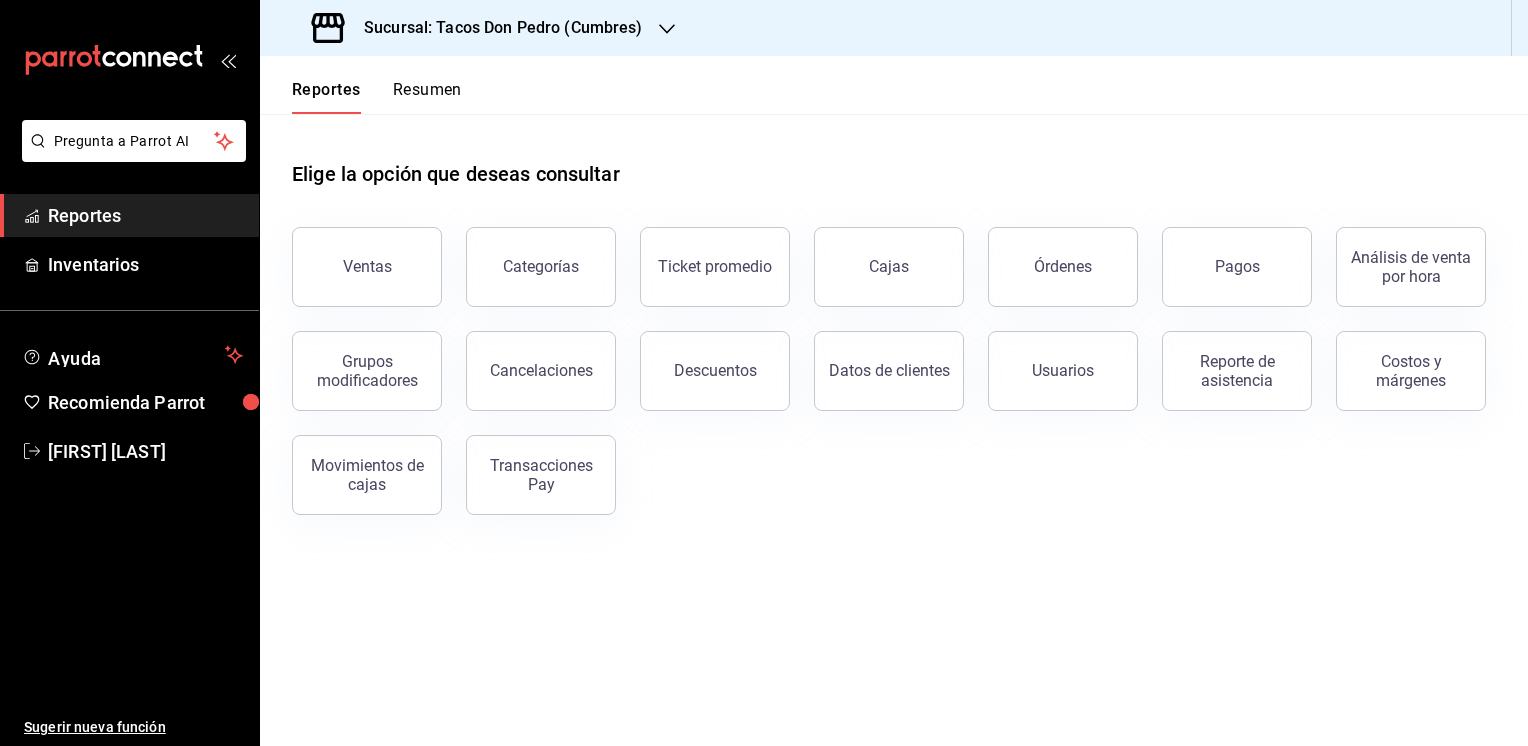 click on "Resumen" at bounding box center [427, 97] 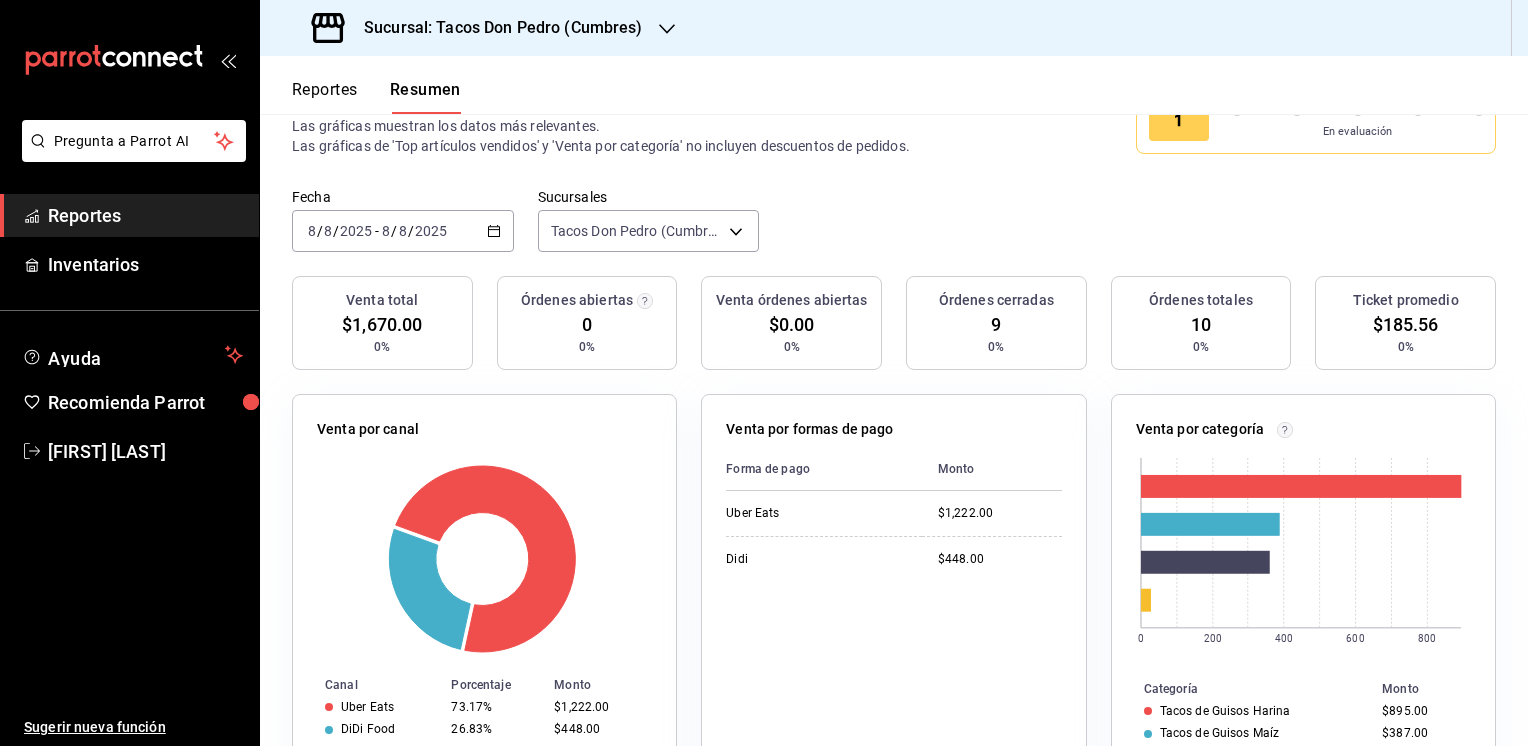scroll, scrollTop: 46, scrollLeft: 0, axis: vertical 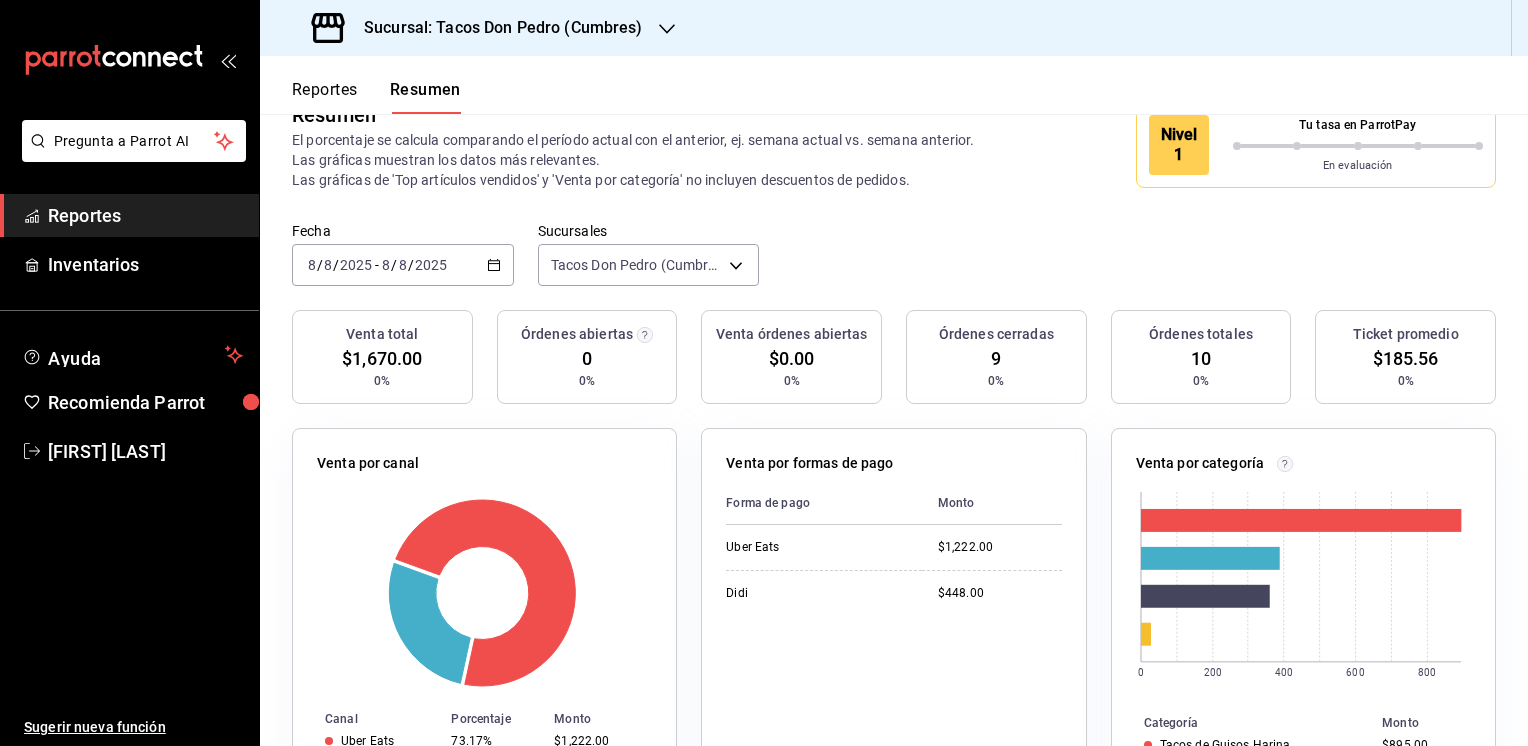 click 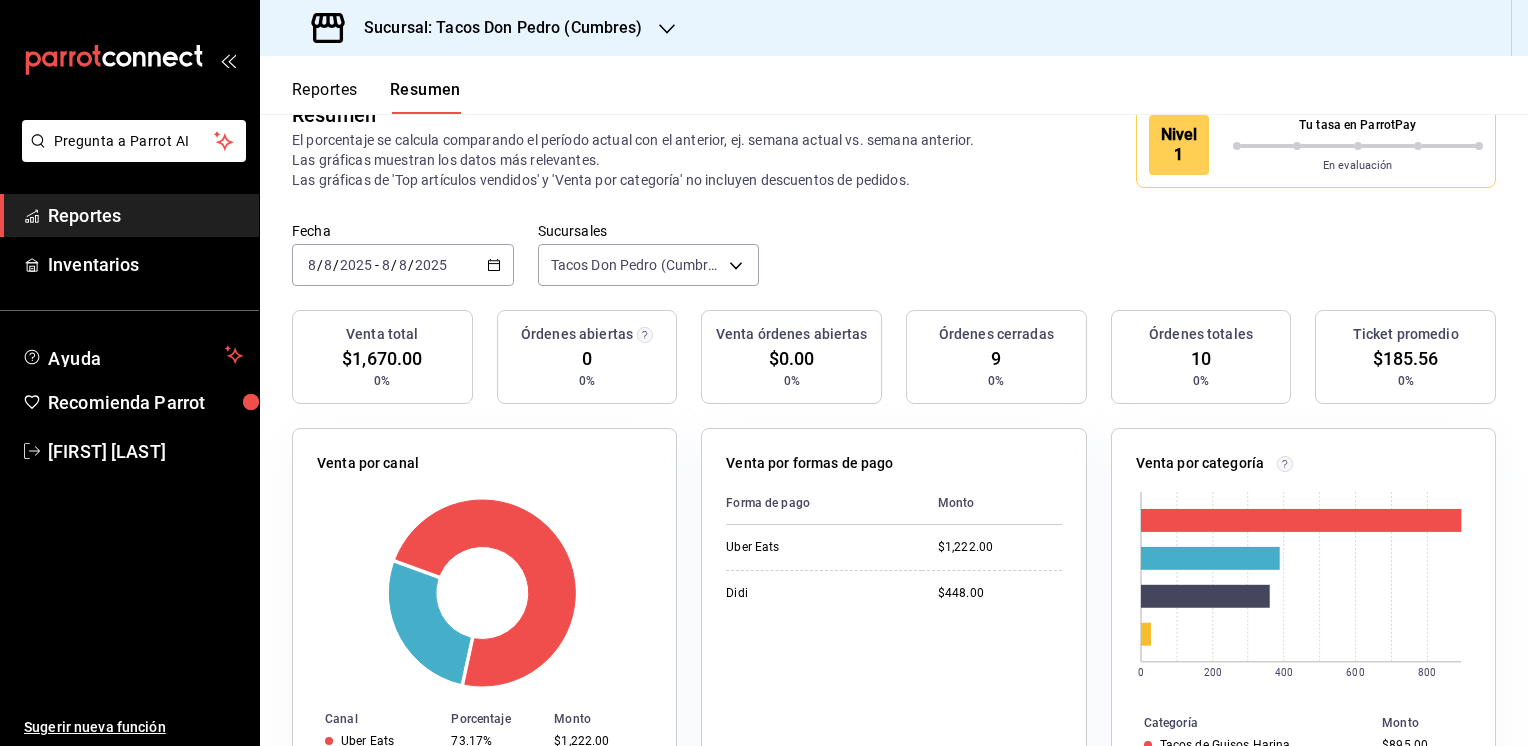 click on "Resumen El porcentaje se calcula comparando el período actual con el anterior, ej. semana actual vs. semana anterior. Las gráficas muestran los datos más relevantes.  Las gráficas de 'Top artículos vendidos' y 'Venta por categoría' no incluyen descuentos de pedidos. Nivel 1 Tu tasa en ParrotPay En evaluación" at bounding box center (894, 145) 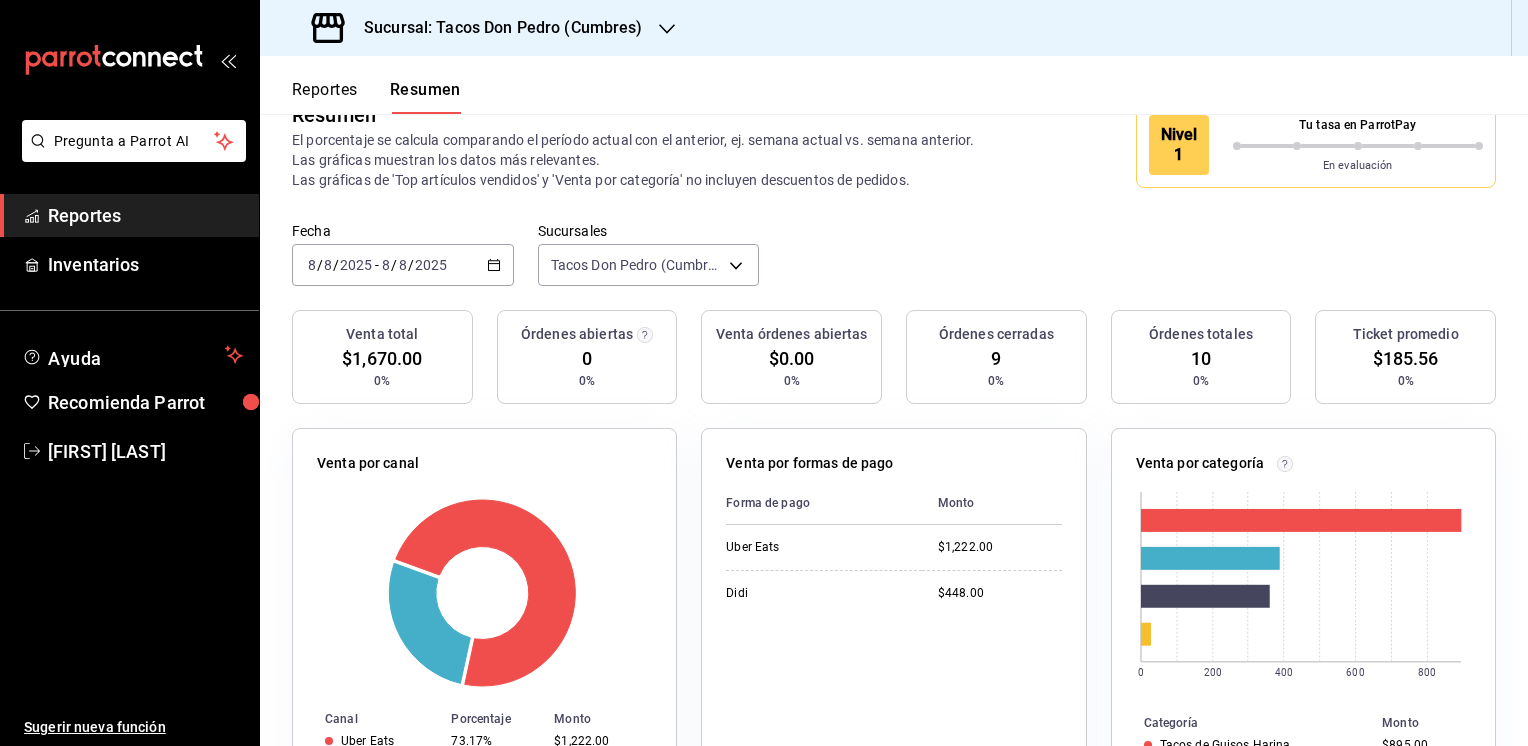 click 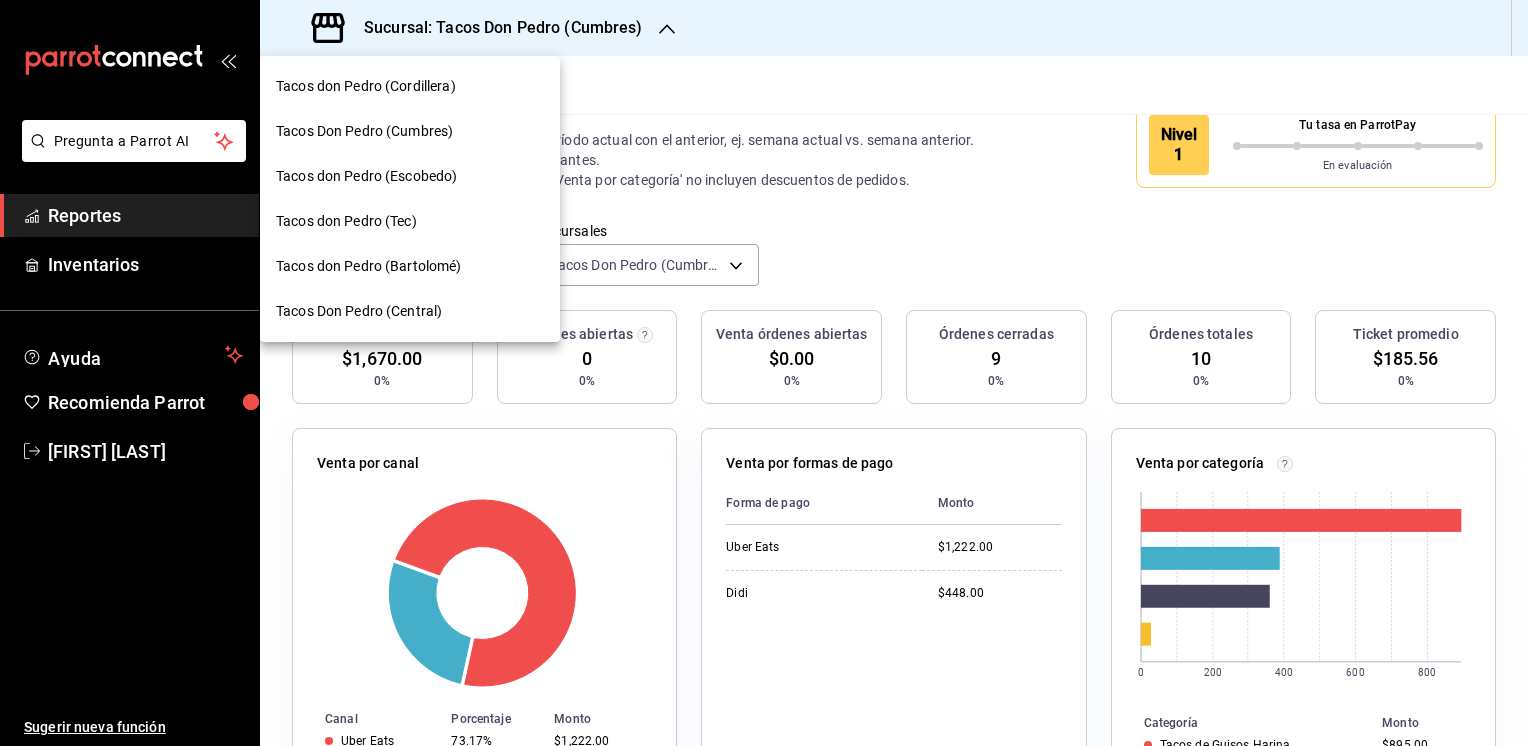 click on "Tacos Don Pedro (Central)" at bounding box center (359, 311) 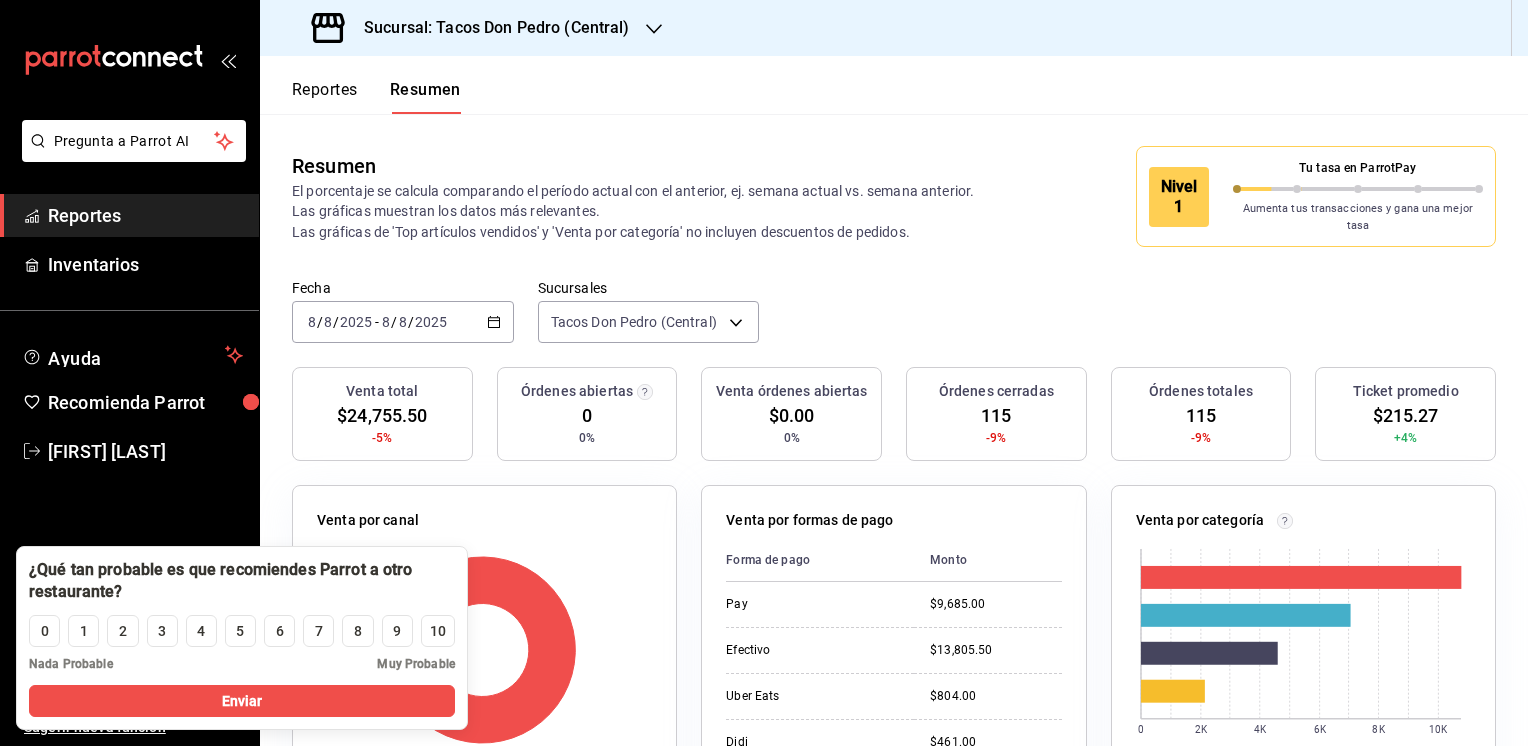 click on "Fecha 2025-08-08 8 / 8 / 2025 - 2025-08-08 8 / 8 / 2025 Sucursales Tacos Don Pedro (Central) [object Object]" at bounding box center (894, 323) 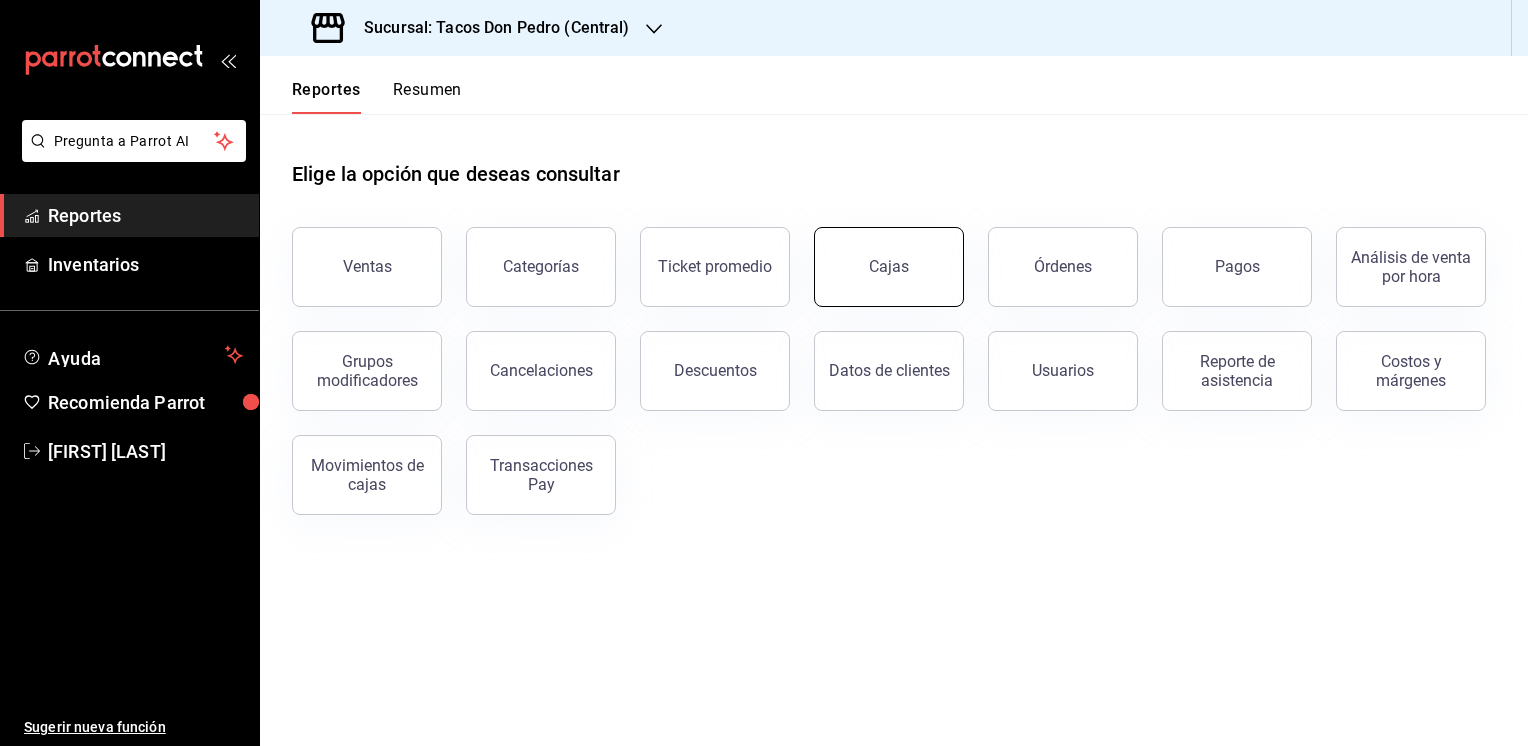 click on "Cajas" at bounding box center [889, 266] 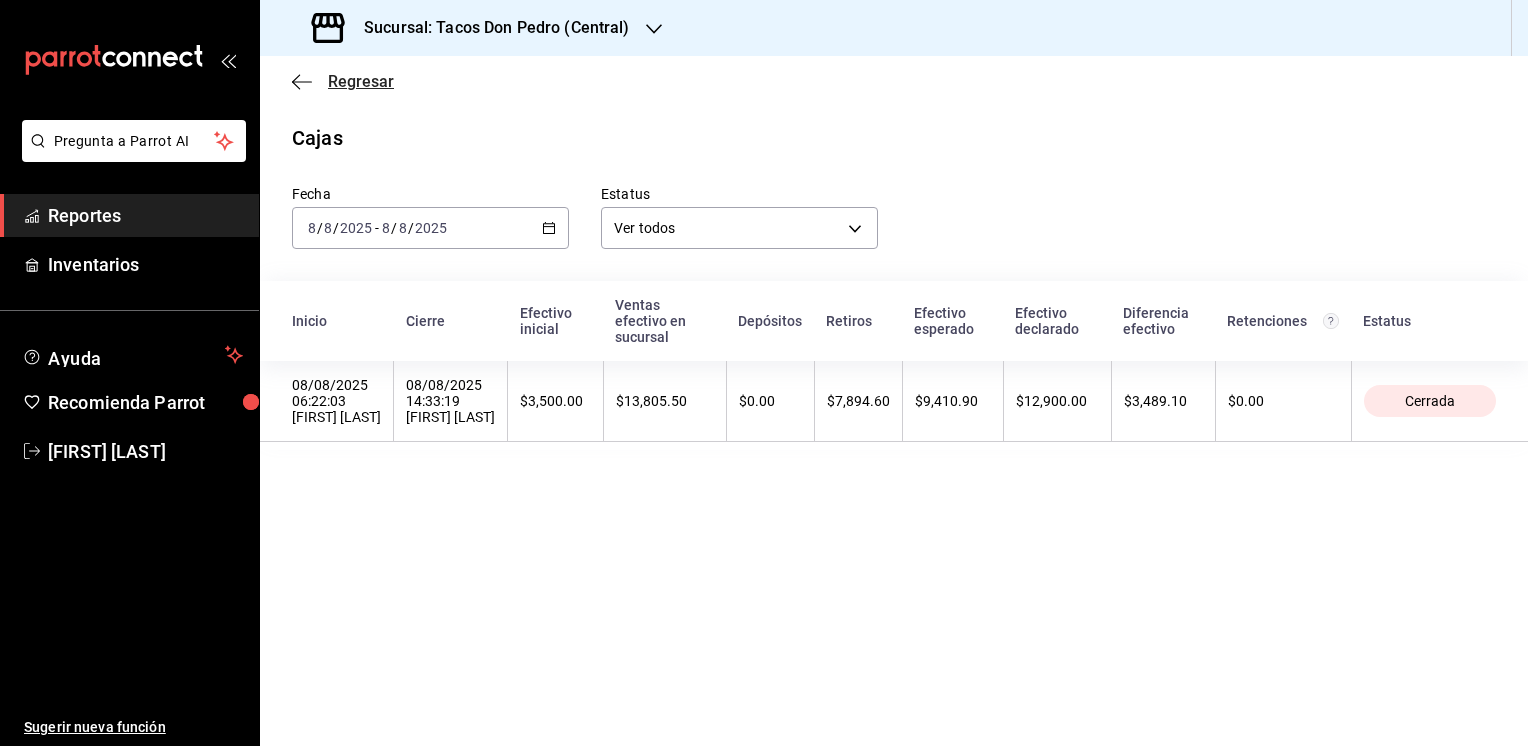 click on "Regresar" at bounding box center (361, 81) 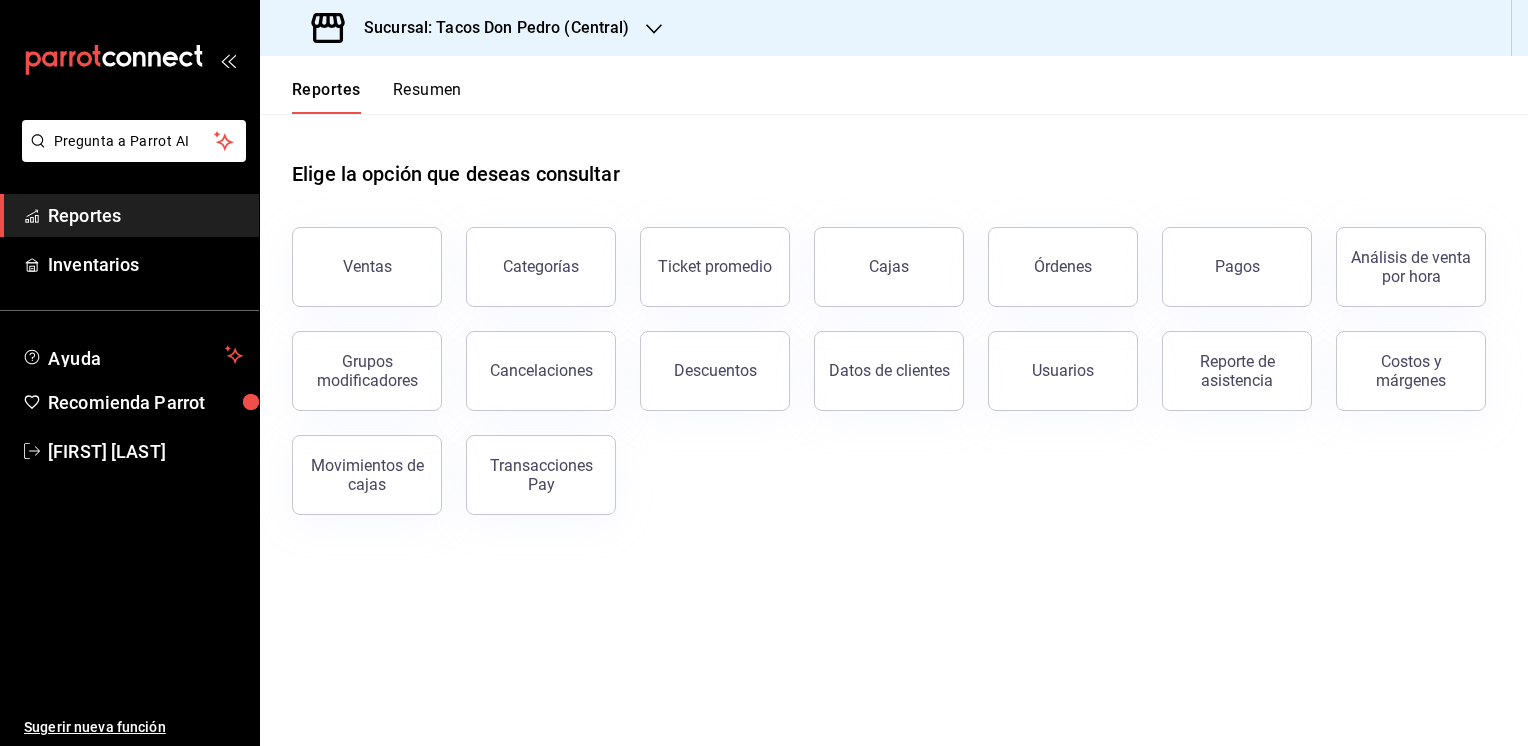 click on "Resumen" at bounding box center [427, 97] 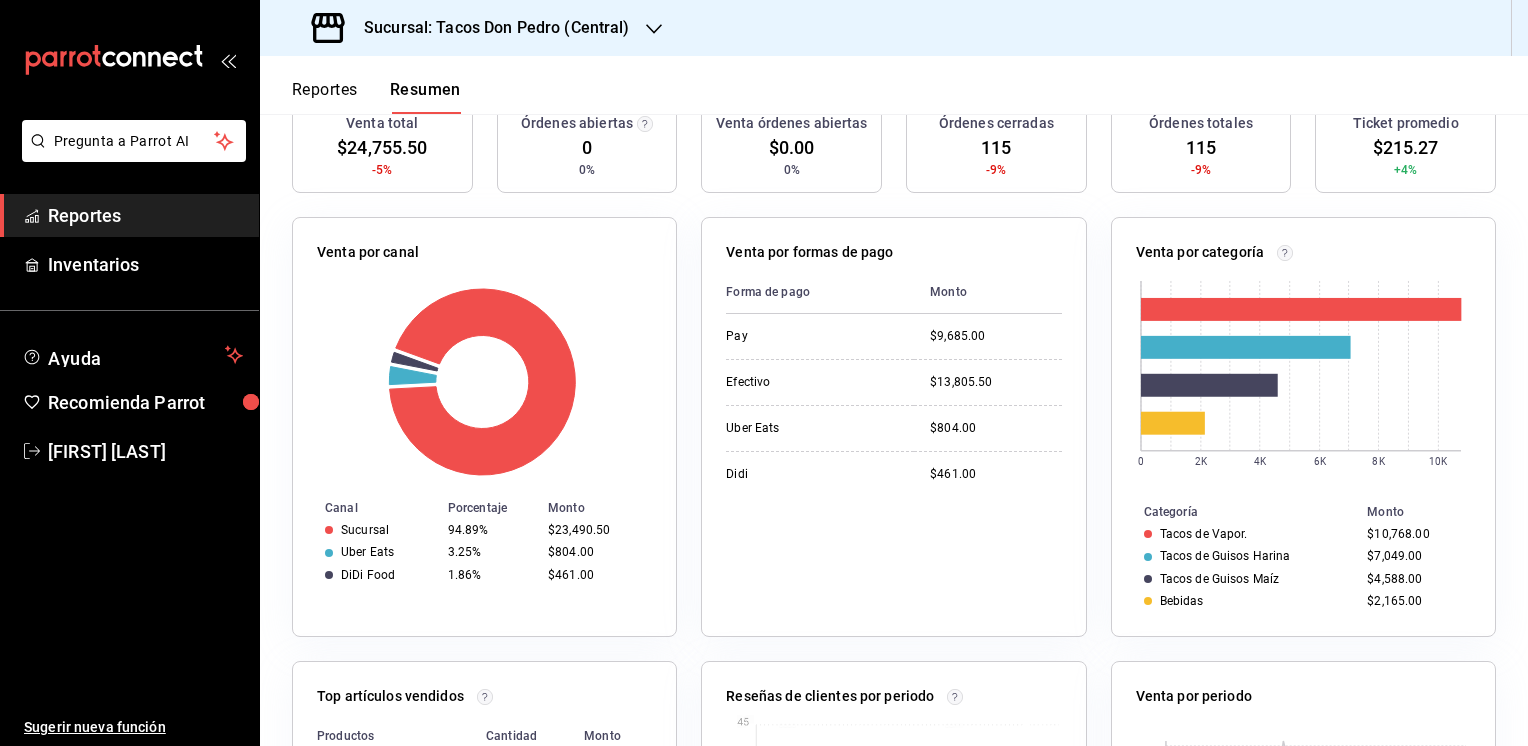 scroll, scrollTop: 309, scrollLeft: 0, axis: vertical 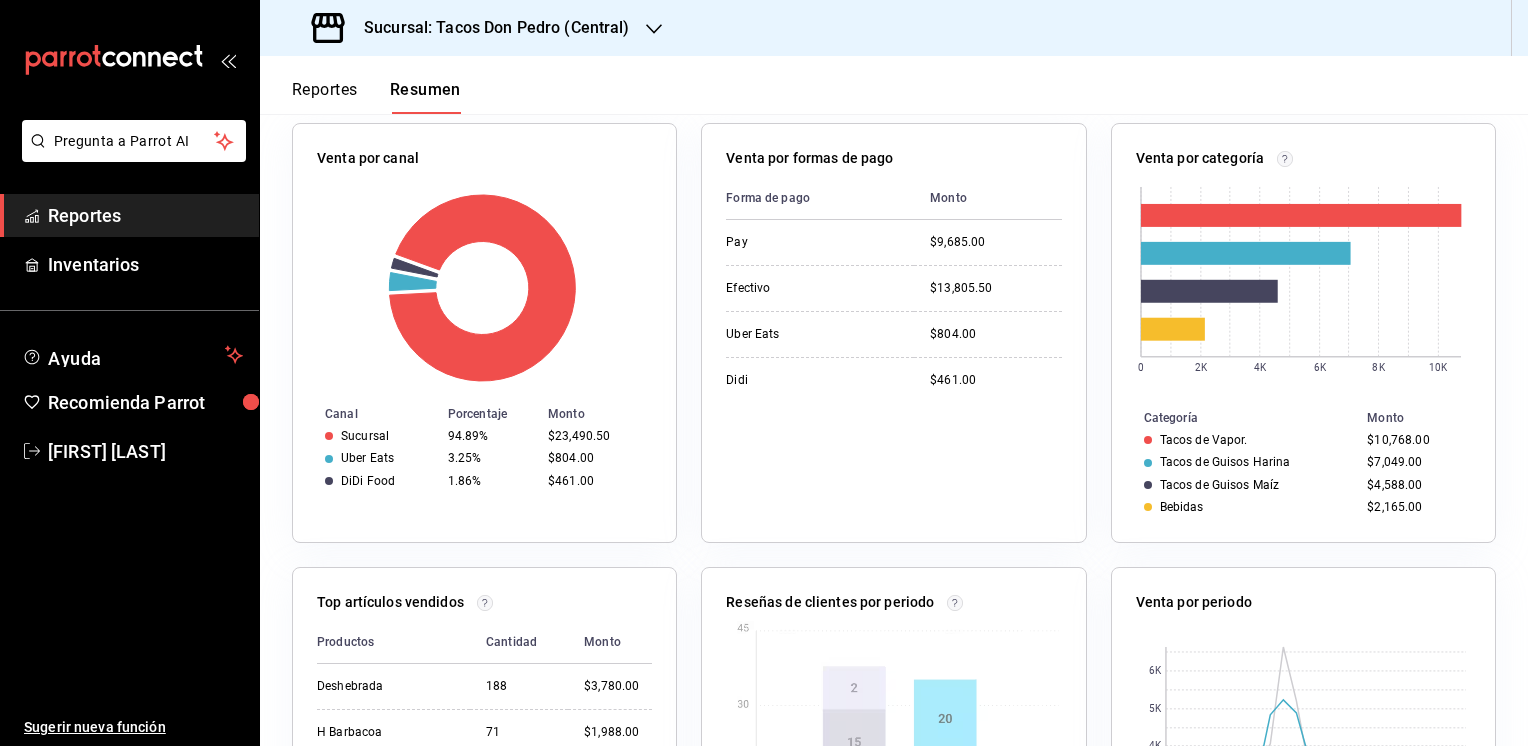 click on "Reportes" at bounding box center [325, 97] 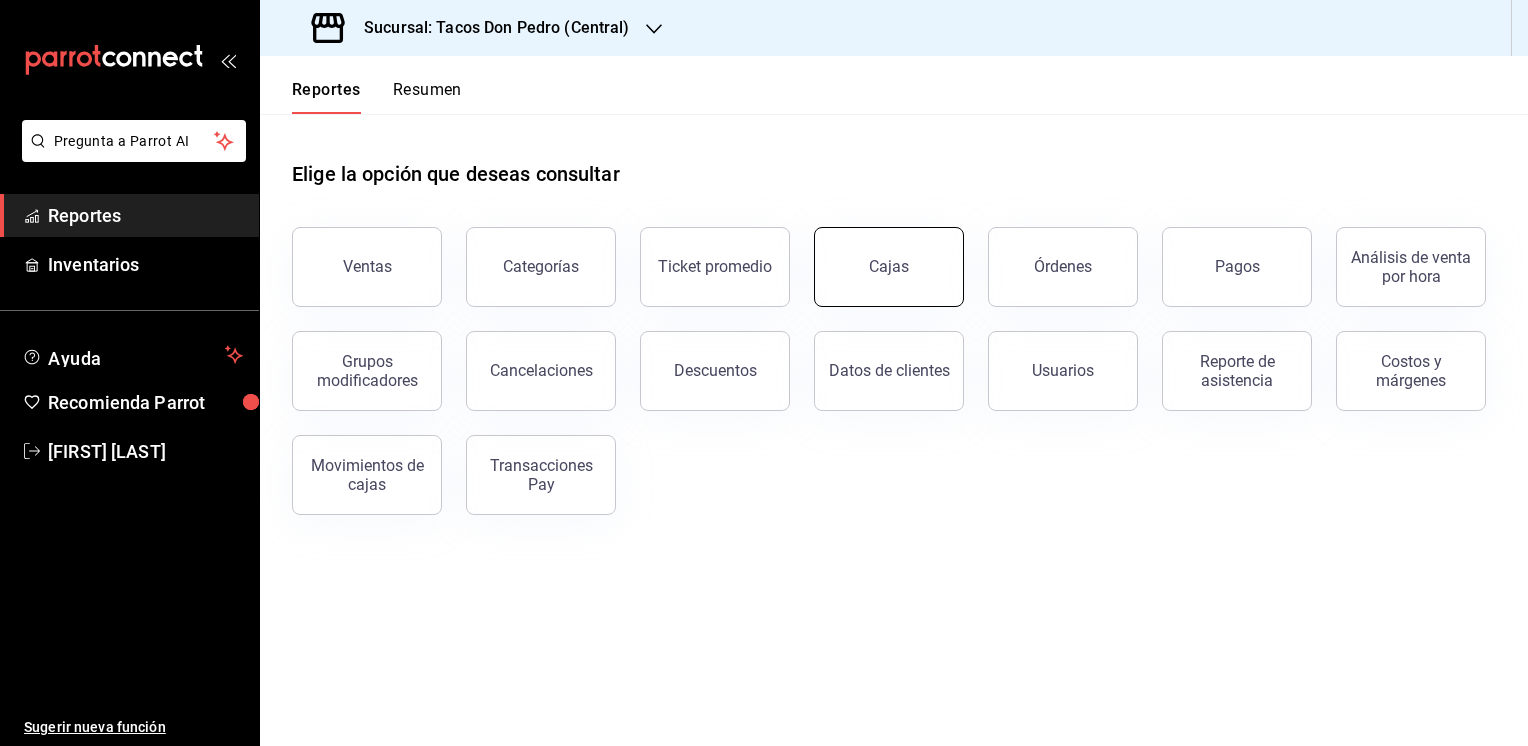 click on "Cajas" at bounding box center [889, 267] 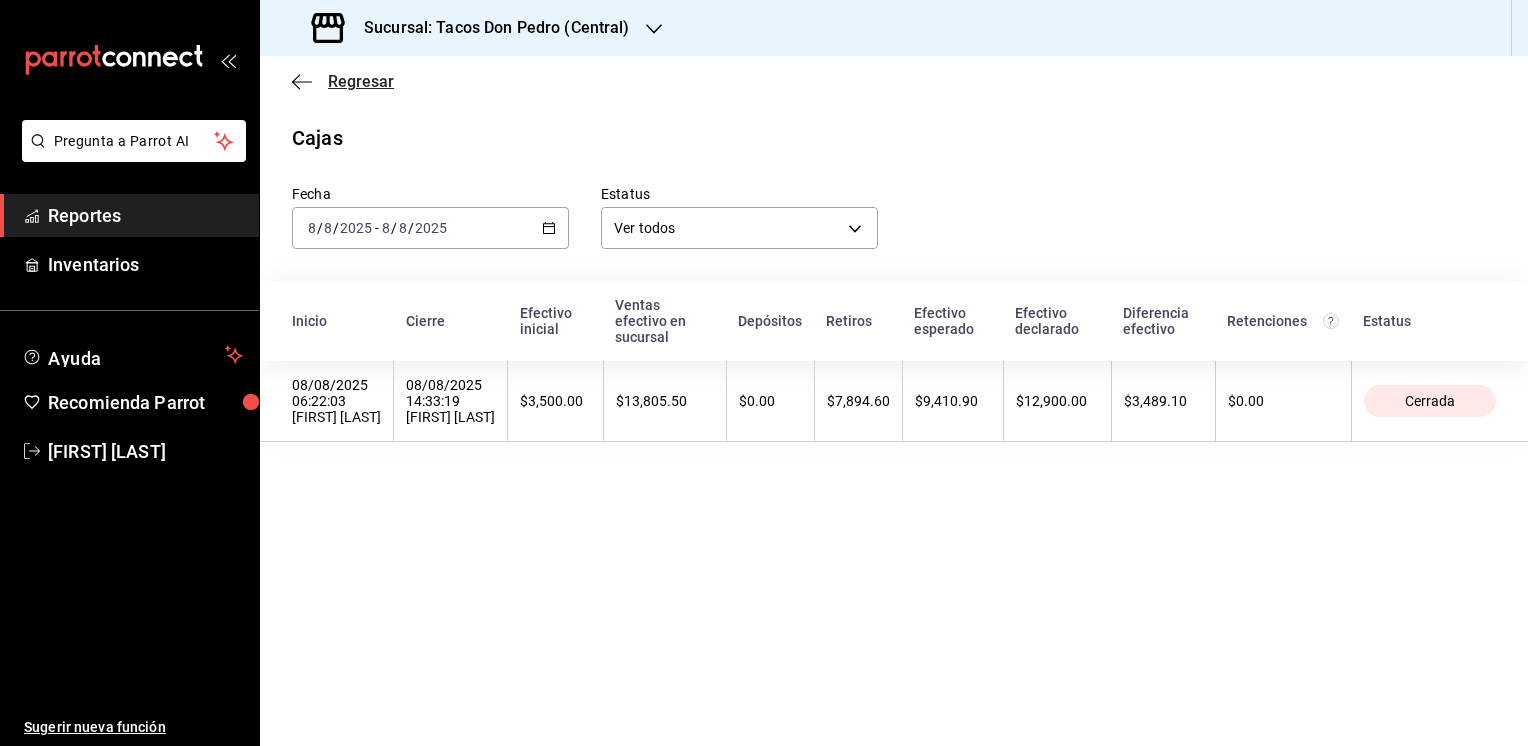 click 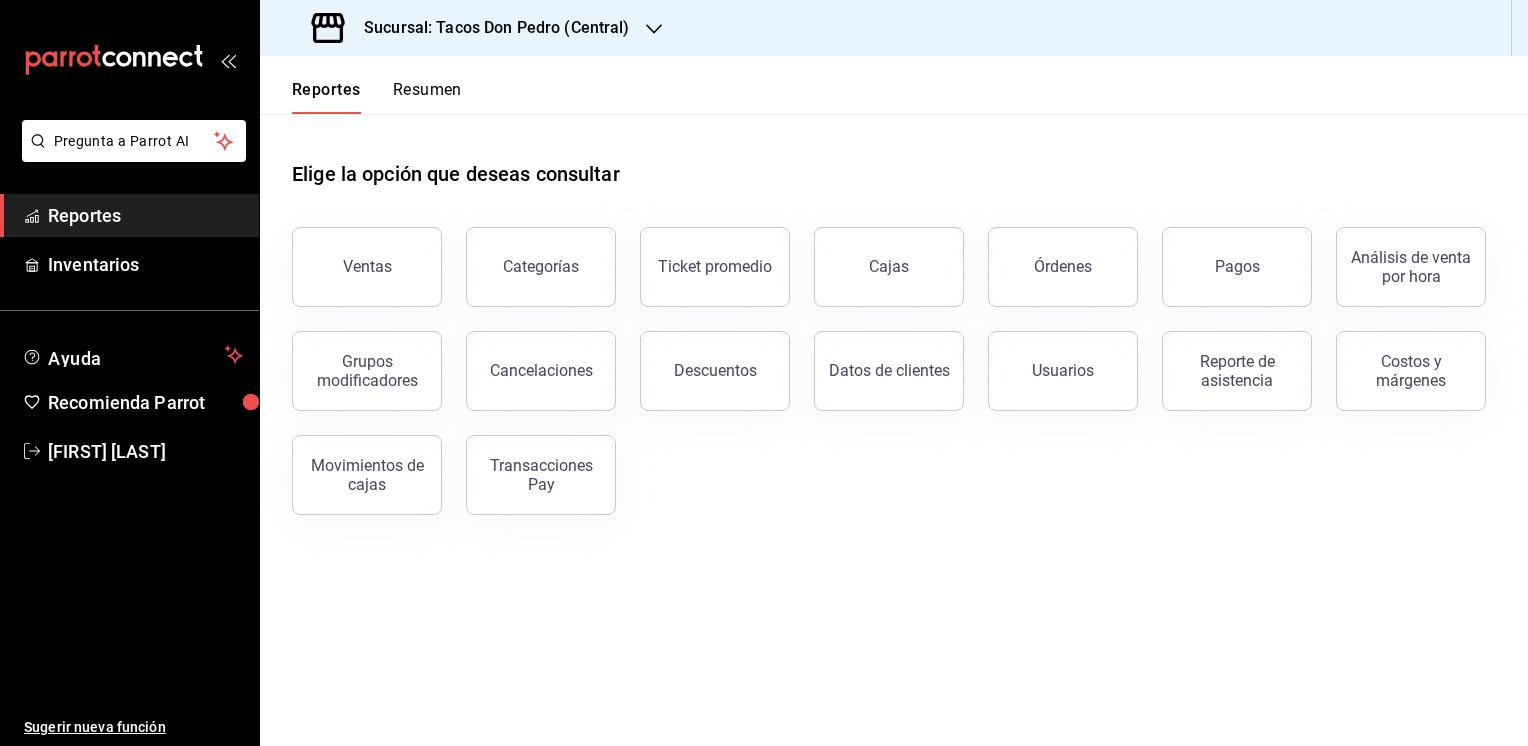 click 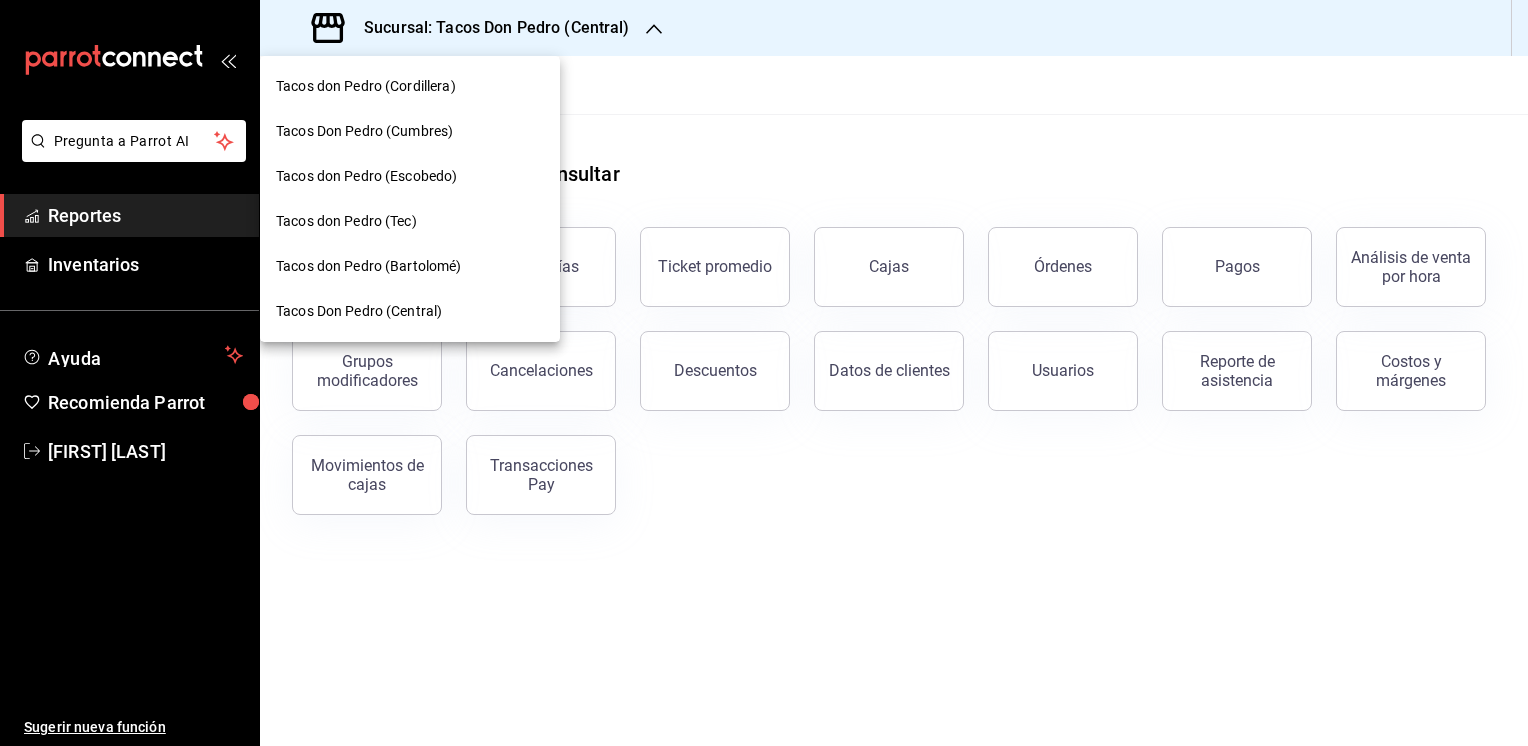 click on "Tacos don Pedro (Escobedo)" at bounding box center (366, 176) 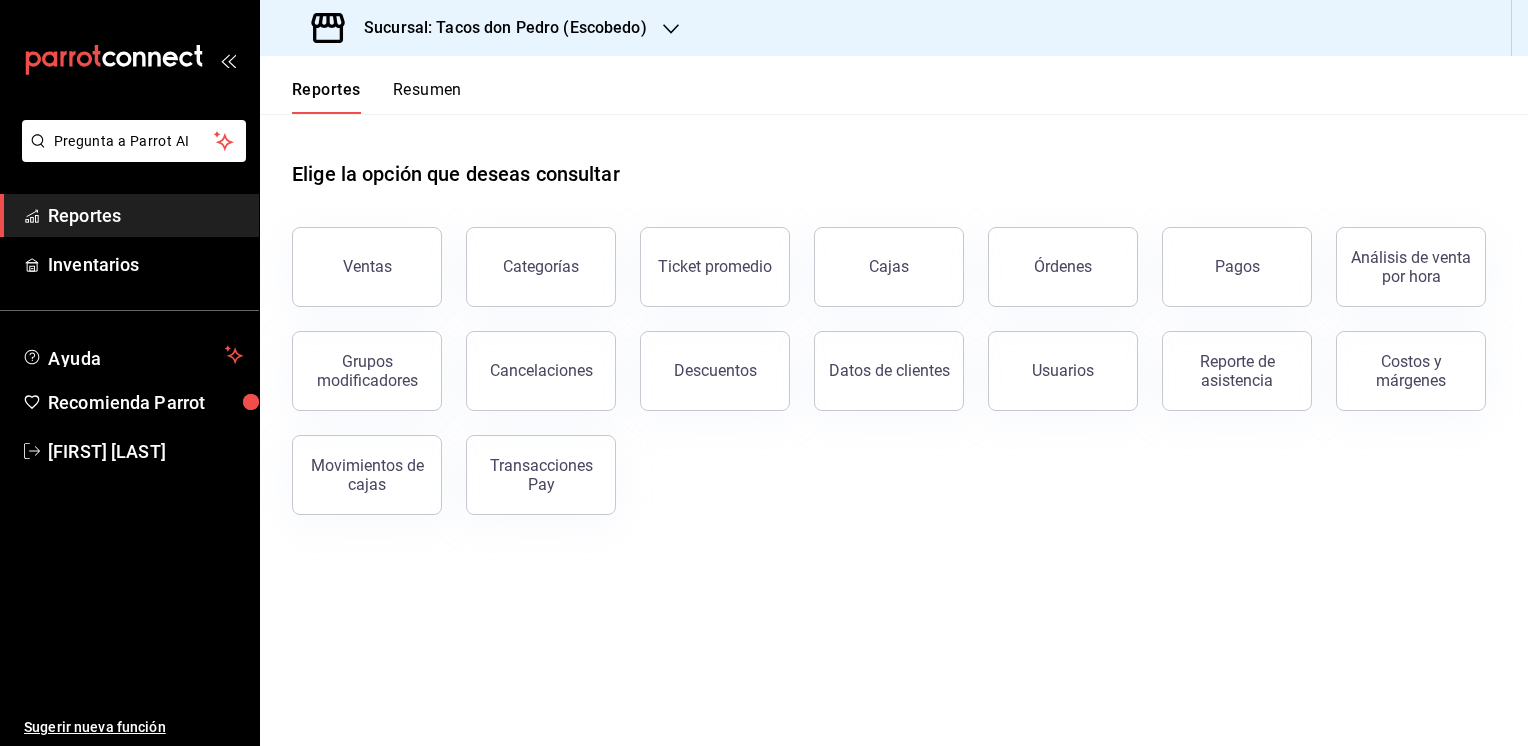 click on "Resumen" at bounding box center [427, 97] 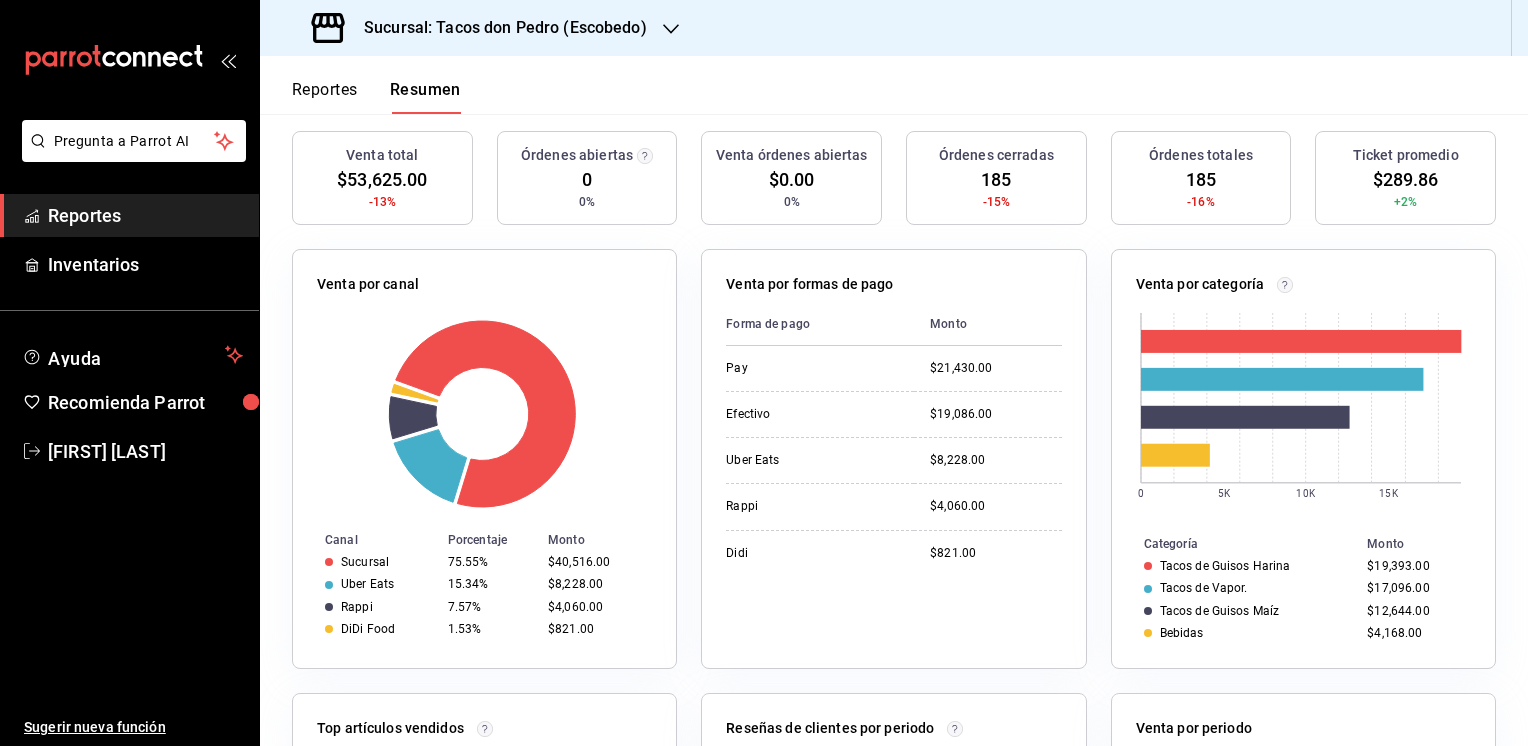 scroll, scrollTop: 325, scrollLeft: 0, axis: vertical 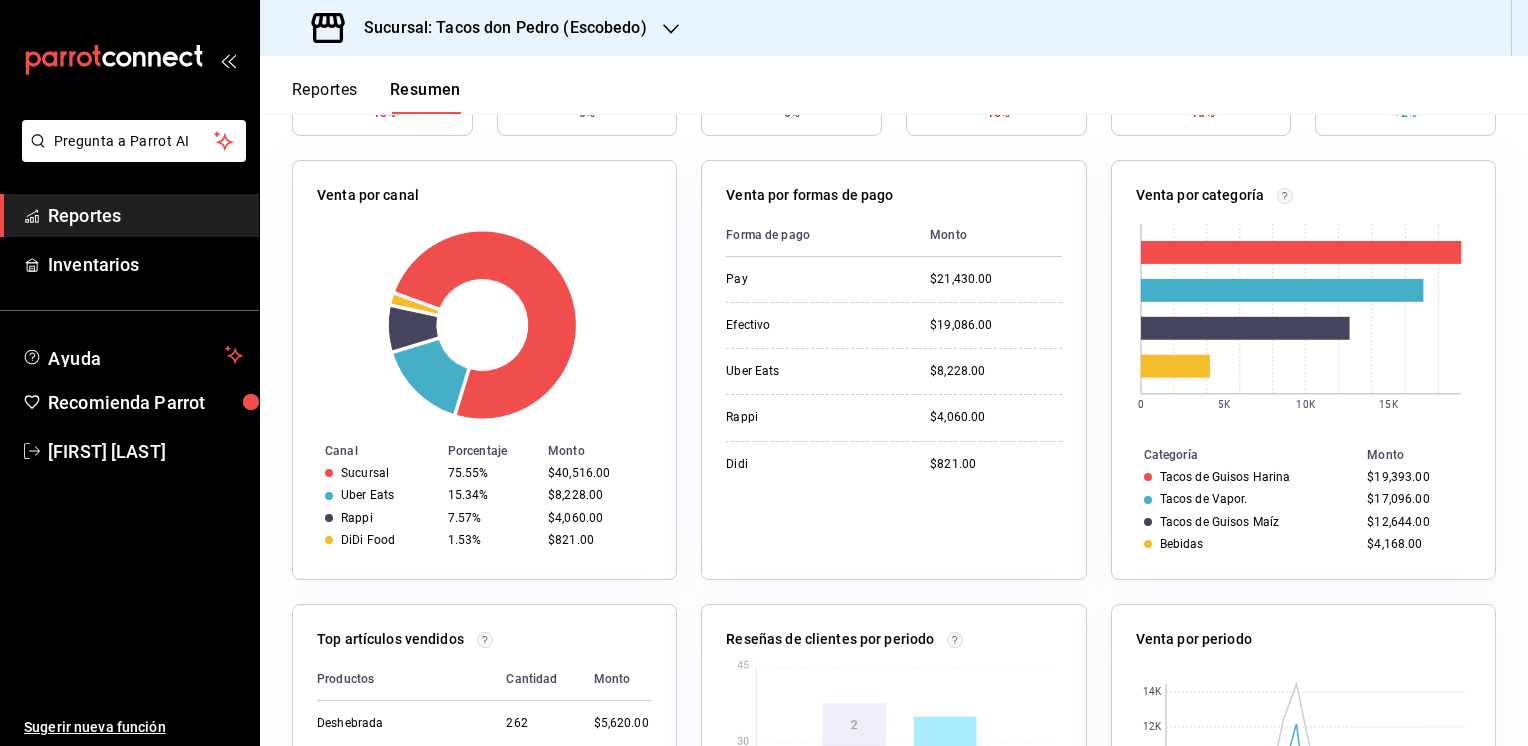 click on "Reportes" at bounding box center (325, 97) 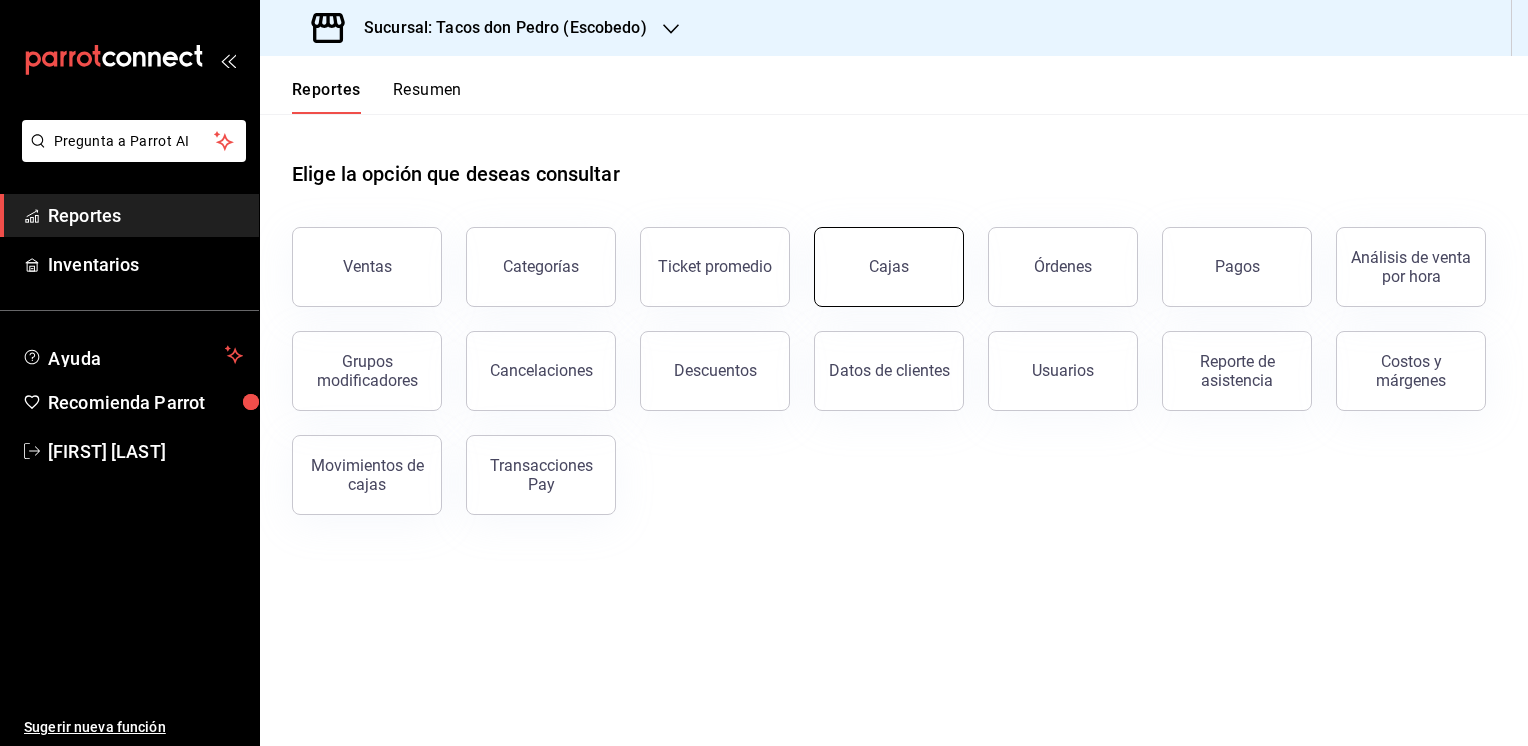click on "Cajas" at bounding box center (889, 267) 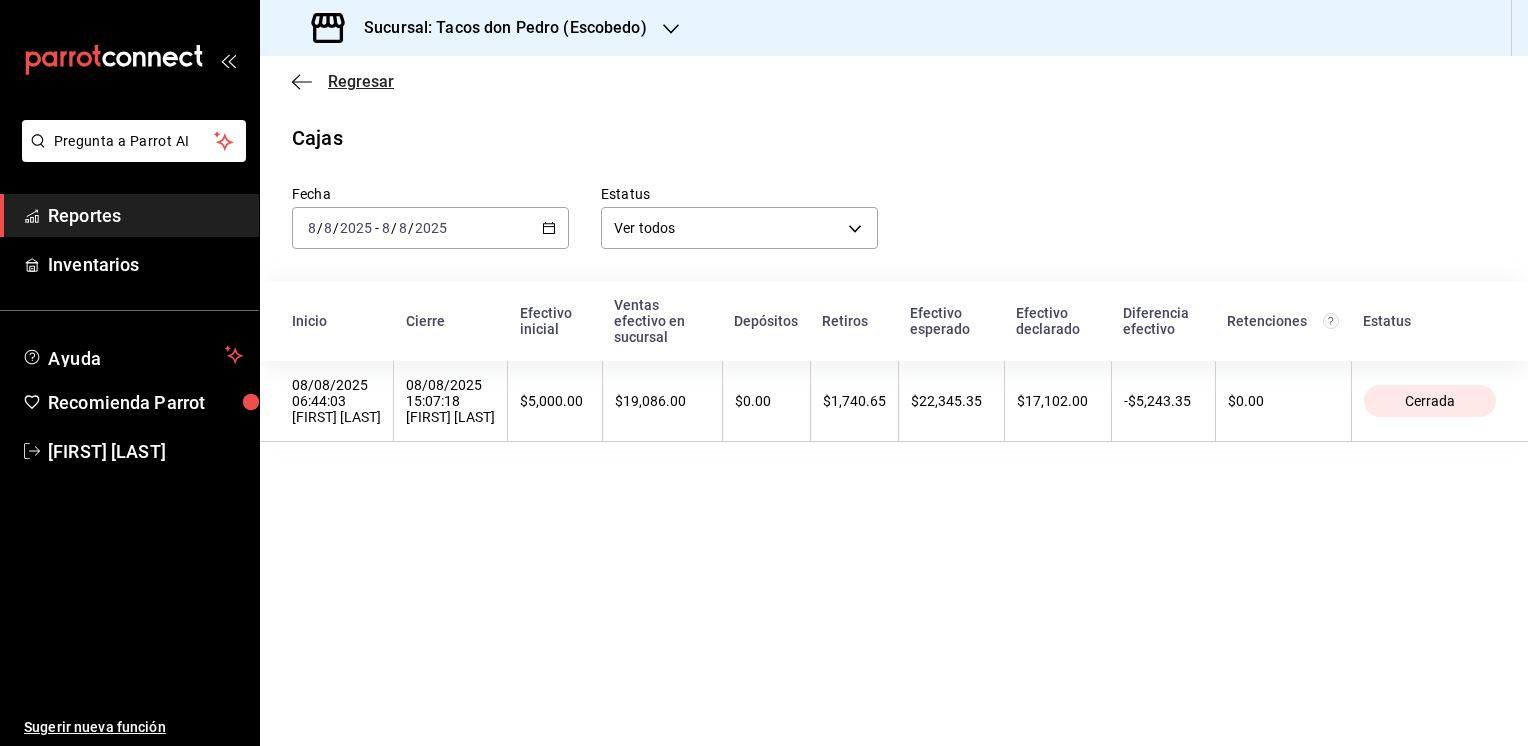 click 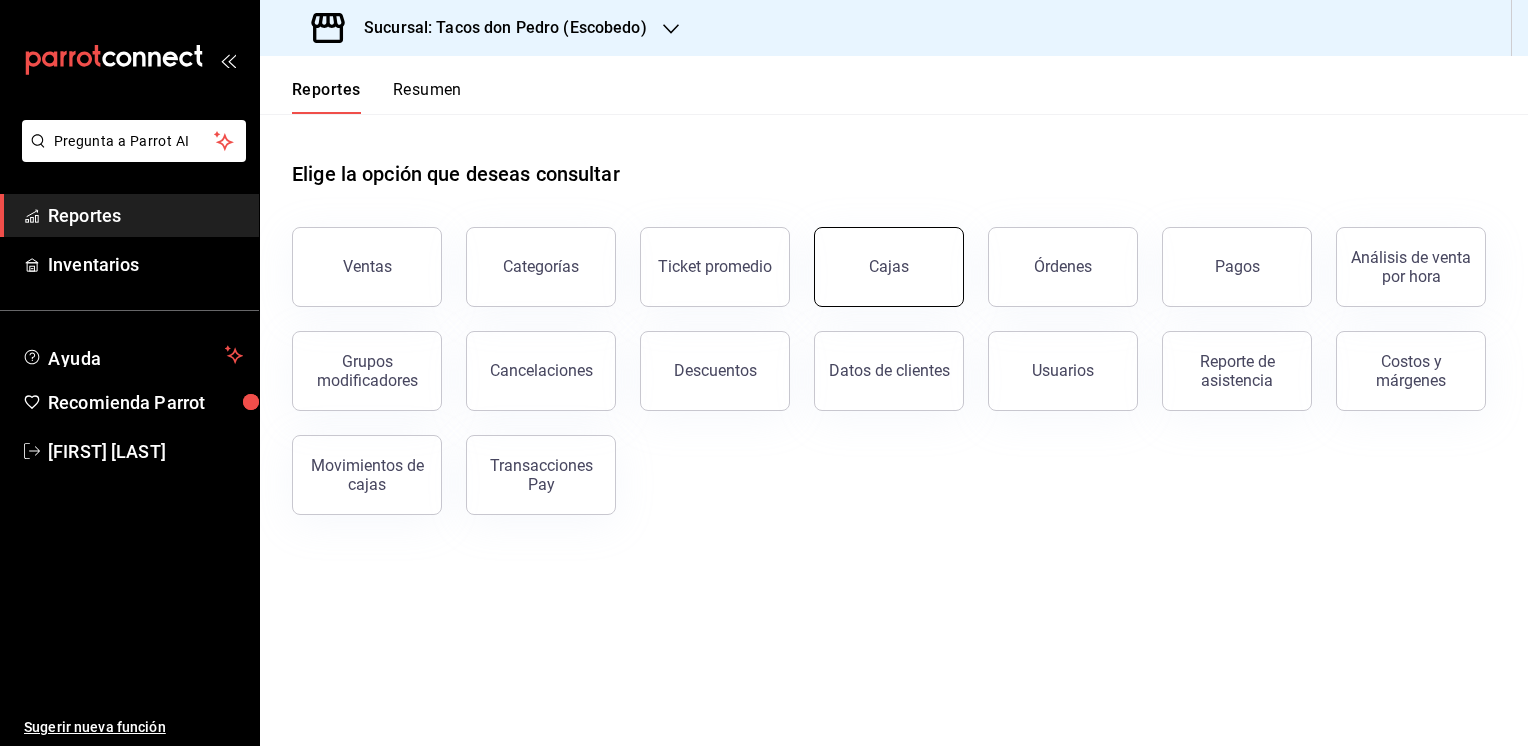 click on "Cajas" at bounding box center (889, 267) 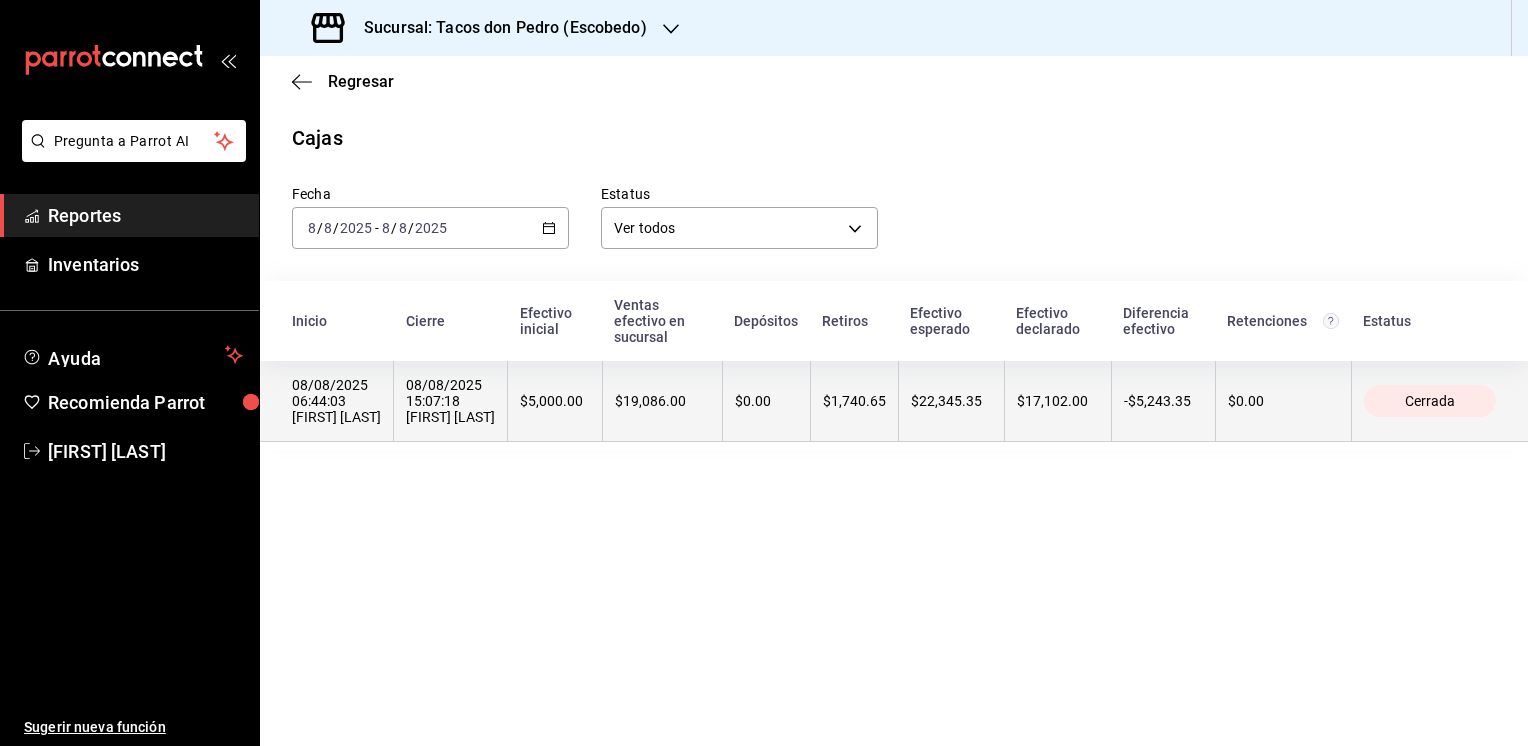 click on "$1,740.65" at bounding box center (854, 401) 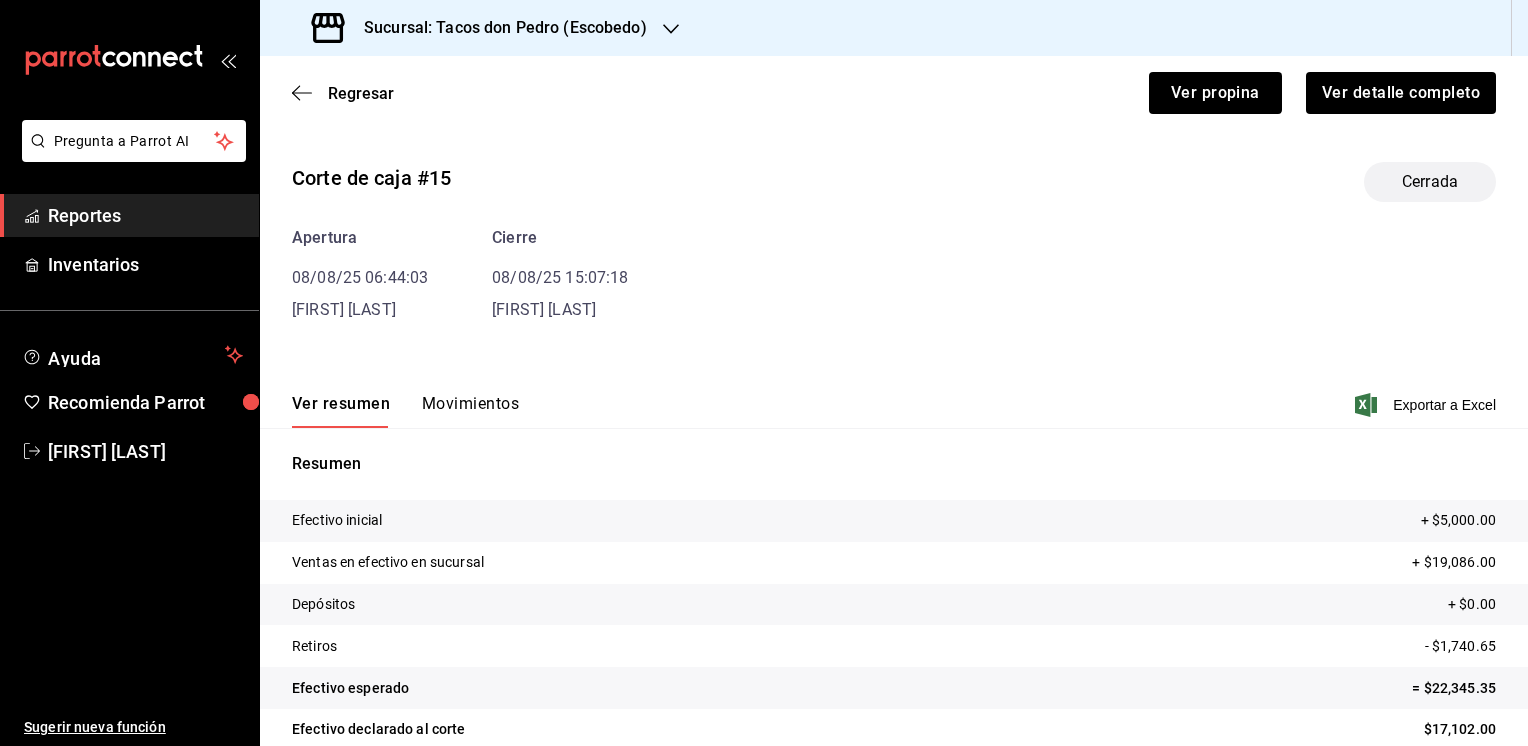 click on "Movimientos" at bounding box center [470, 411] 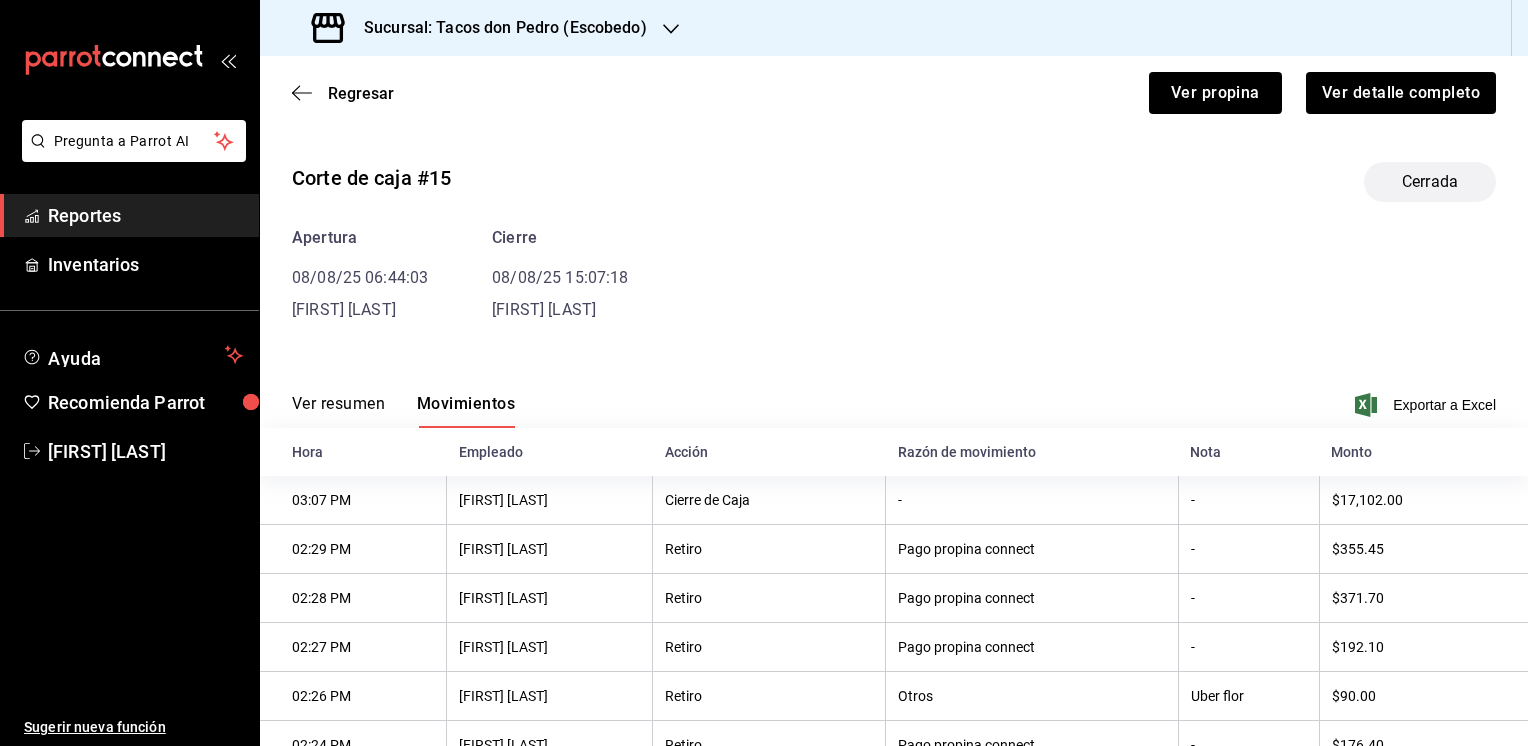 click on "Corte de caja  #15 Cerrada" at bounding box center [894, 182] 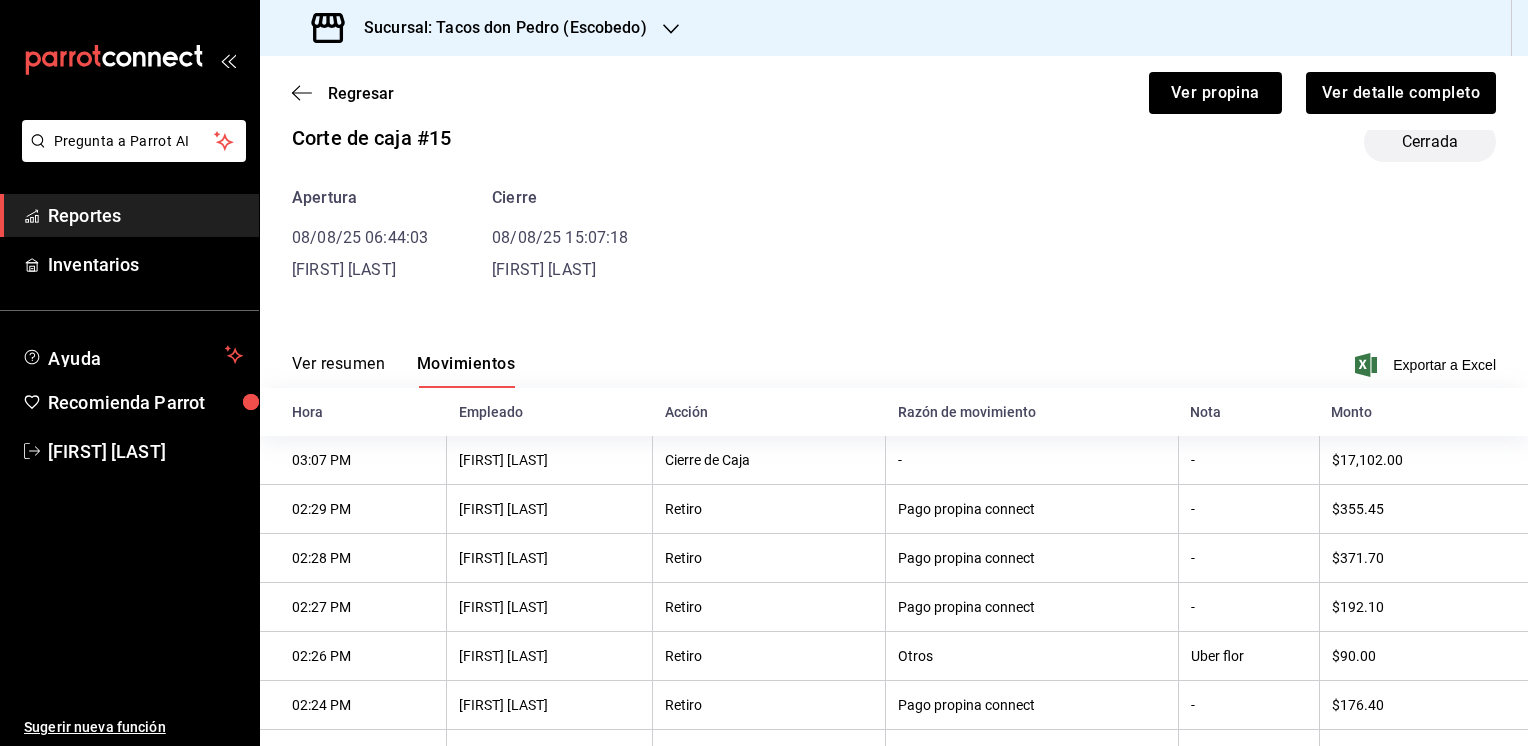 scroll, scrollTop: 80, scrollLeft: 0, axis: vertical 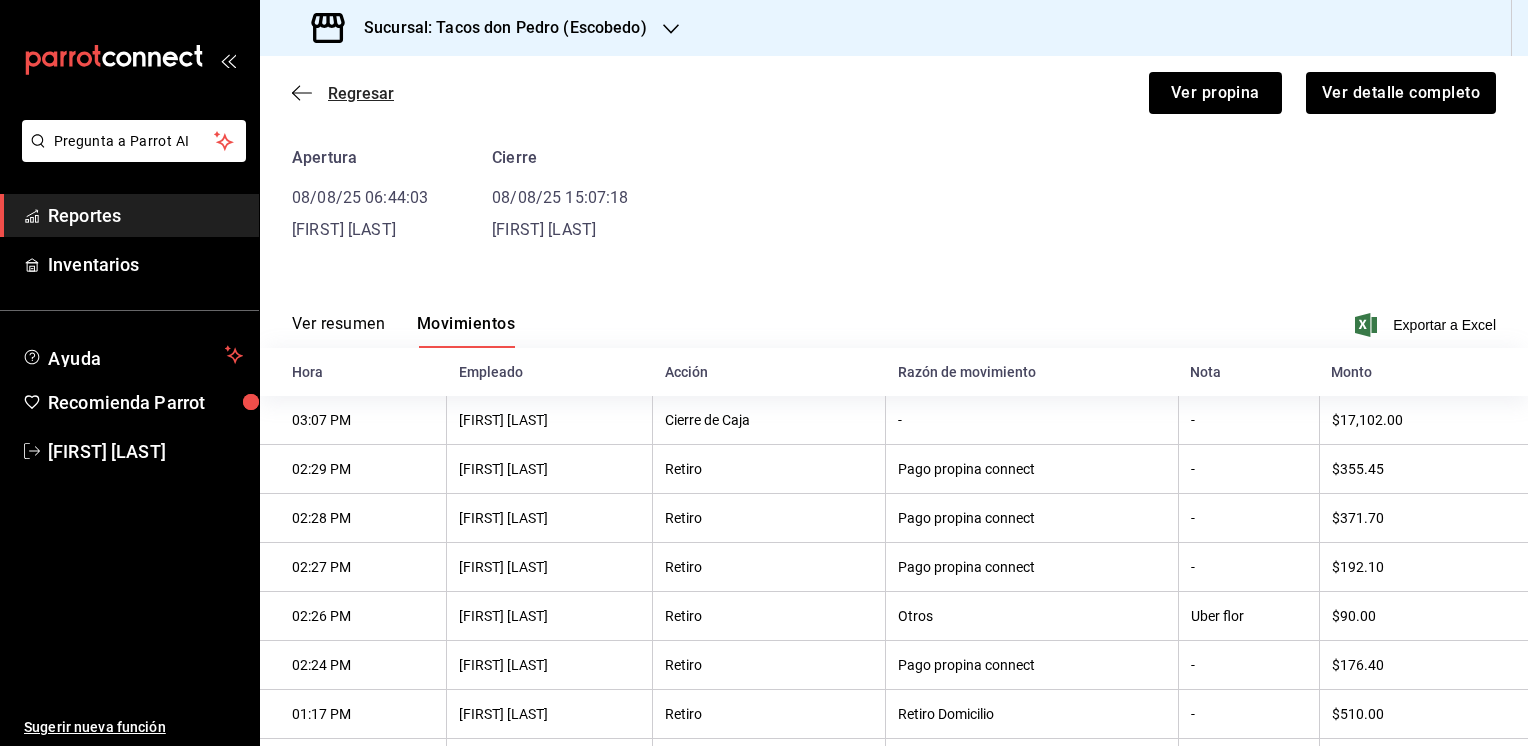 click 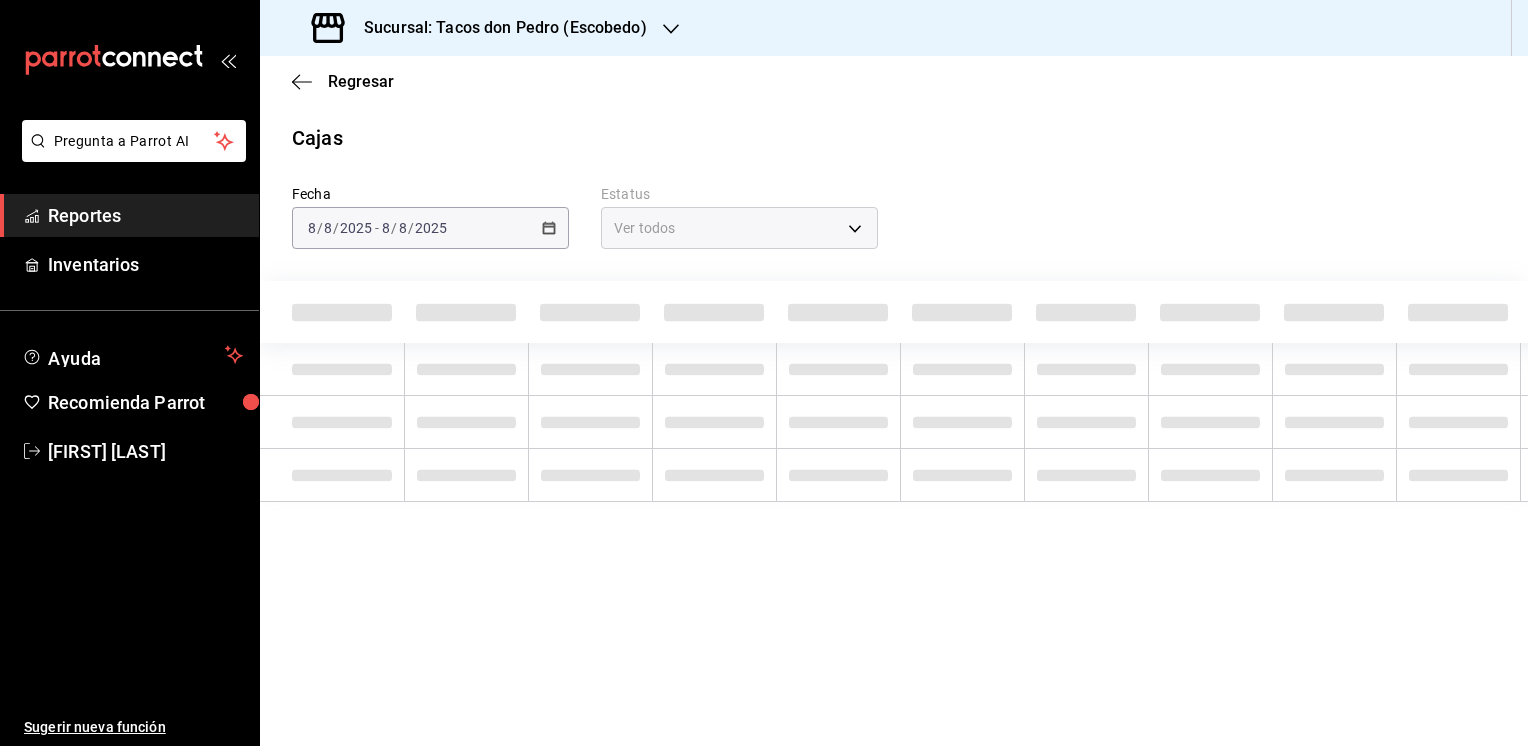 scroll, scrollTop: 0, scrollLeft: 0, axis: both 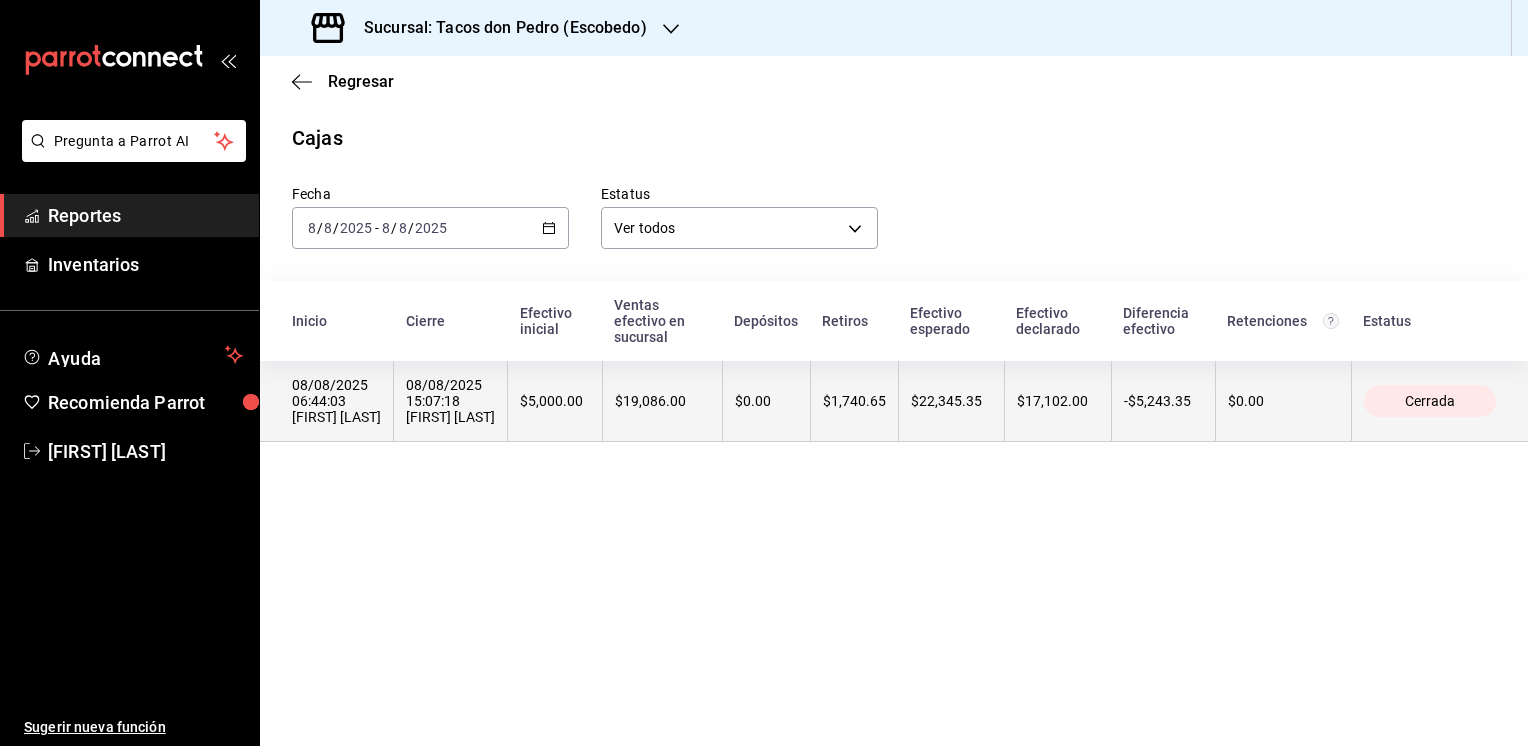 click on "$19,086.00" at bounding box center (662, 401) 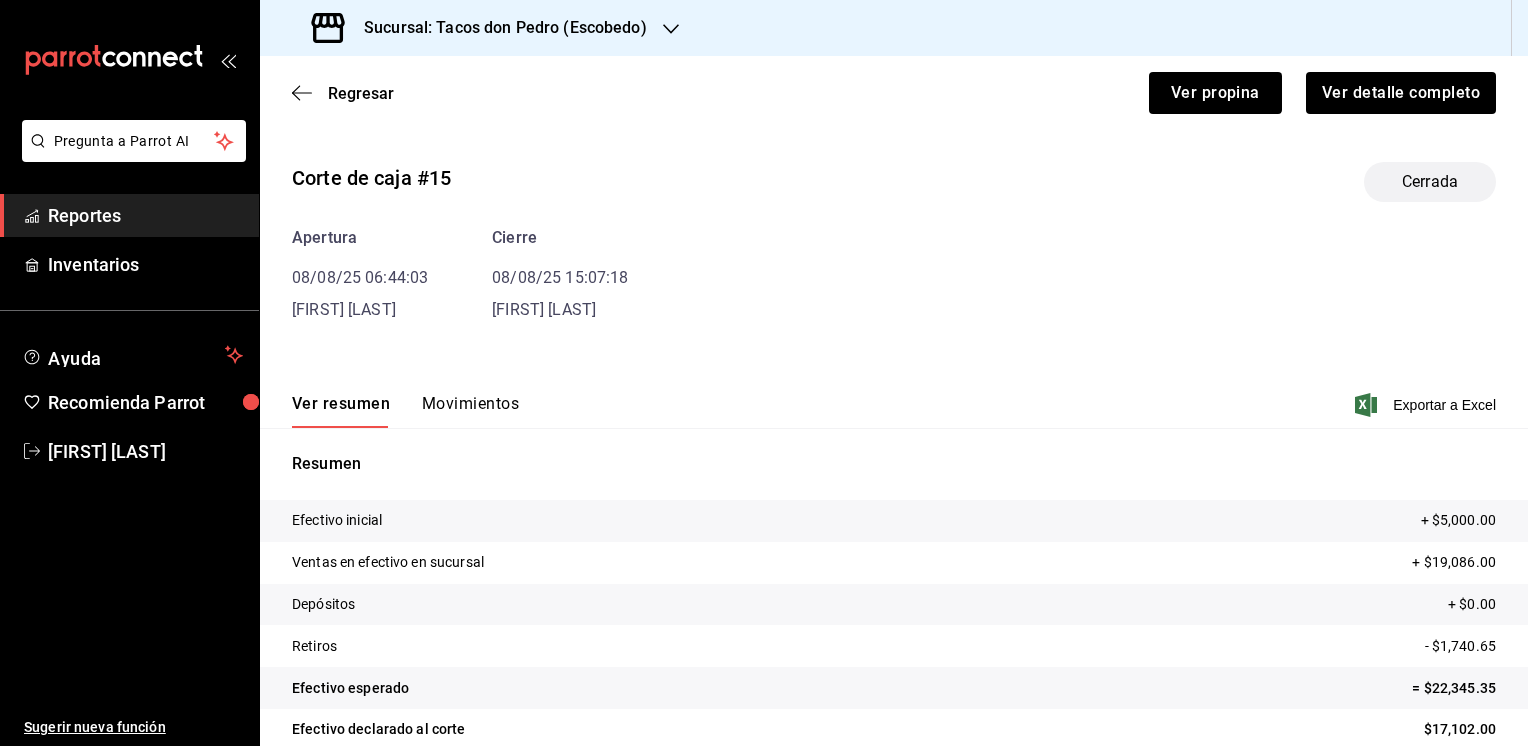 click on "Movimientos" at bounding box center [470, 411] 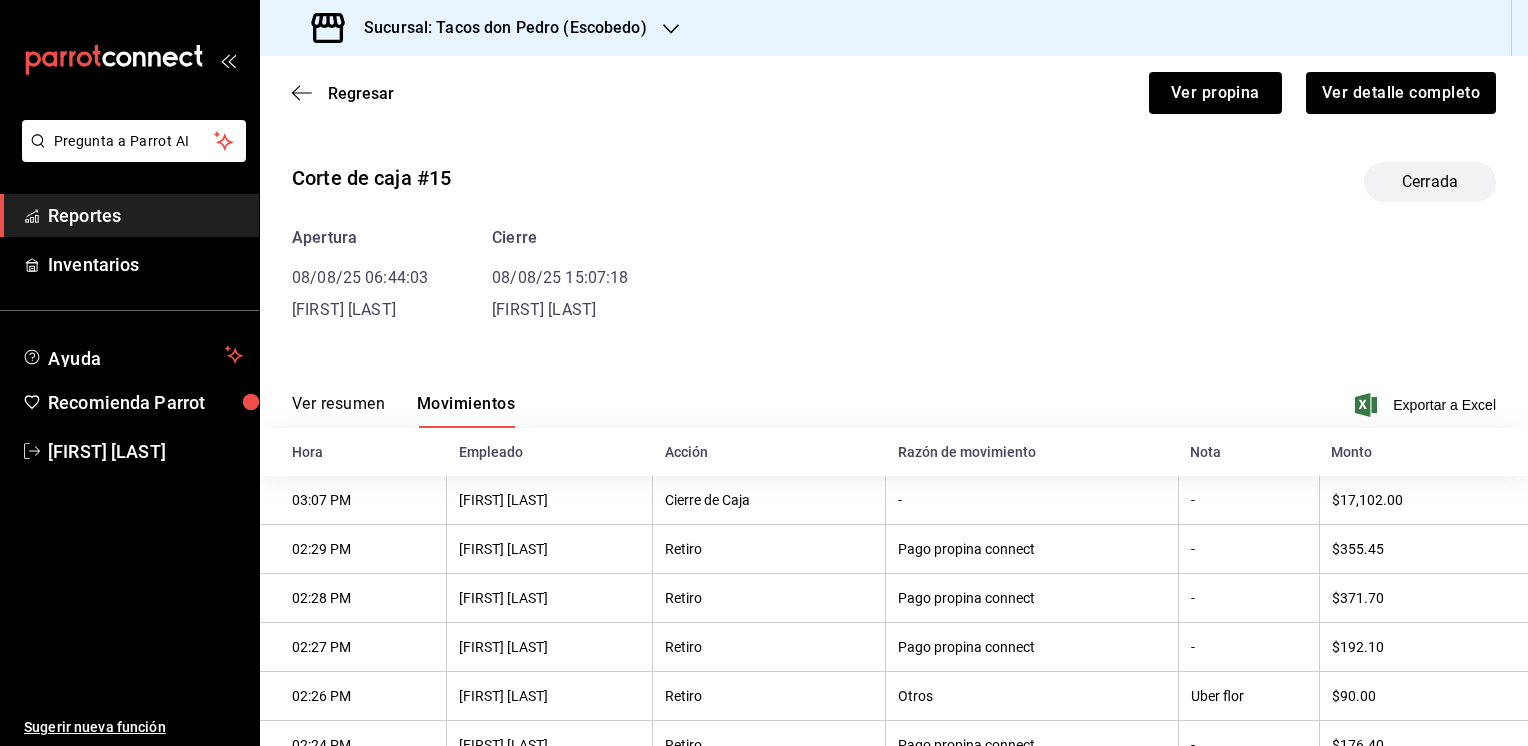 click on "Corte de caja  #15 Cerrada Apertura 08/08/25 06:44:03 [FIRST] [LAST] Cierre 08/08/25 15:07:18 [FIRST] [LAST] Ver resumen Movimientos Exportar a Excel Hora Empleado Acción Razón de movimiento Nota Monto 03:07 PM [FIRST] [LAST] Cierre de Caja - - $17,102.00 02:29 PM [FIRST] [LAST] Retiro Pago propina connect - $355.45 02:28 PM [FIRST] [LAST] Retiro Pago propina connect - $371.70 02:27 PM [FIRST] [LAST] Retiro Pago propina connect - $192.10 02:26 PM [FIRST] [LAST] Retiro Otros Uber flor $90.00 02:24 PM [FIRST] [LAST] Retiro Pago propina connect - $176.40 01:17 PM [FIRST] [LAST] Retiro Retiro Domicilio - $510.00 11:08 AM [FIRST] [LAST] Retiro Repartidor Planta - $45.00 06:44 AM [FIRST] [LAST] Apertura de Caja - - $5,000.00" at bounding box center [894, 531] 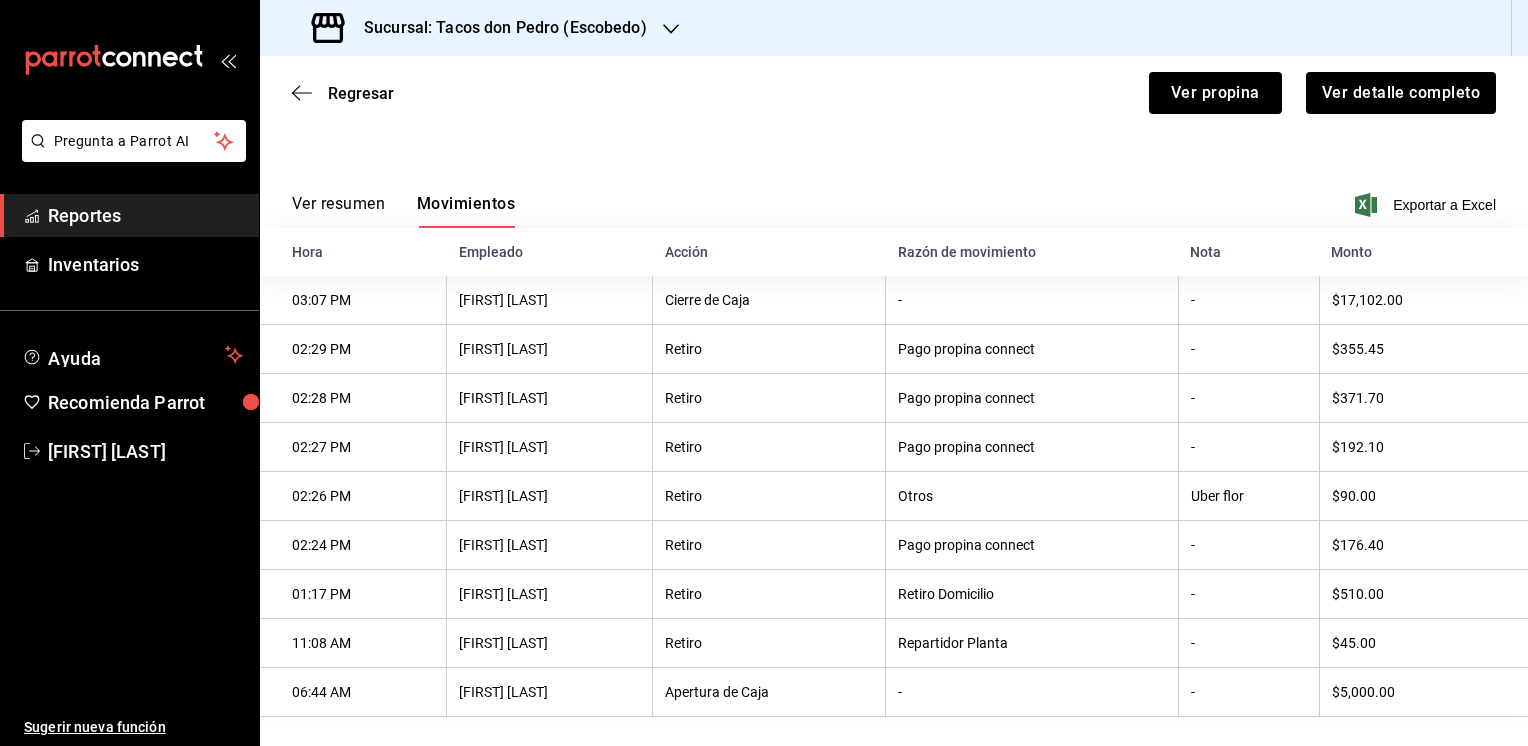 scroll, scrollTop: 224, scrollLeft: 0, axis: vertical 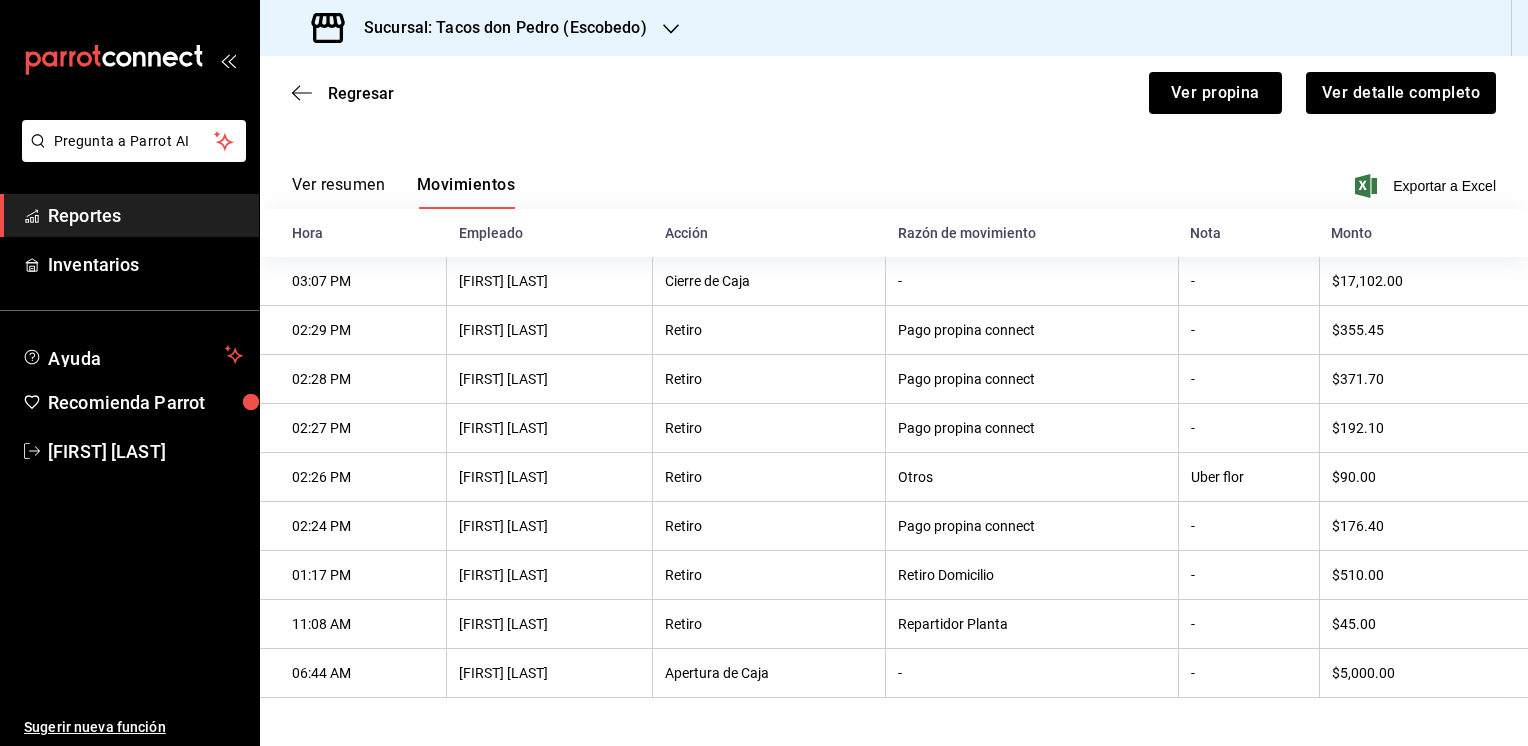 click on "Ver resumen" at bounding box center [338, 192] 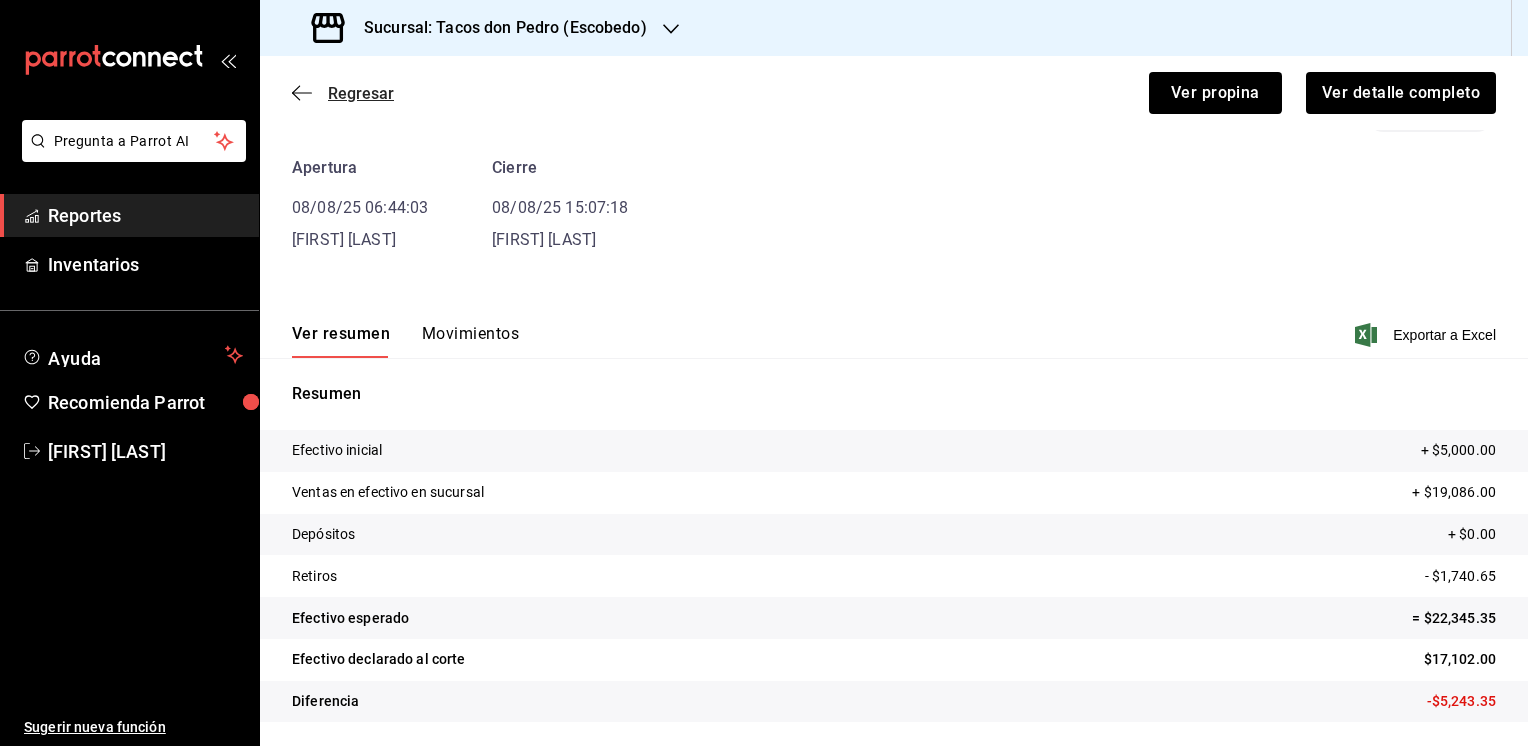 click 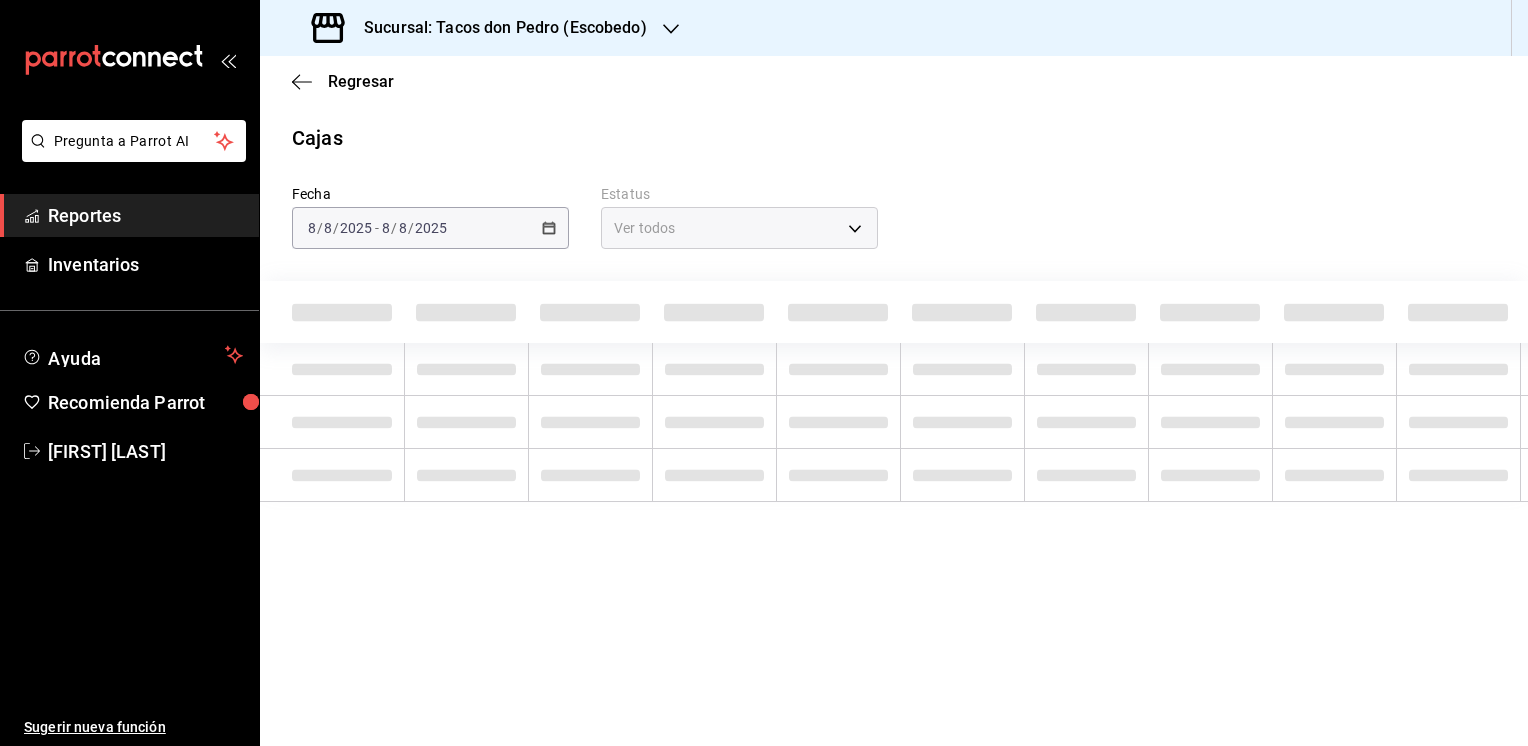 scroll, scrollTop: 0, scrollLeft: 0, axis: both 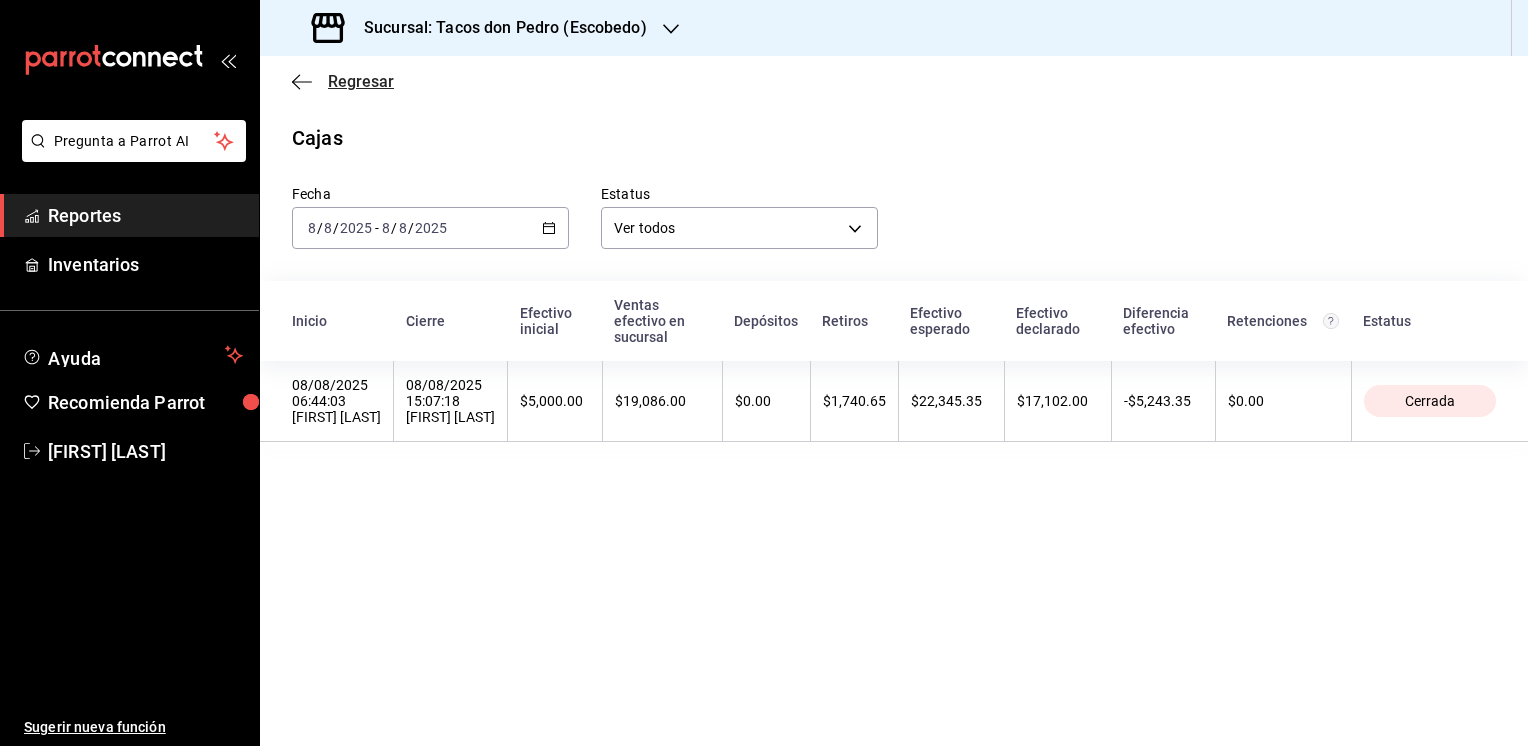 click 